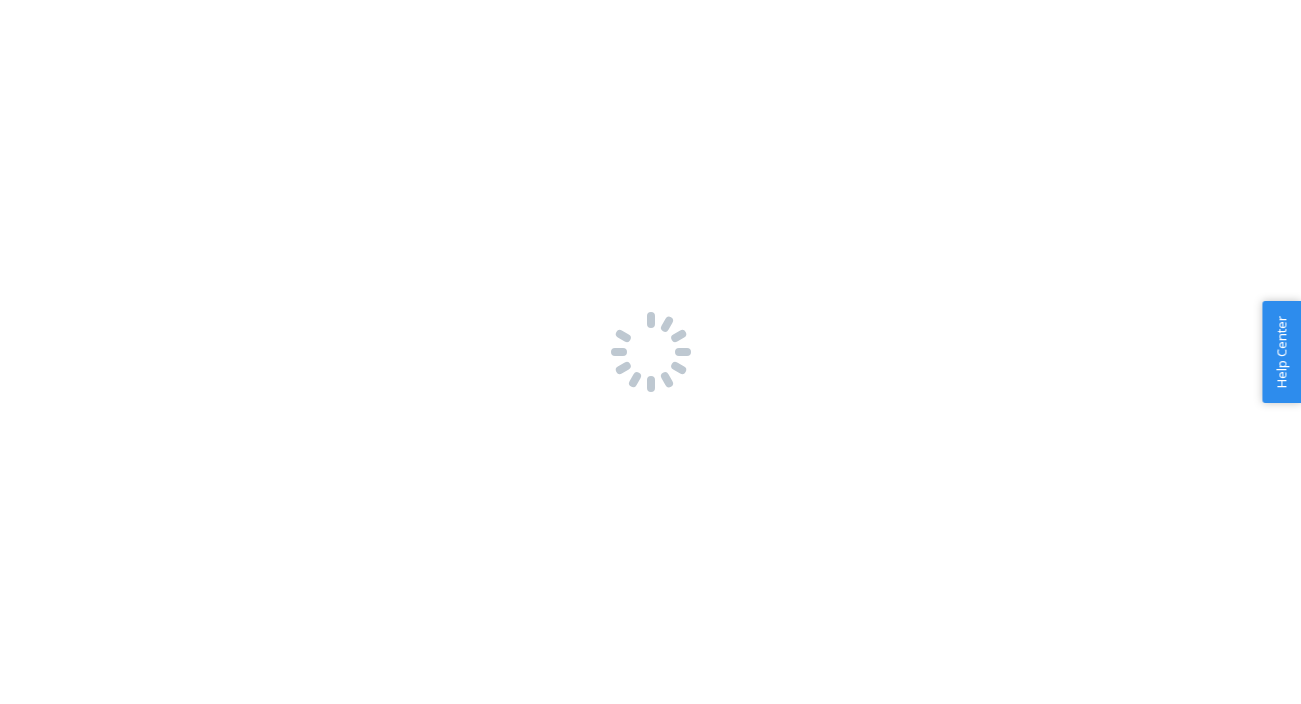 scroll, scrollTop: 0, scrollLeft: 0, axis: both 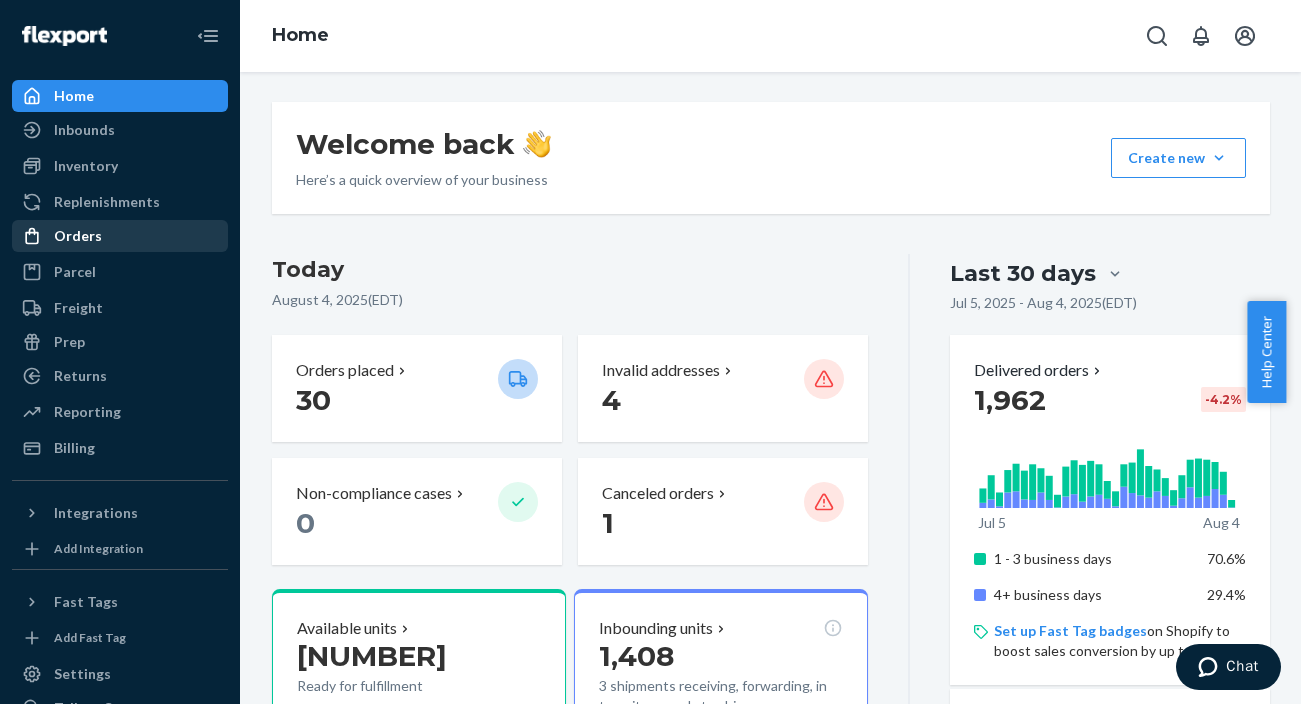 click on "Orders" at bounding box center (78, 236) 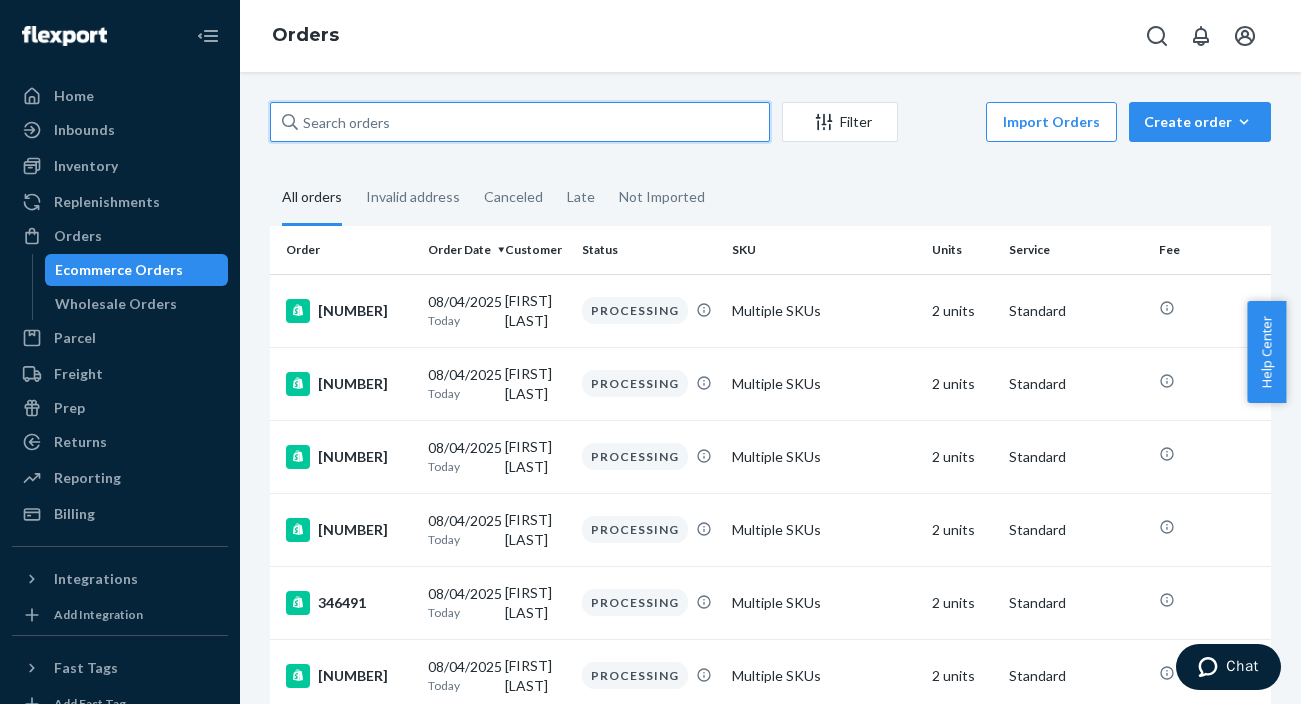click at bounding box center [520, 122] 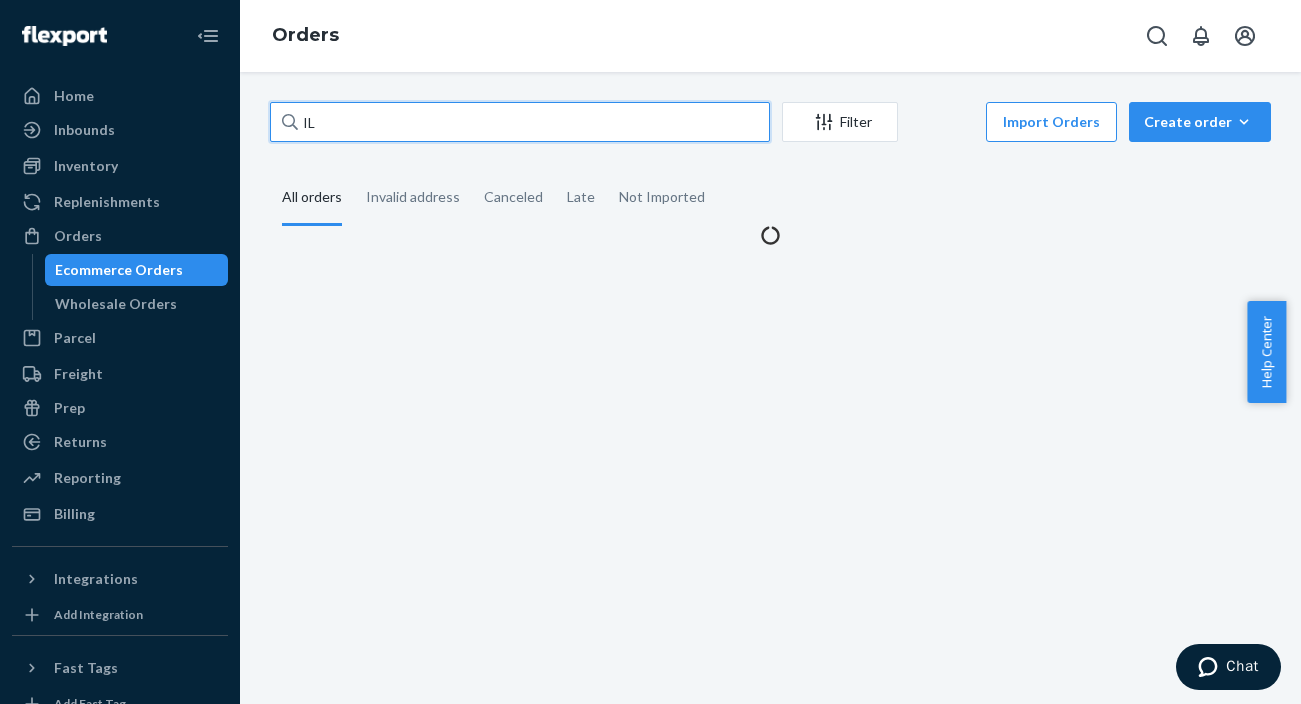 paste on "[NUMBER]" 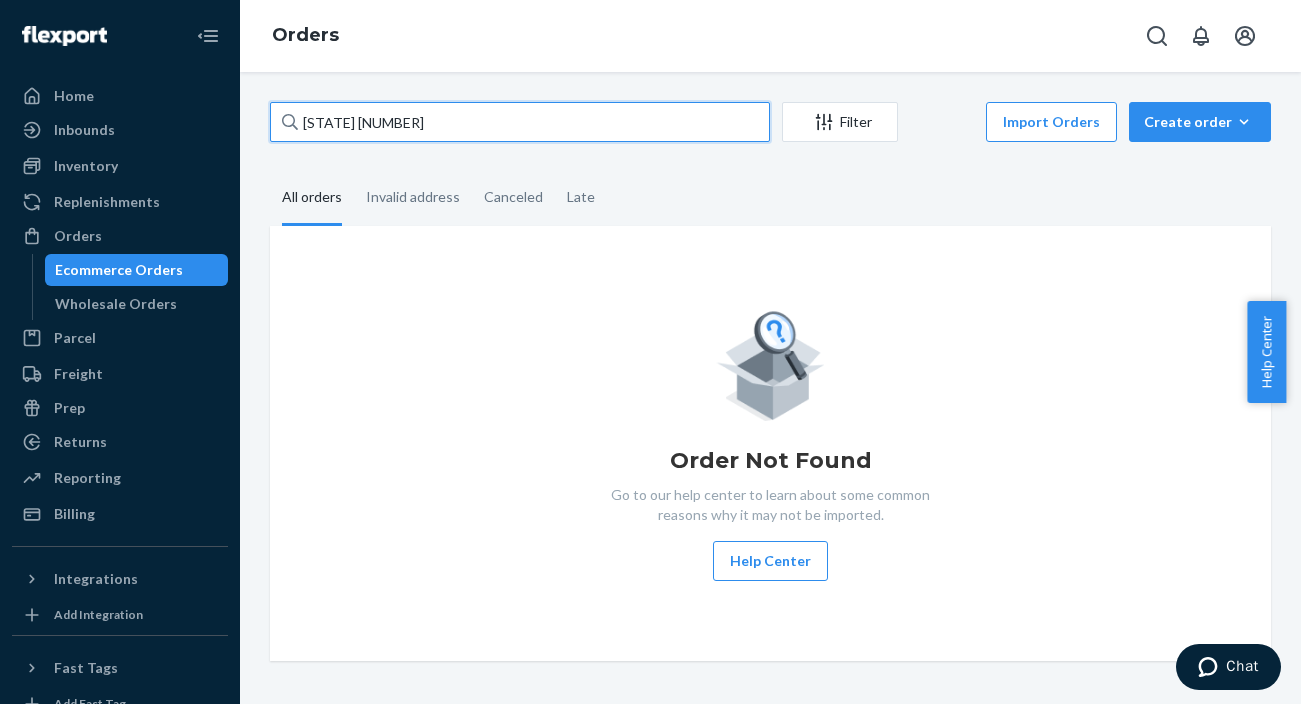 click on "[STATE] [NUMBER]" at bounding box center [520, 122] 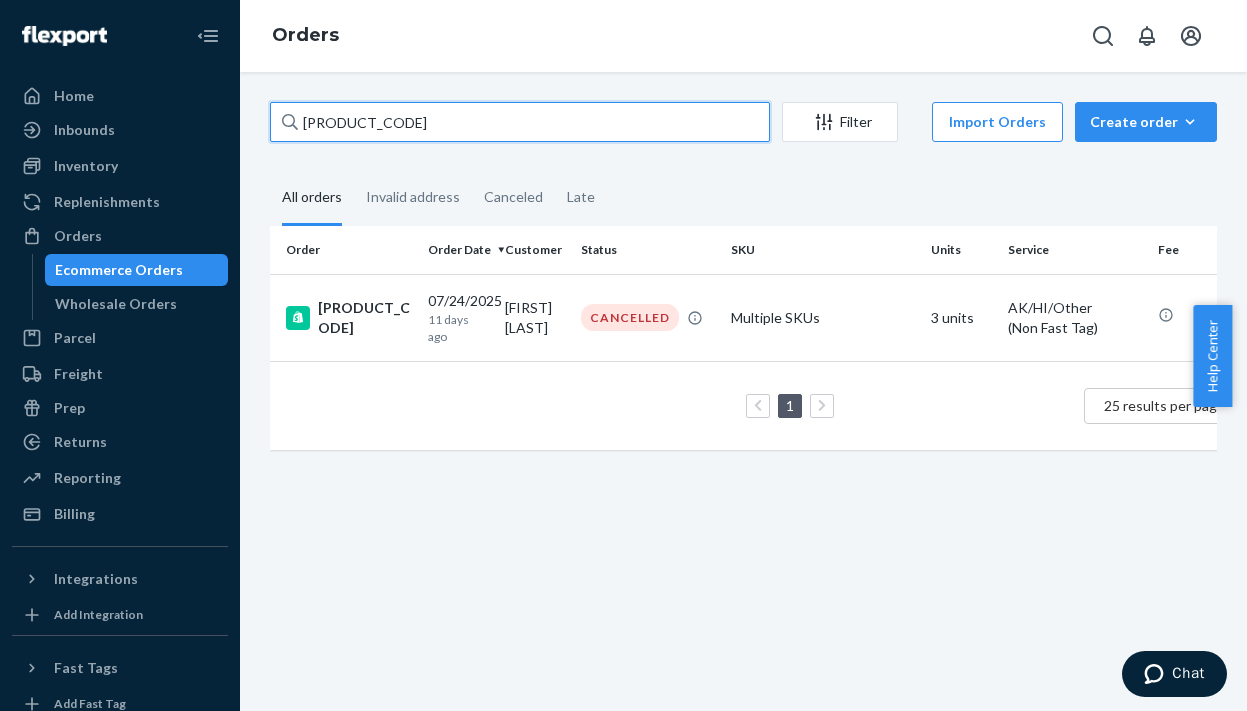 click on "[PRODUCT_CODE]" at bounding box center (520, 122) 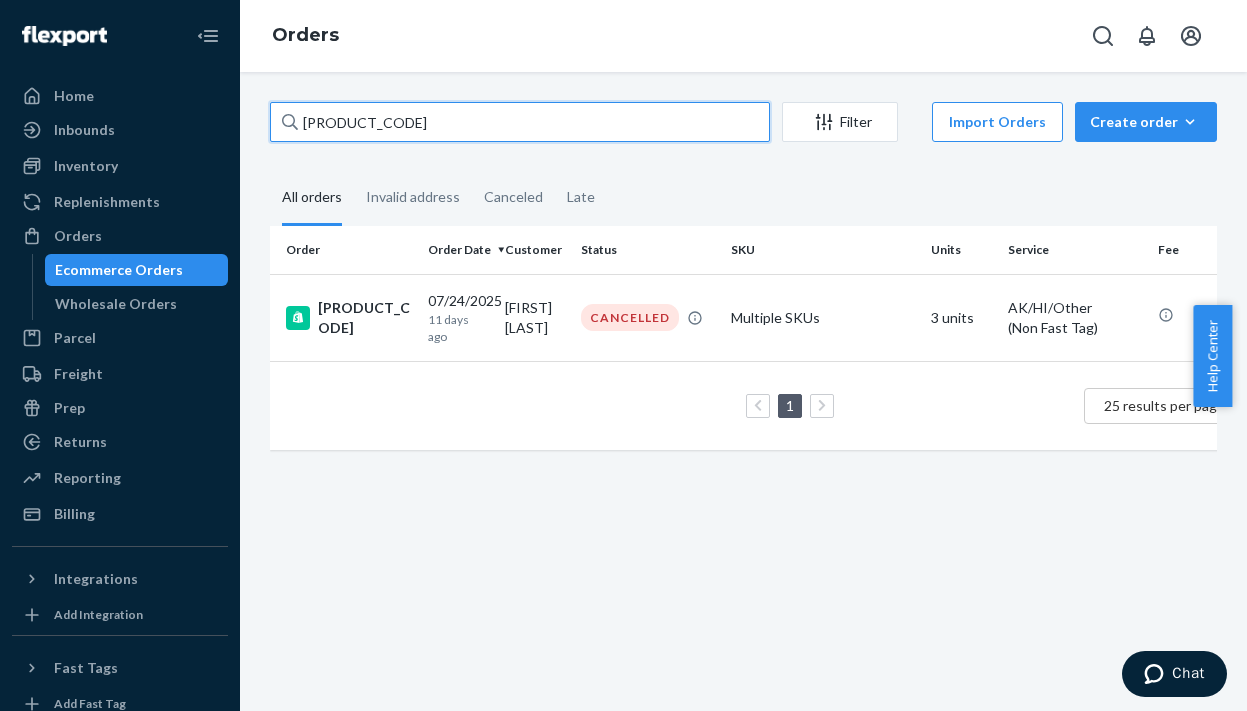 click on "[PRODUCT_CODE]" at bounding box center [520, 122] 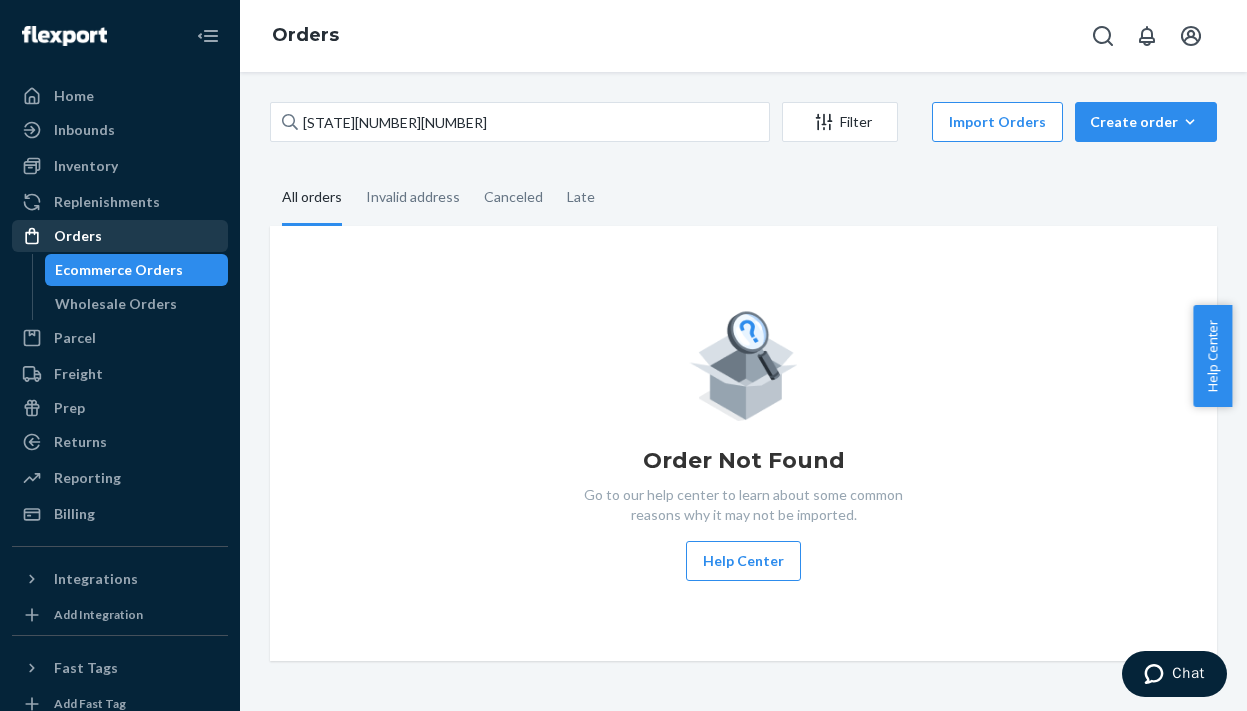 click on "Orders" at bounding box center [78, 236] 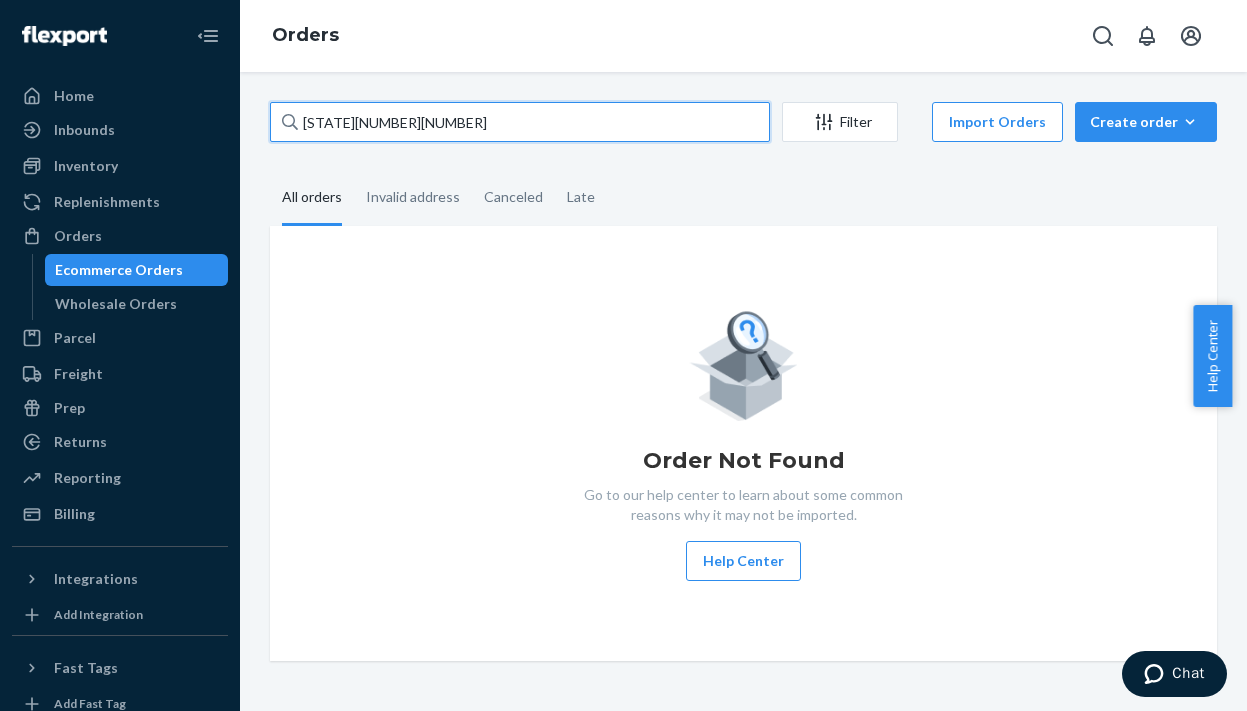 click on "[STATE][NUMBER][NUMBER]" at bounding box center (520, 122) 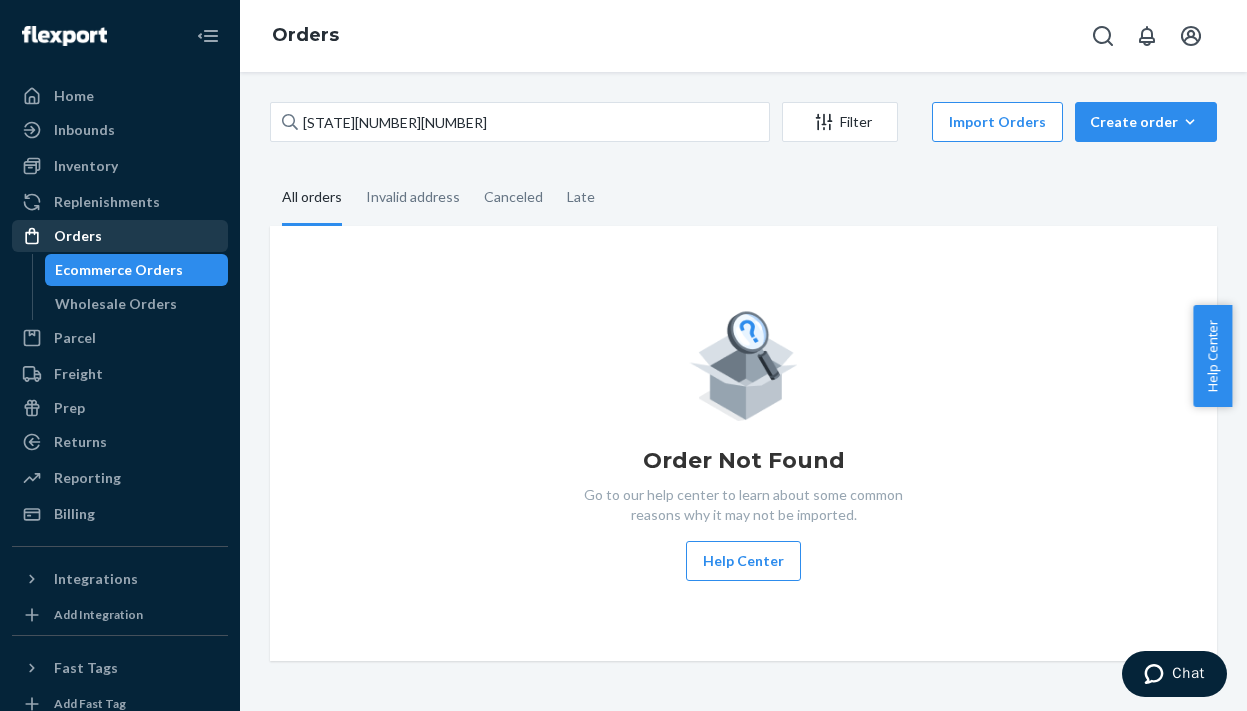 click on "Orders" at bounding box center [120, 236] 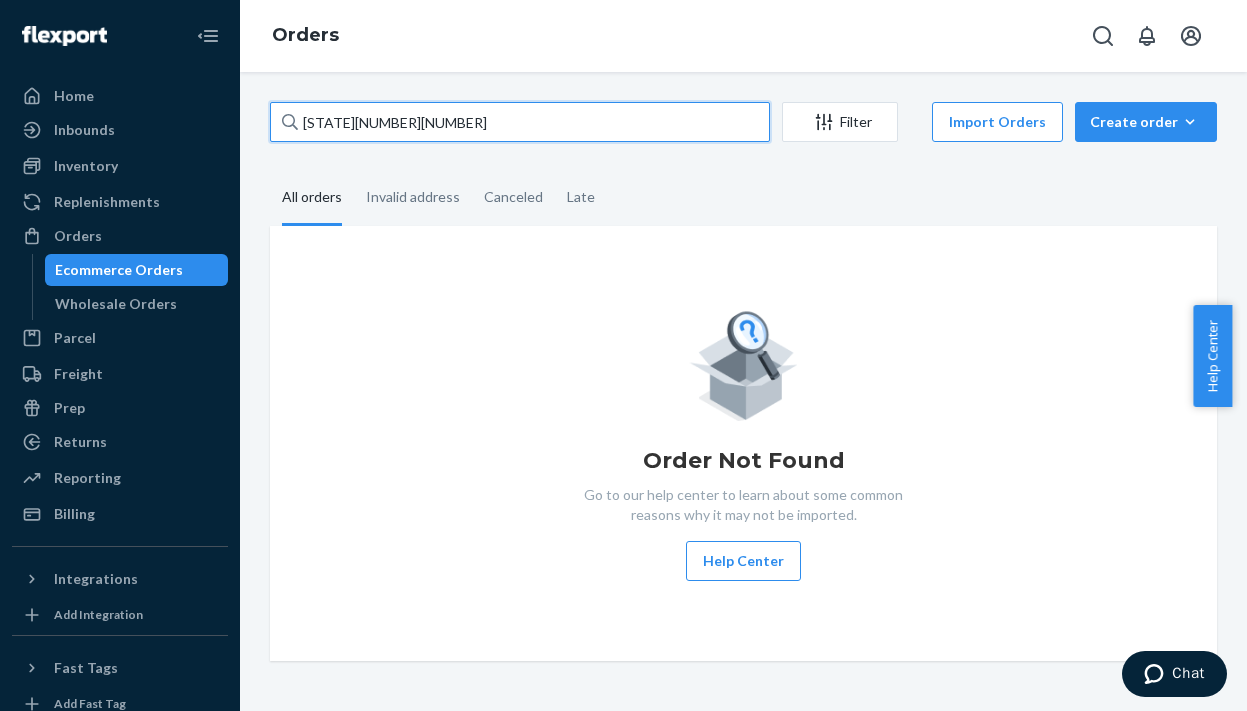 click on "[STATE][NUMBER][NUMBER]" at bounding box center (520, 122) 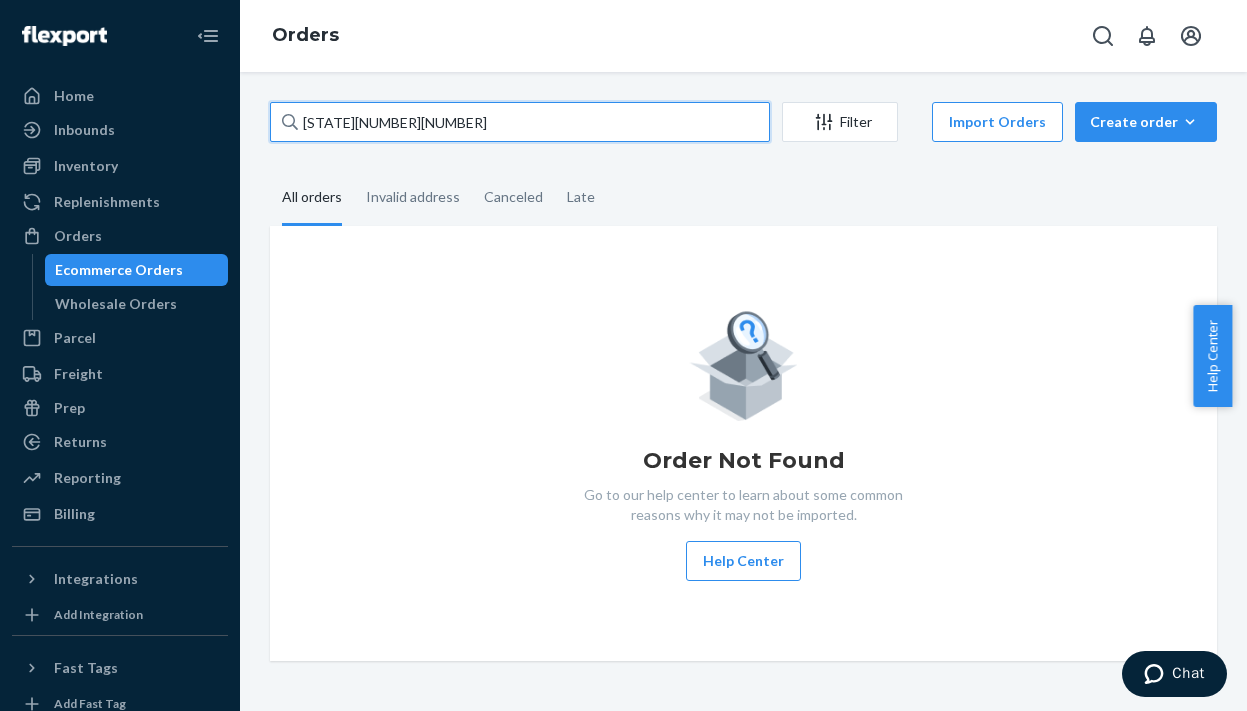 click on "[STATE][NUMBER][NUMBER]" at bounding box center (520, 122) 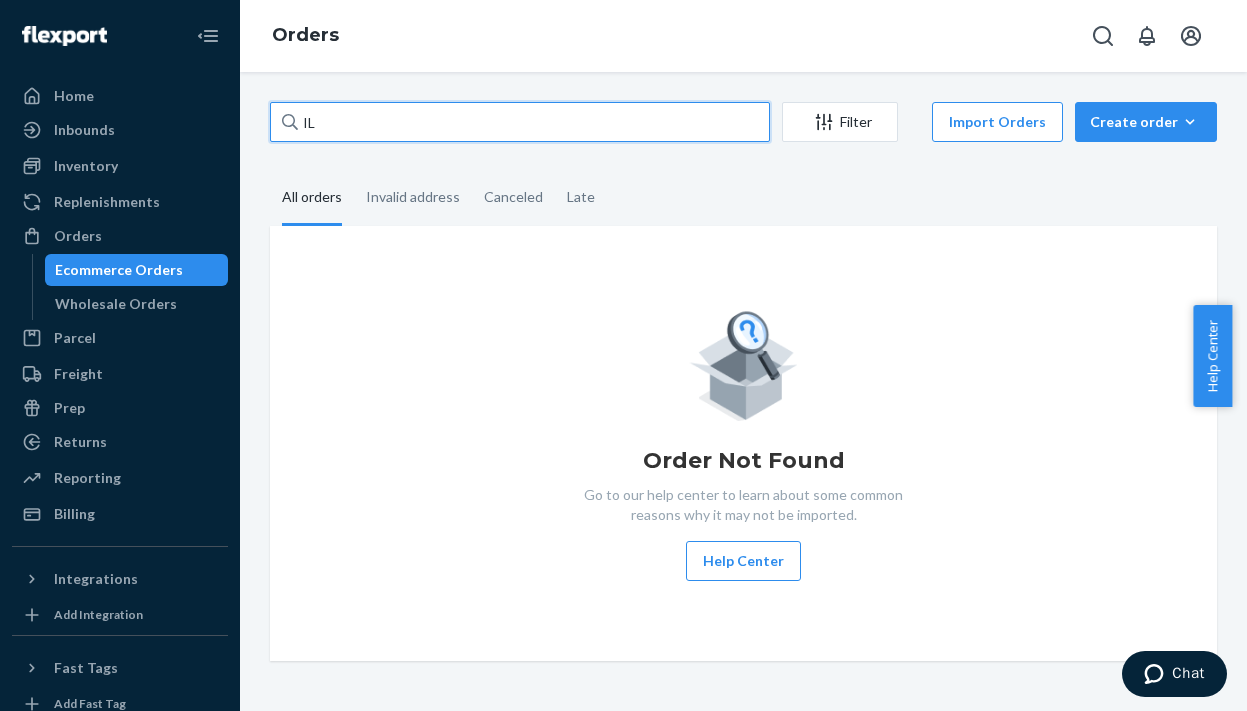 paste on "[NUMBER]" 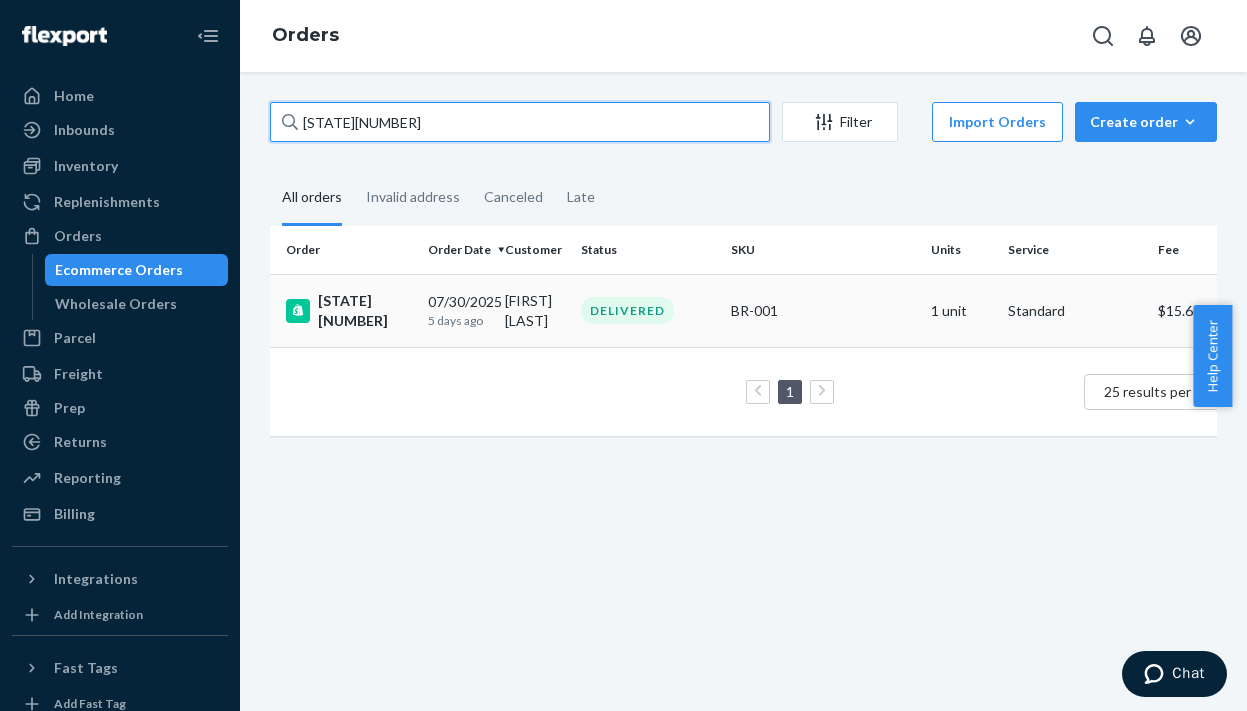 type on "[STATE][NUMBER]" 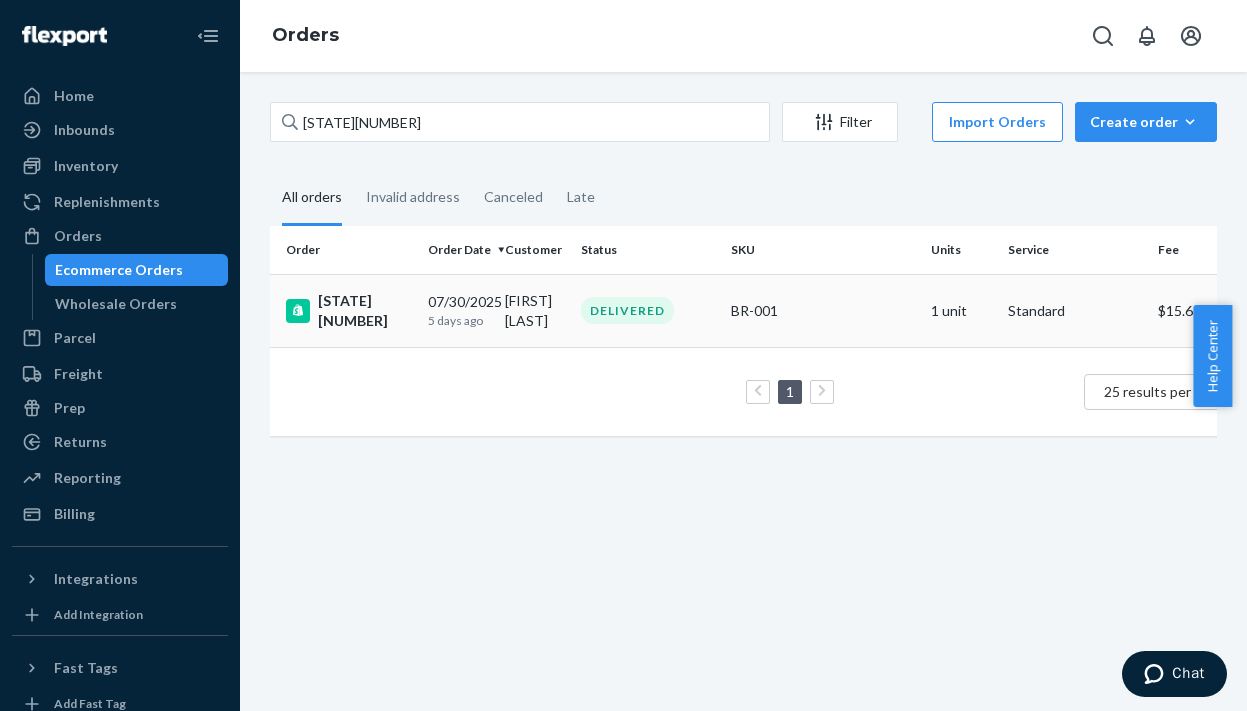 click on "[DATE] [NUMBER] days ago" at bounding box center (458, 310) 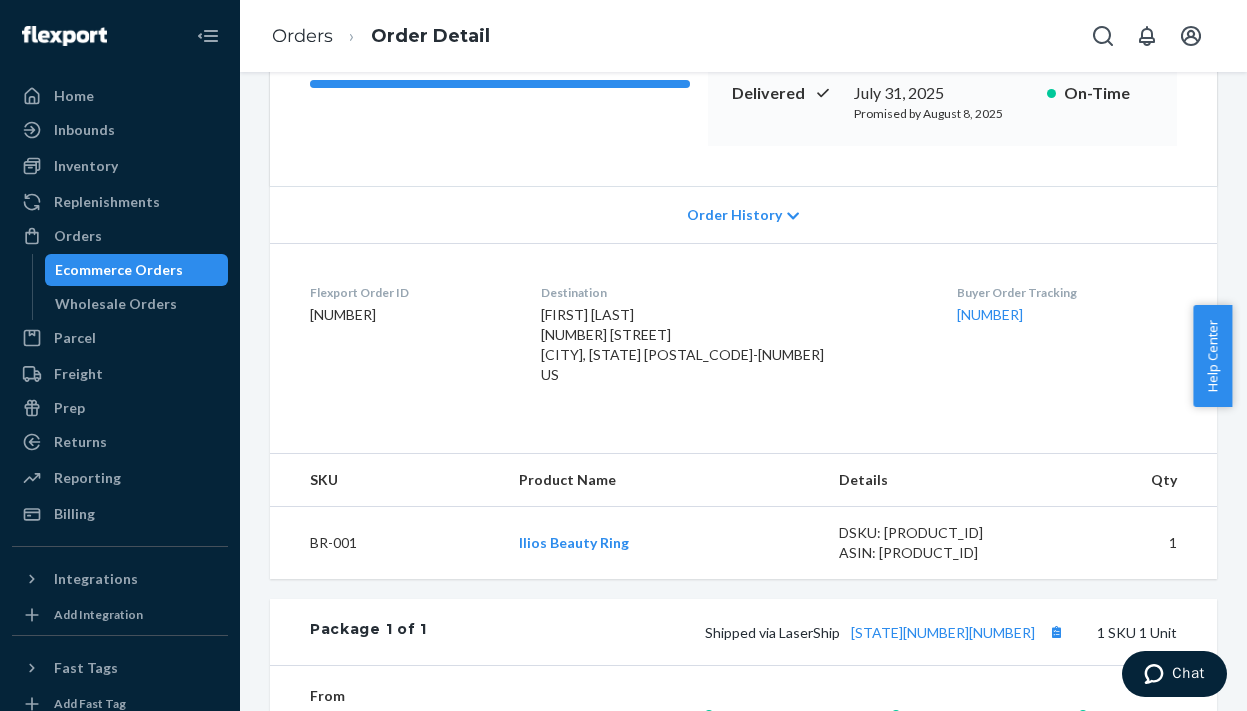scroll, scrollTop: 0, scrollLeft: 0, axis: both 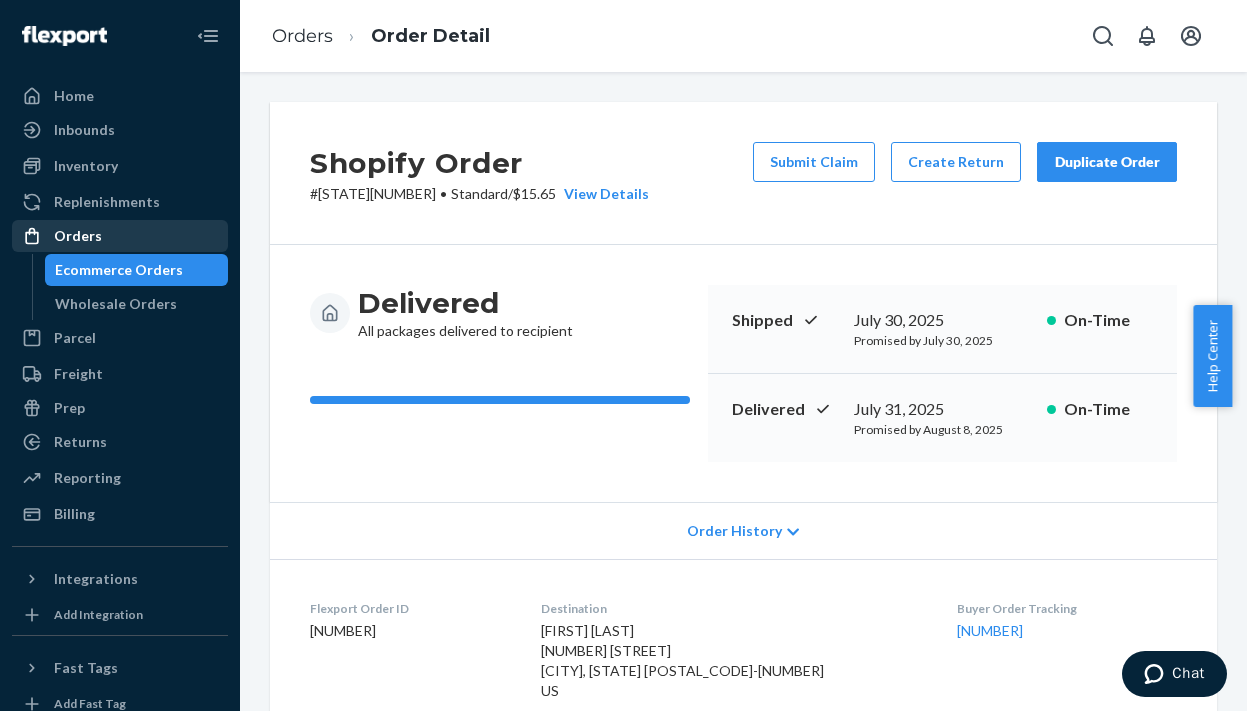 click on "Orders" at bounding box center [78, 236] 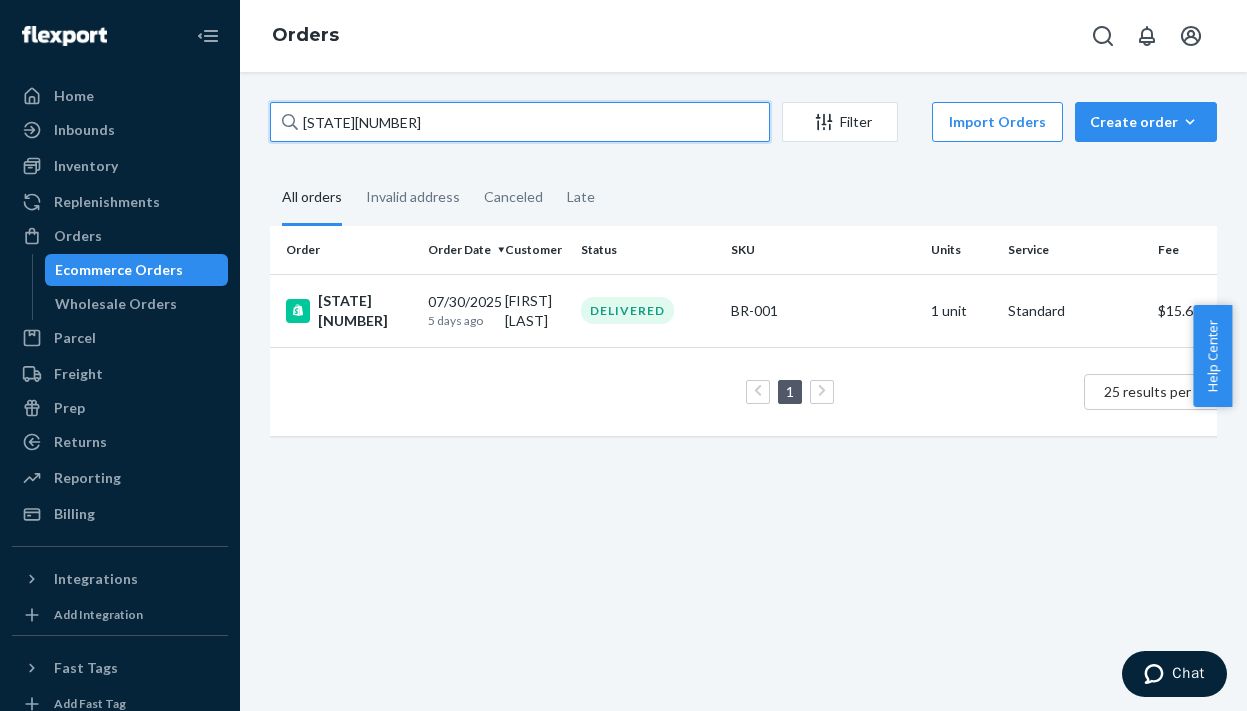 click on "[STATE][NUMBER]" at bounding box center (520, 122) 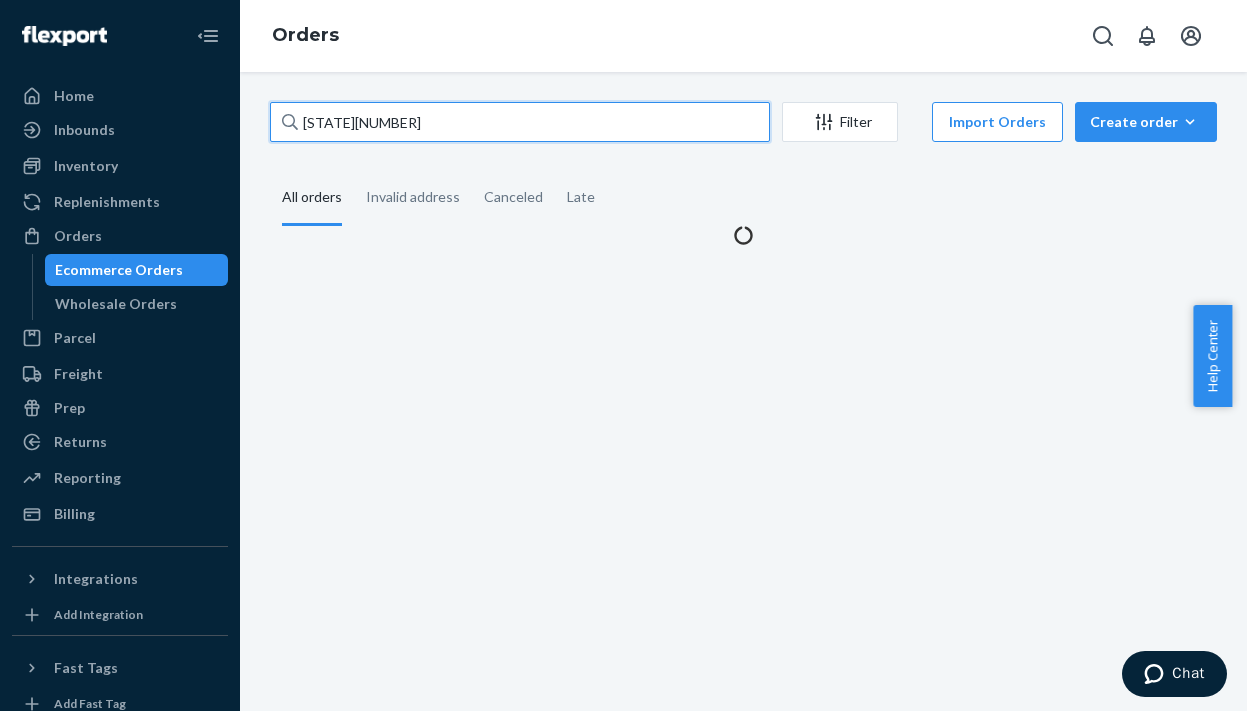 type on "[STATE][NUMBER]" 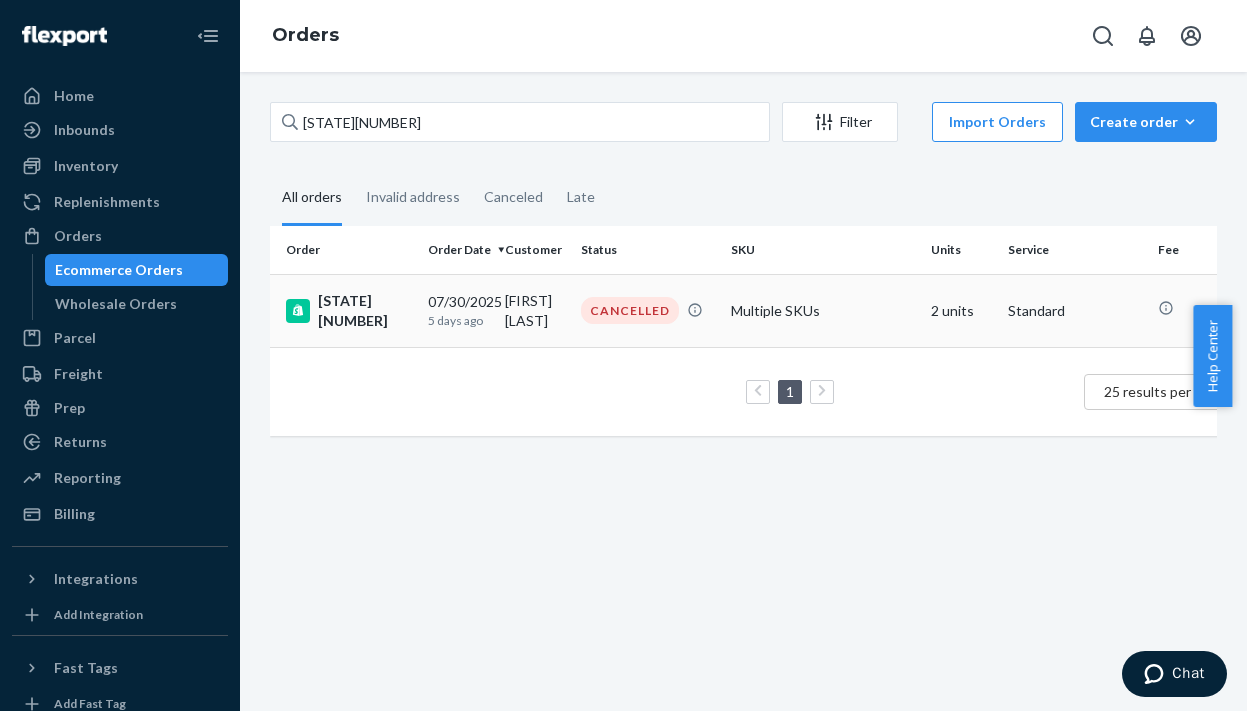 click on "[STATE][NUMBER]" at bounding box center [349, 311] 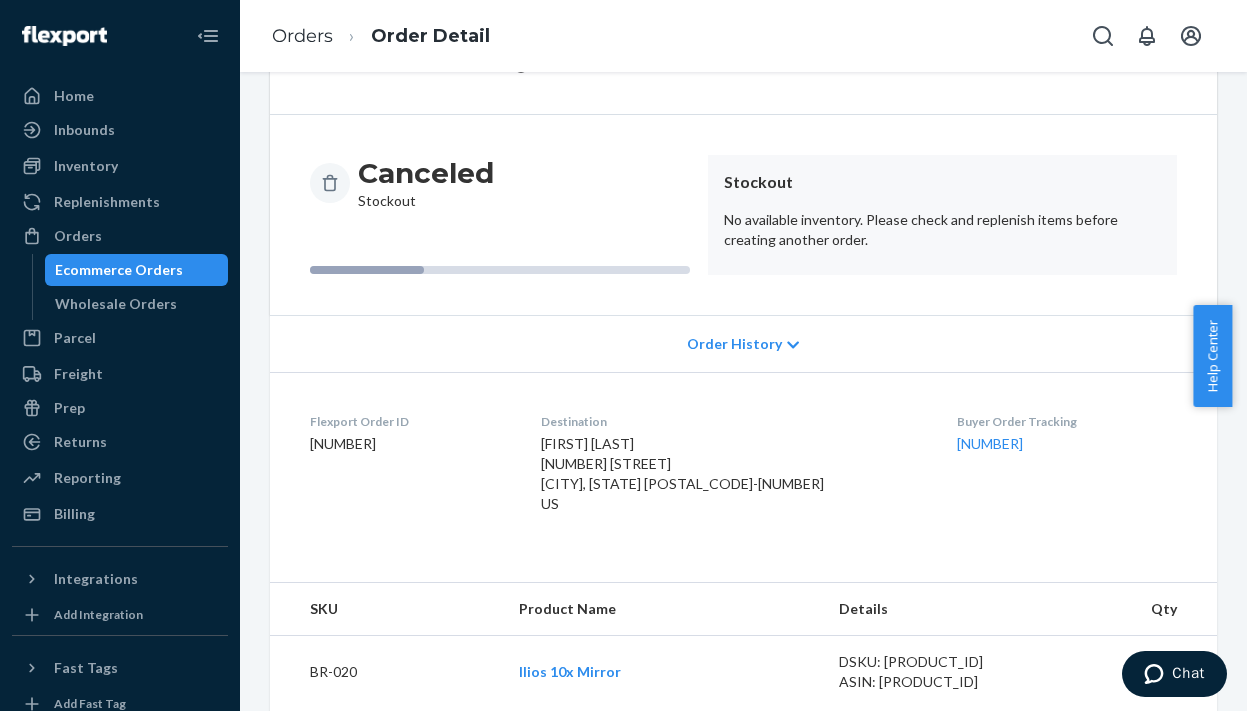 scroll, scrollTop: 0, scrollLeft: 0, axis: both 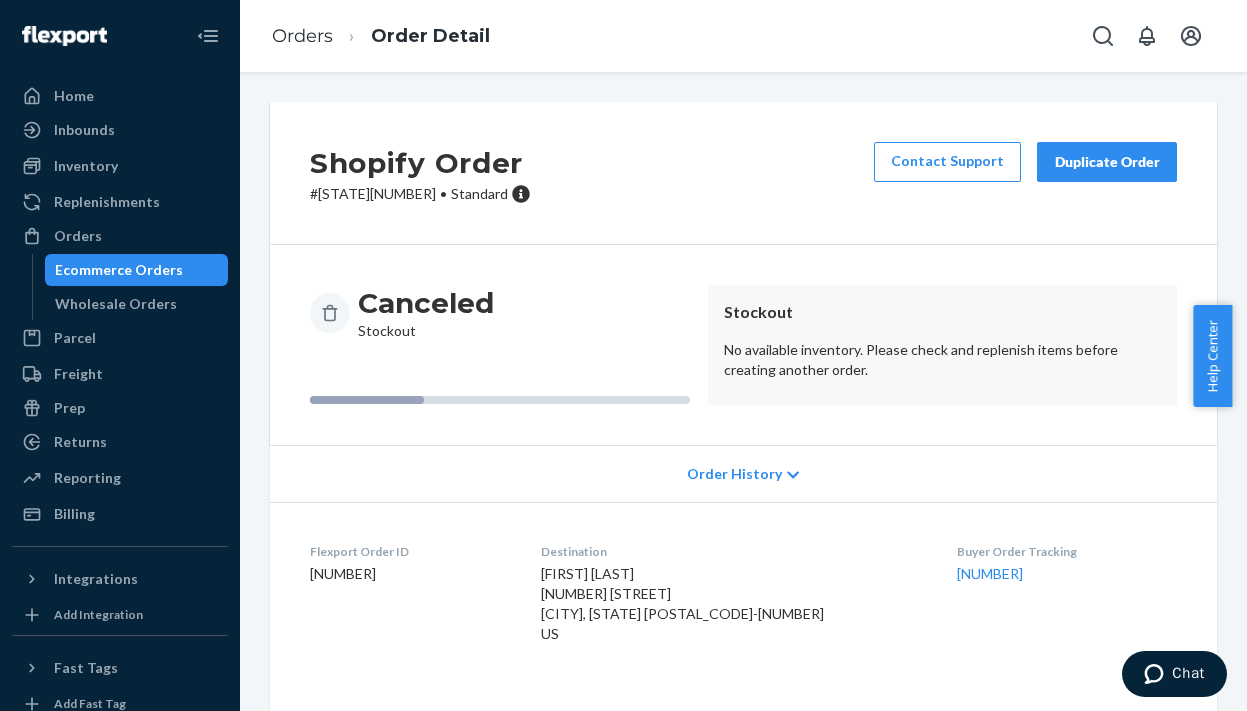 click on "Ecommerce Orders" at bounding box center [137, 270] 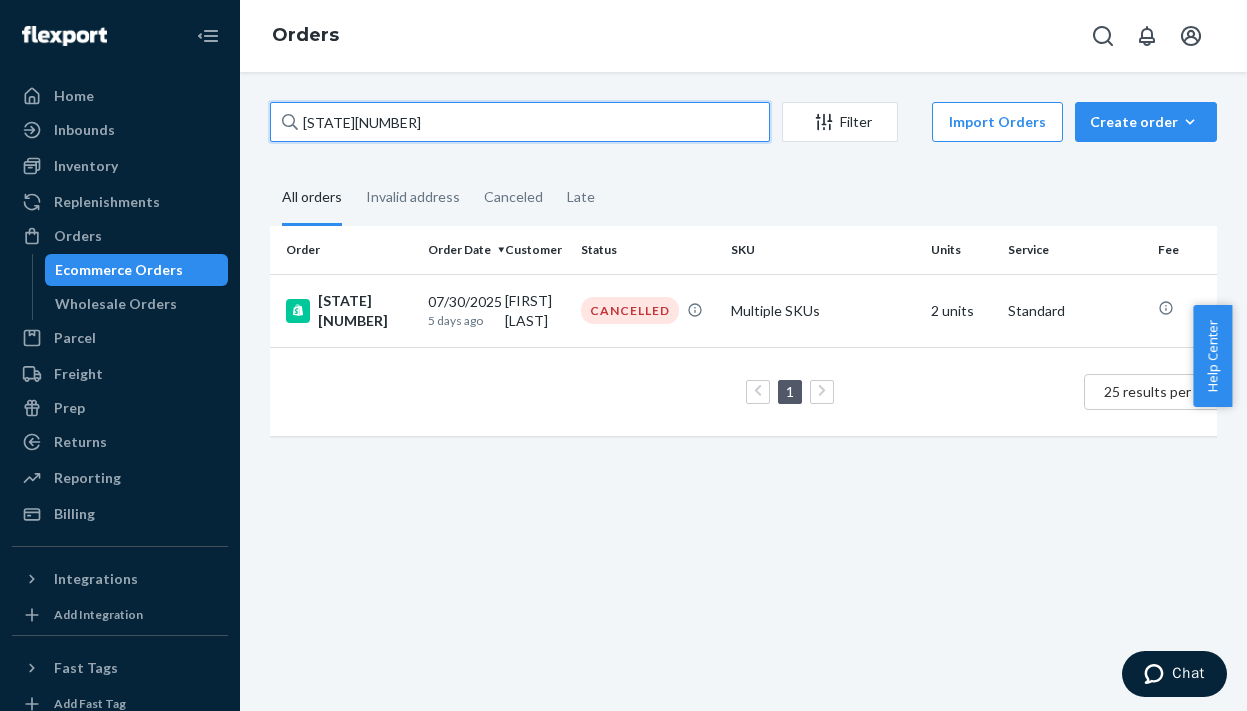click on "[STATE][NUMBER]" at bounding box center (520, 122) 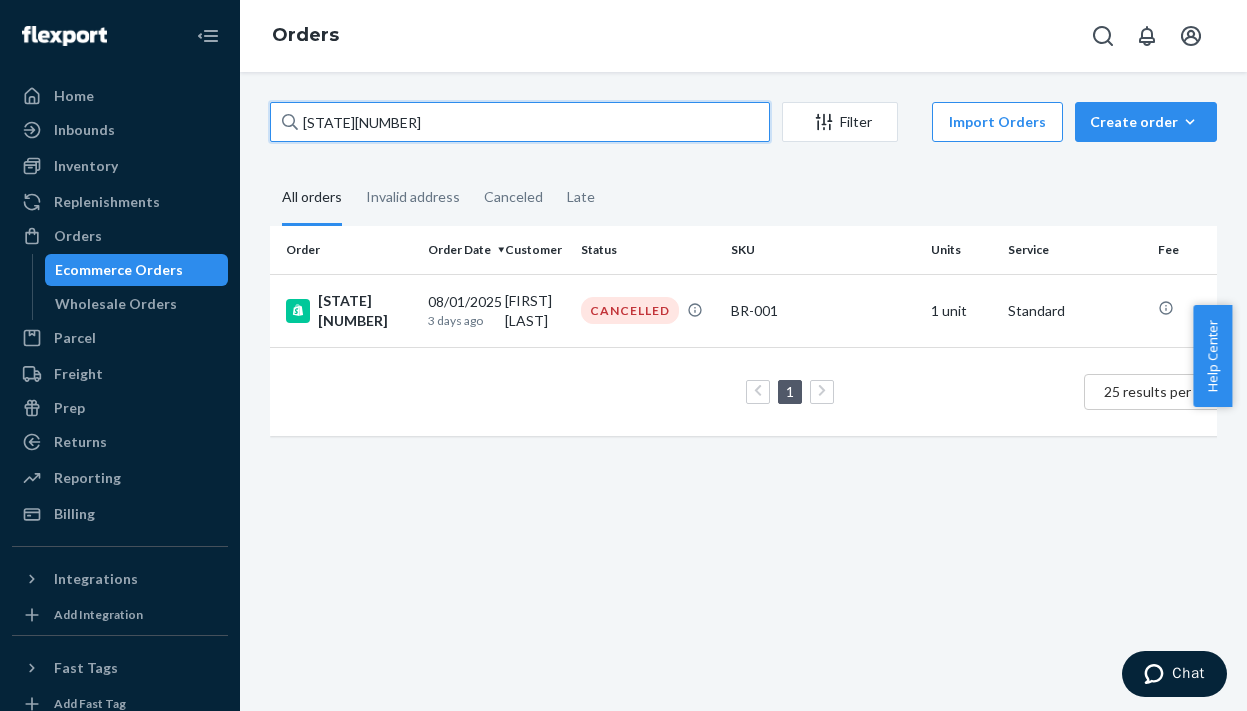 click on "[STATE][NUMBER]" at bounding box center (520, 122) 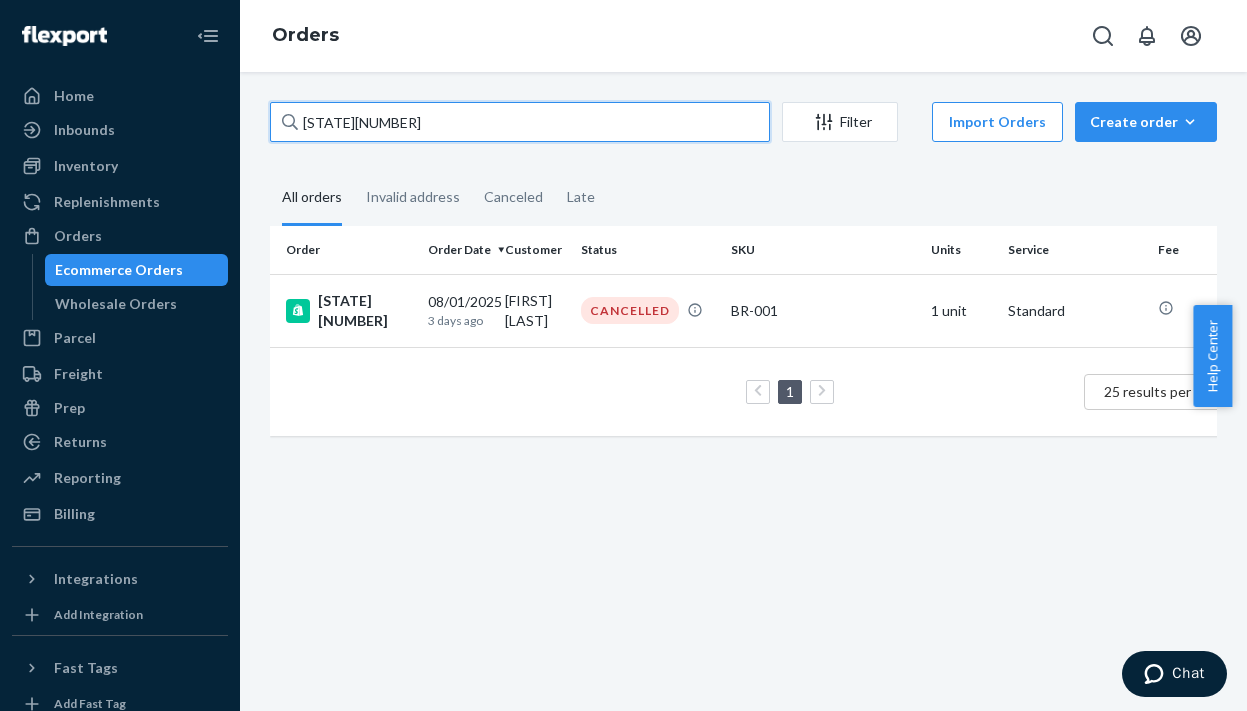 type on "[STATE][NUMBER]" 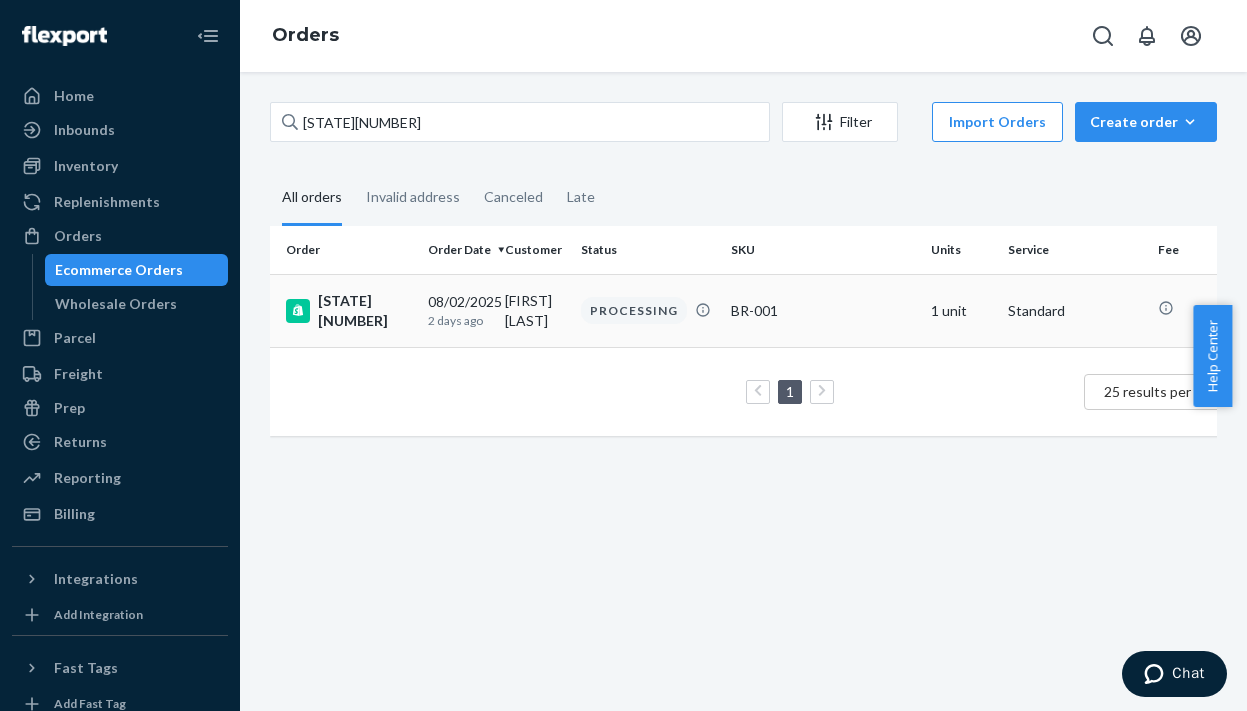 click on "[STATE][NUMBER]" at bounding box center [349, 311] 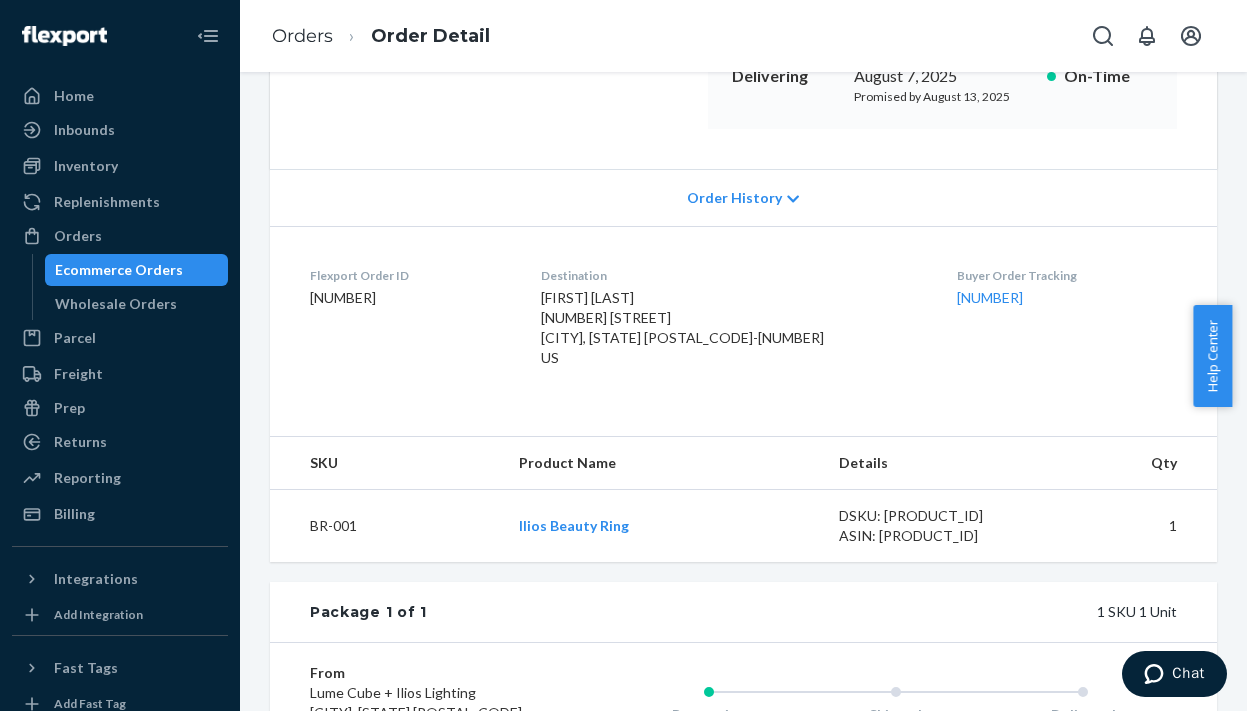 scroll, scrollTop: 0, scrollLeft: 0, axis: both 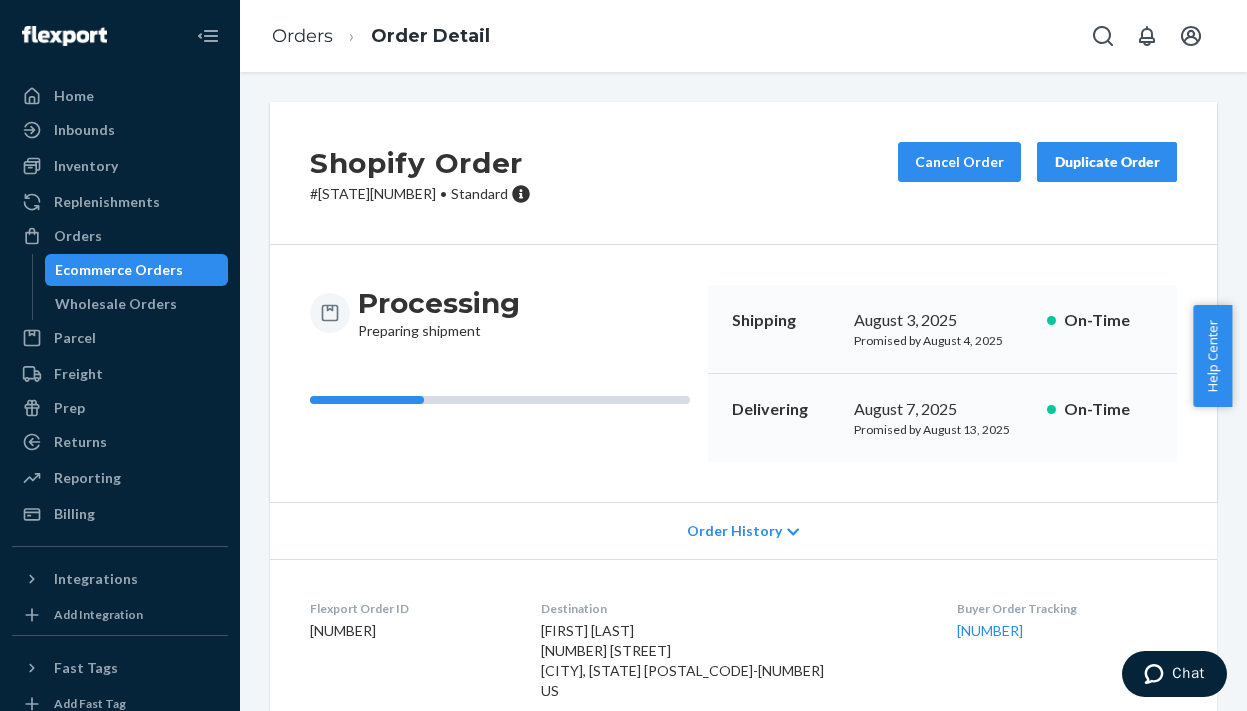 click on "Ecommerce Orders" at bounding box center [119, 270] 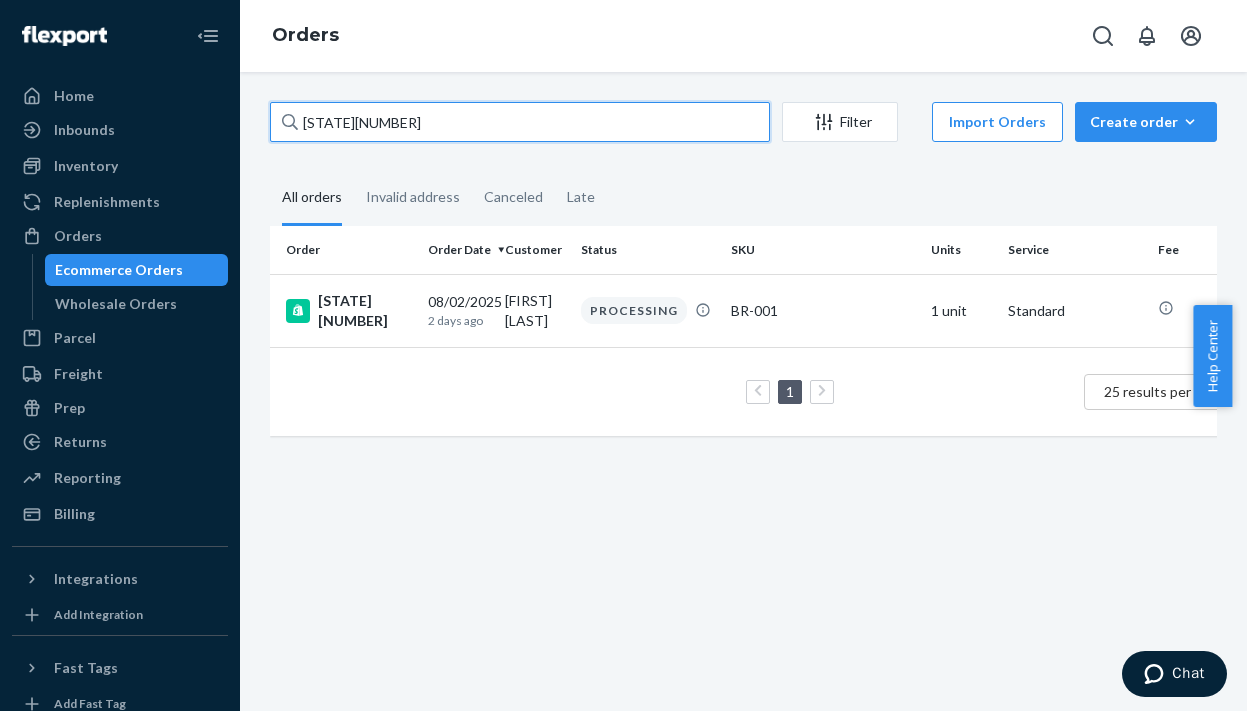 click on "[STATE][NUMBER]" at bounding box center [520, 122] 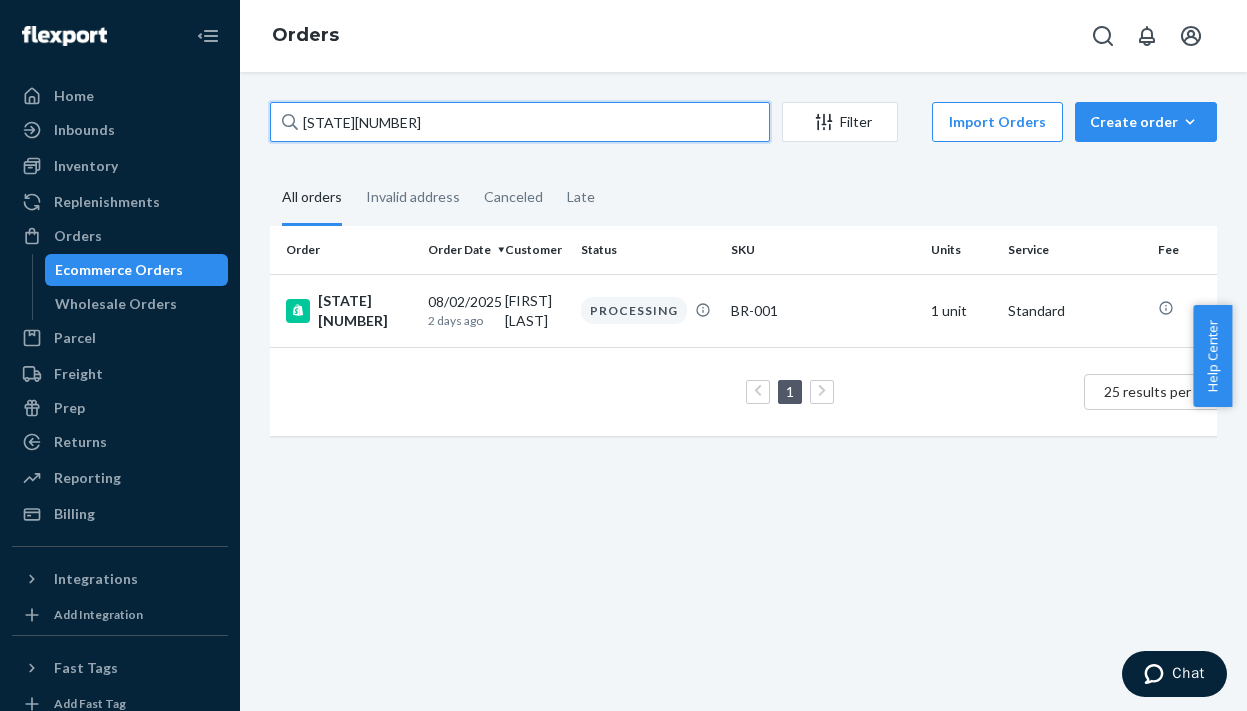 click on "[STATE][NUMBER]" at bounding box center (520, 122) 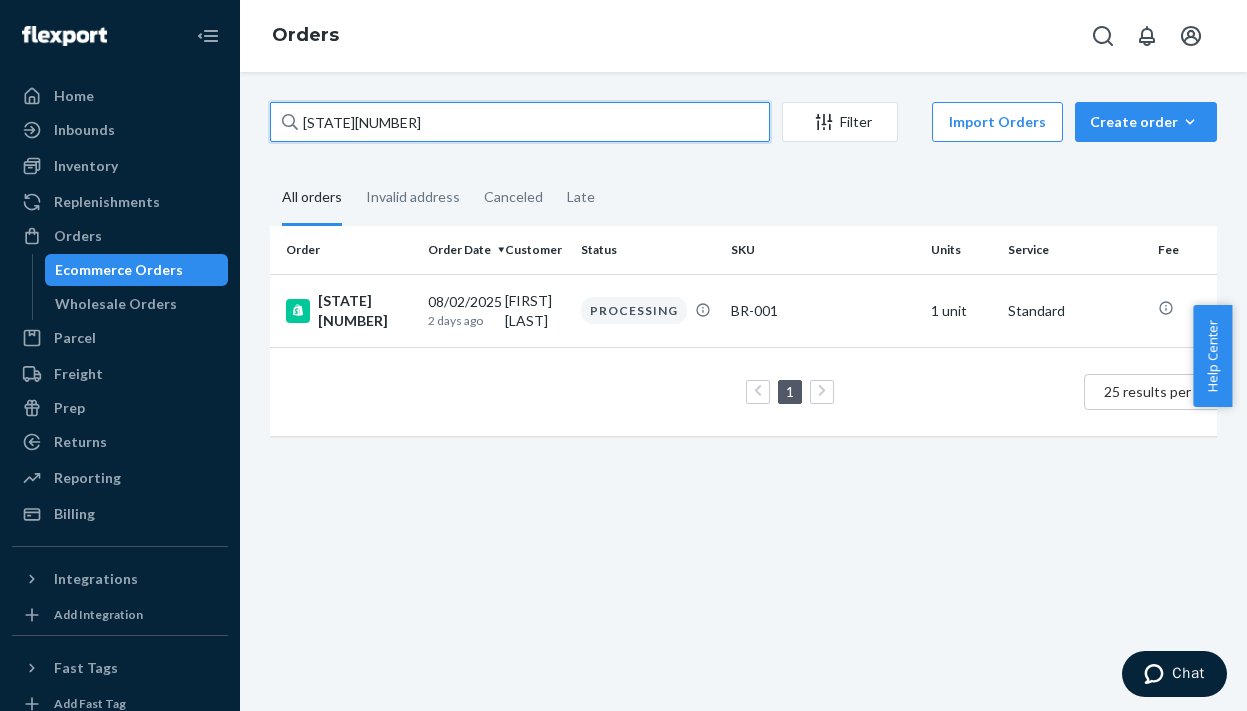 click on "[STATE][NUMBER]" at bounding box center (520, 122) 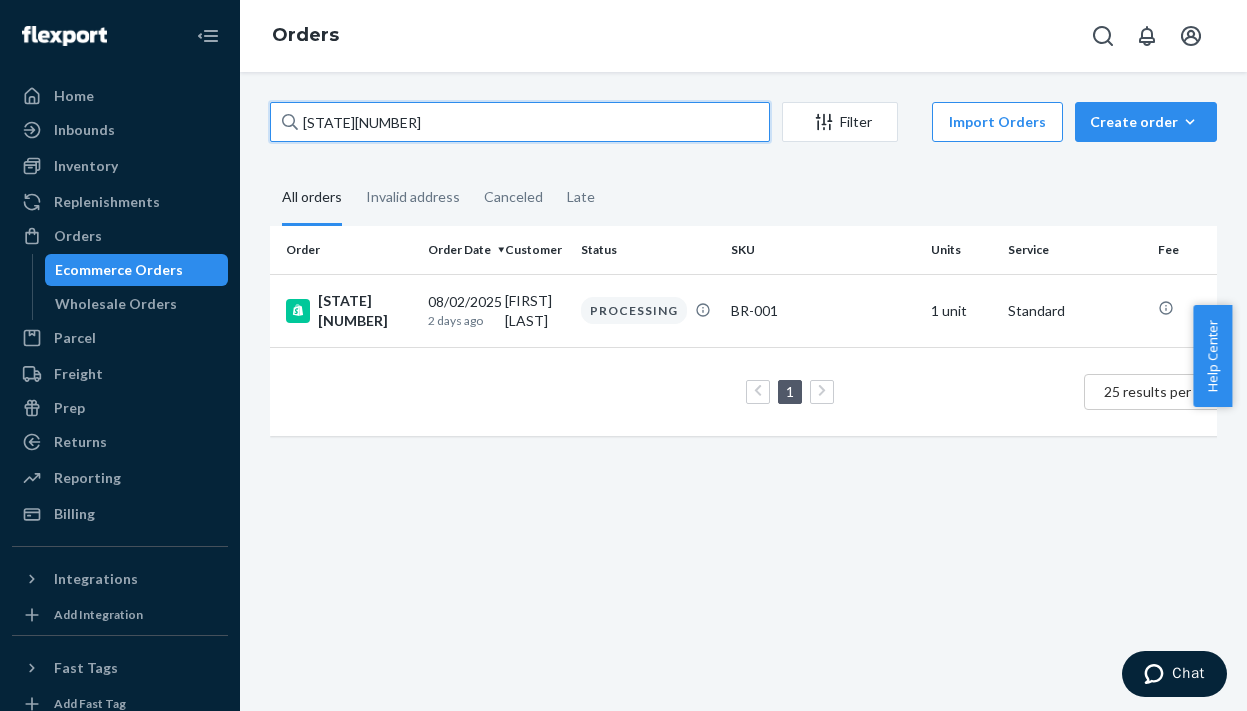 paste on "[NUMBER]" 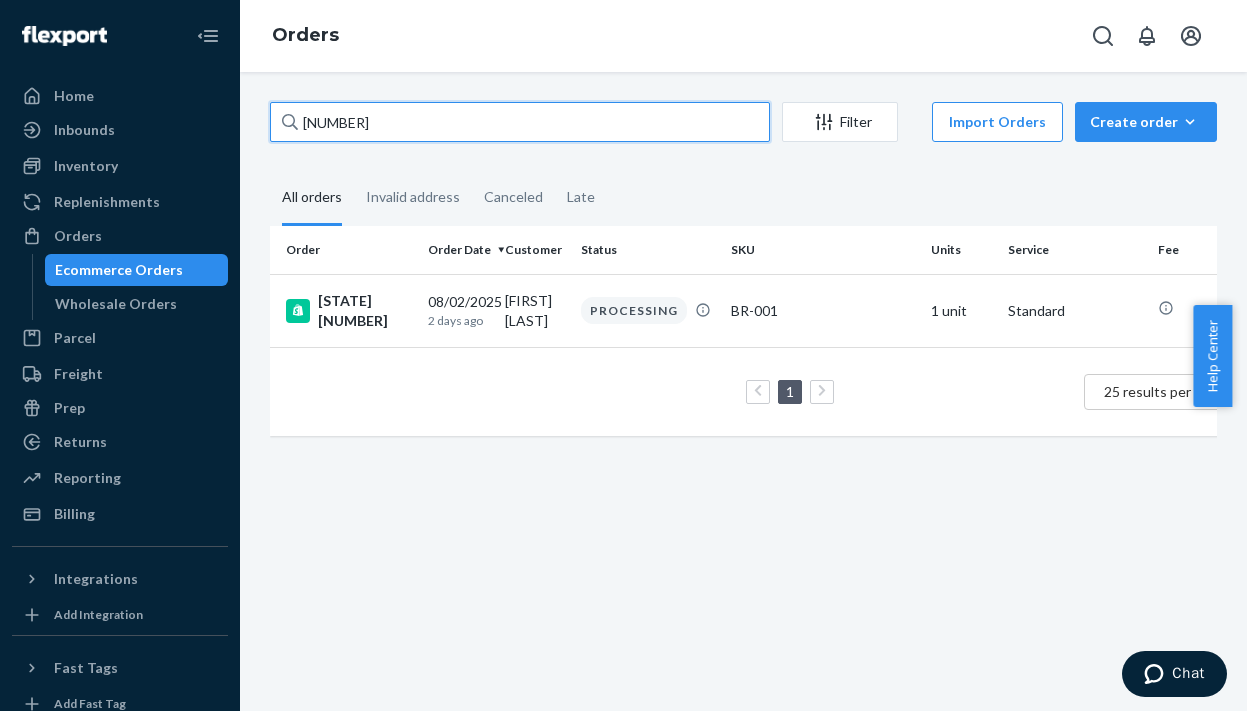 type on "[NUMBER]" 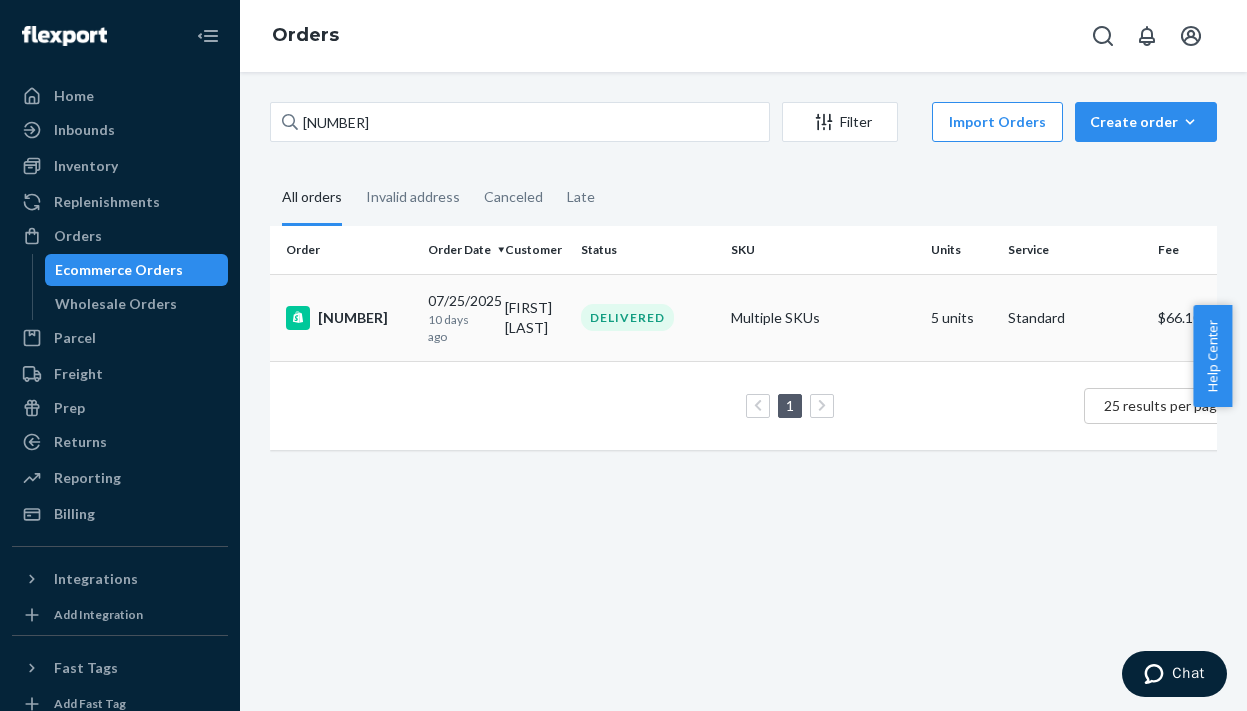 click on "[NUMBER]" at bounding box center (349, 318) 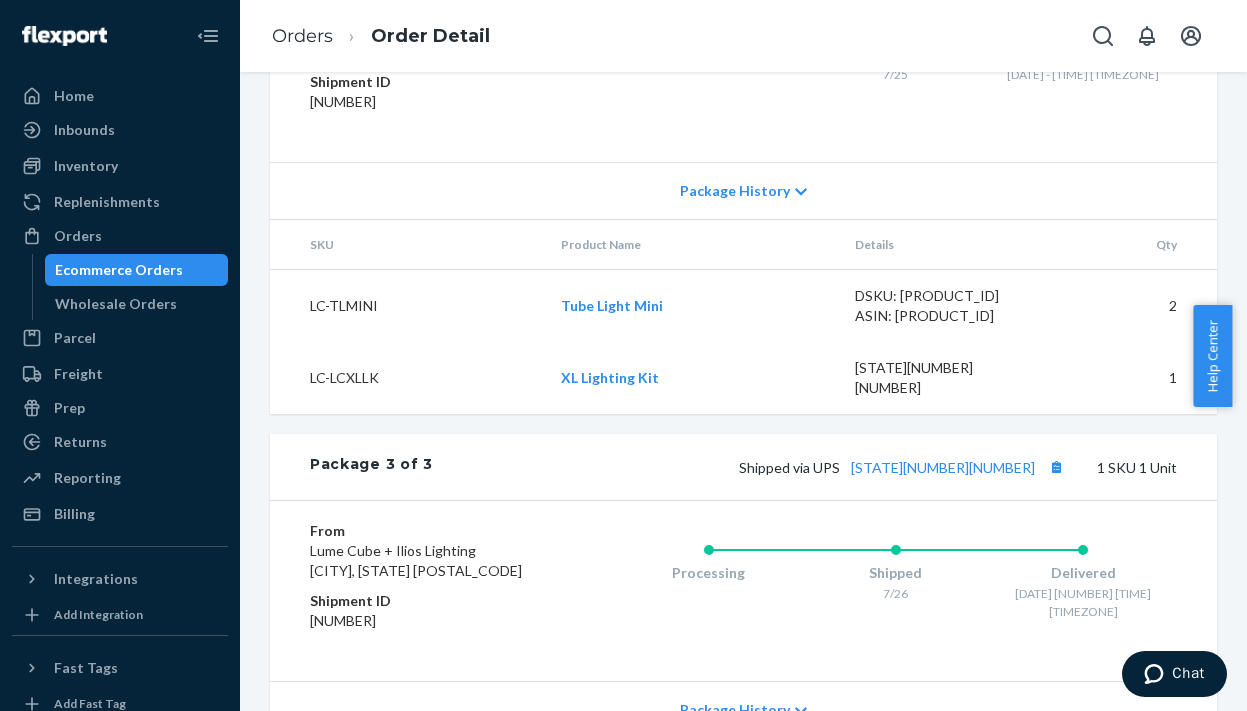 scroll, scrollTop: 1717, scrollLeft: 0, axis: vertical 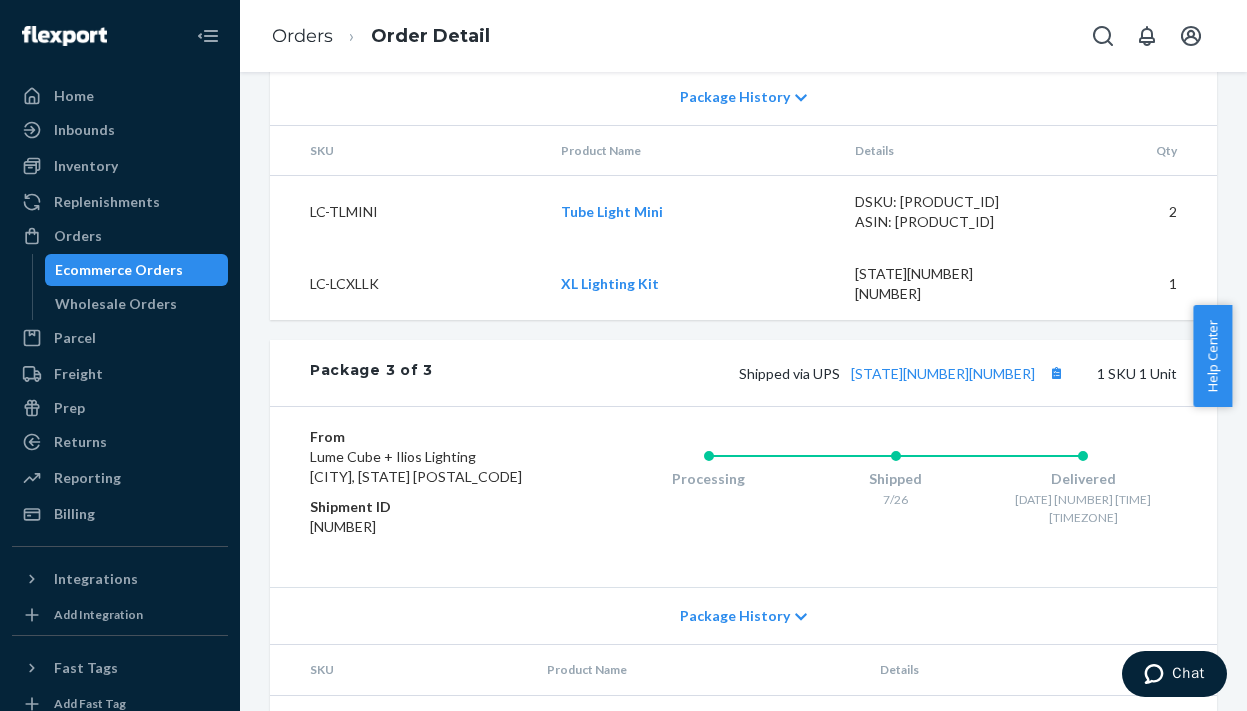 click on "[STATE][NUMBER][NUMBER]" at bounding box center (968, 732) 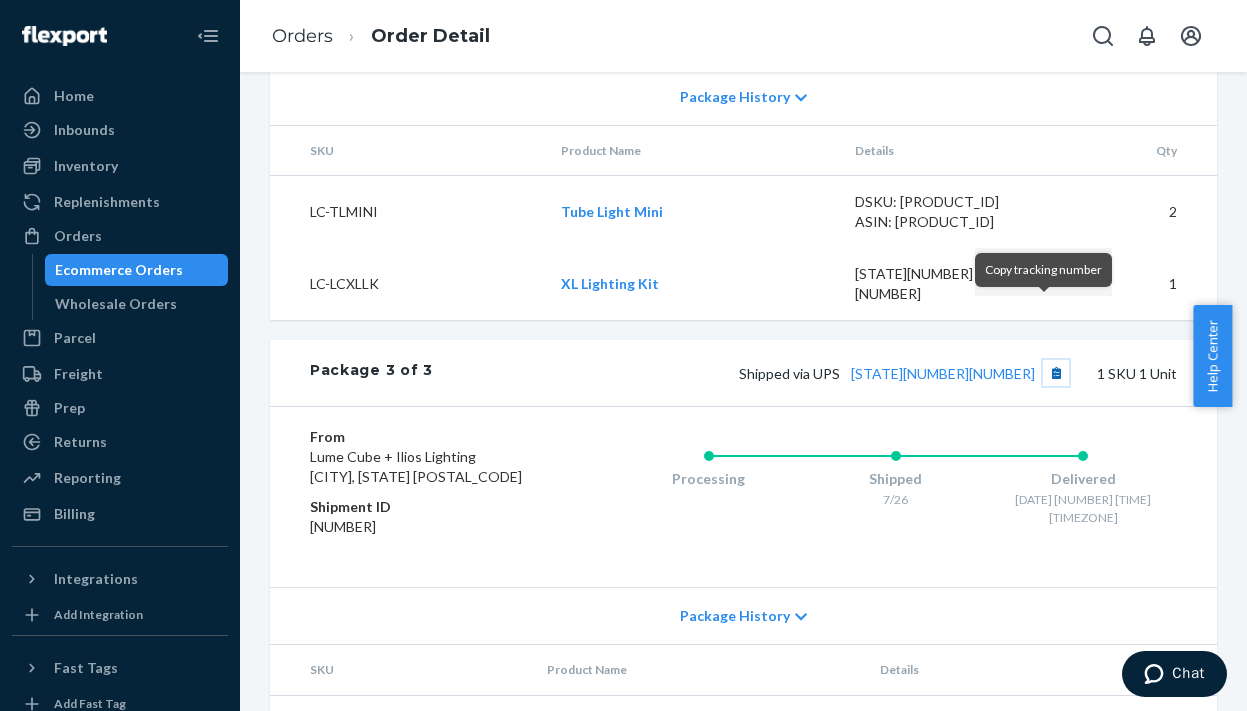 click at bounding box center (1056, 373) 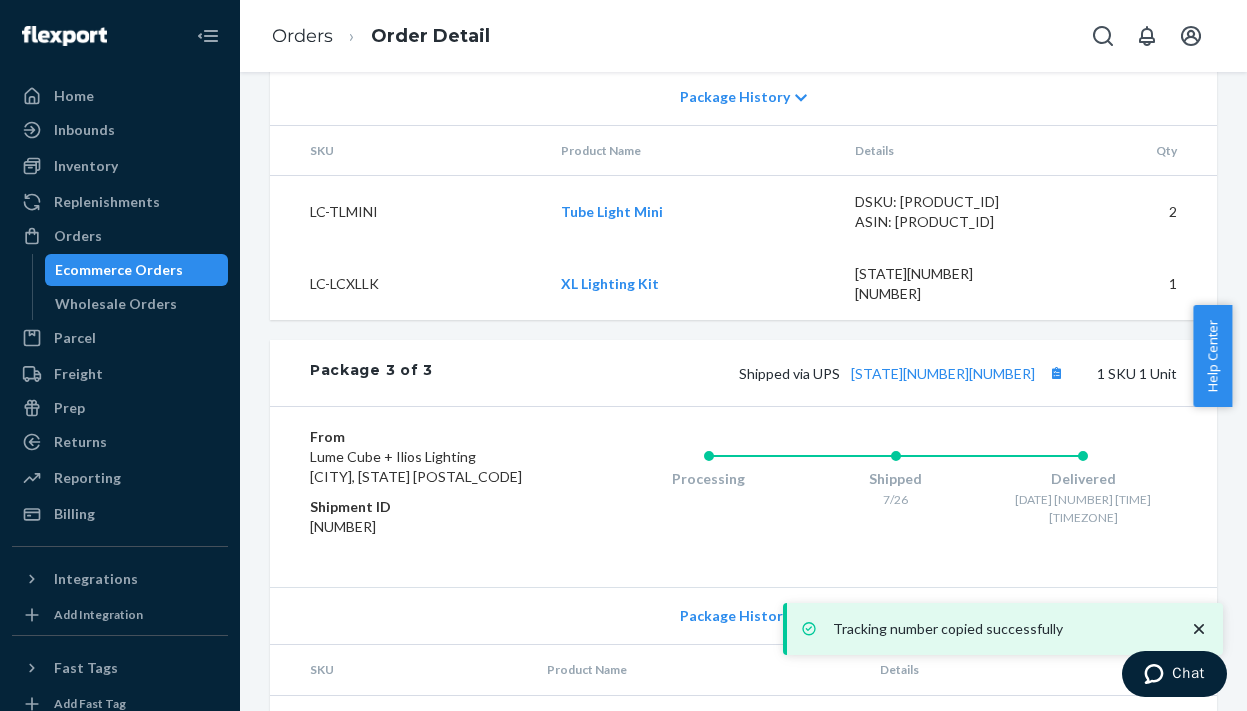 click on "Ecommerce Orders" at bounding box center (119, 270) 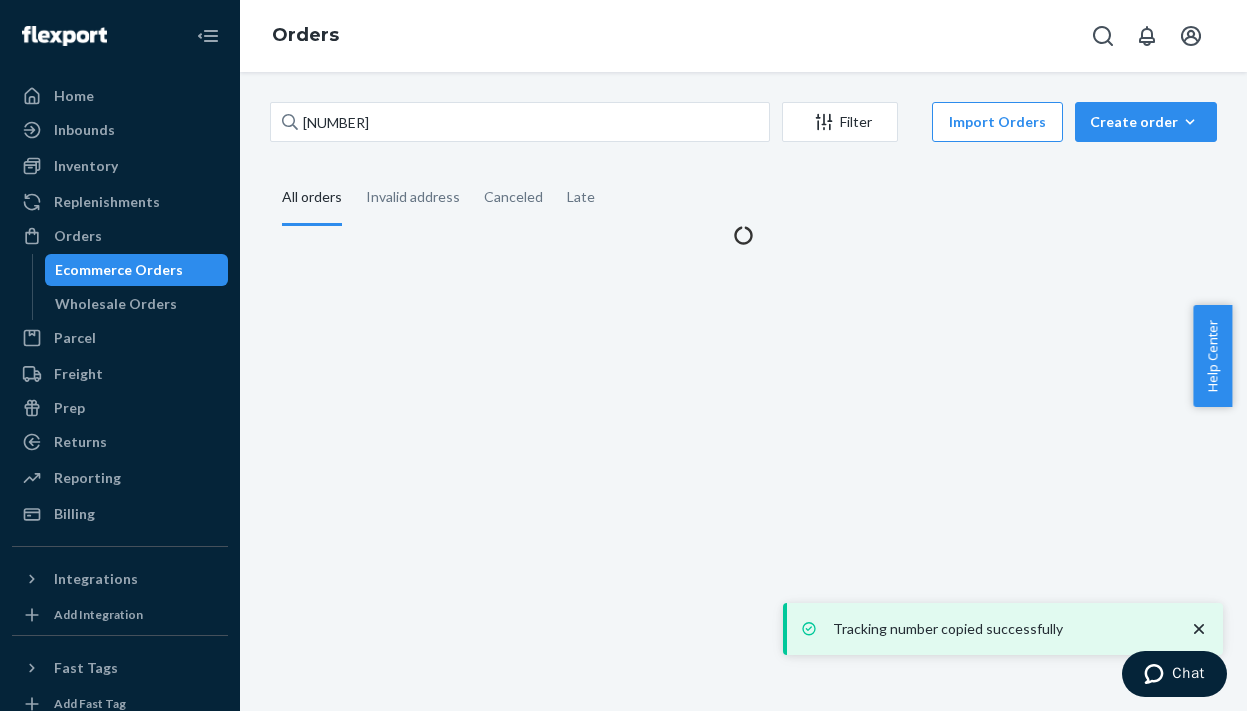 scroll, scrollTop: 0, scrollLeft: 0, axis: both 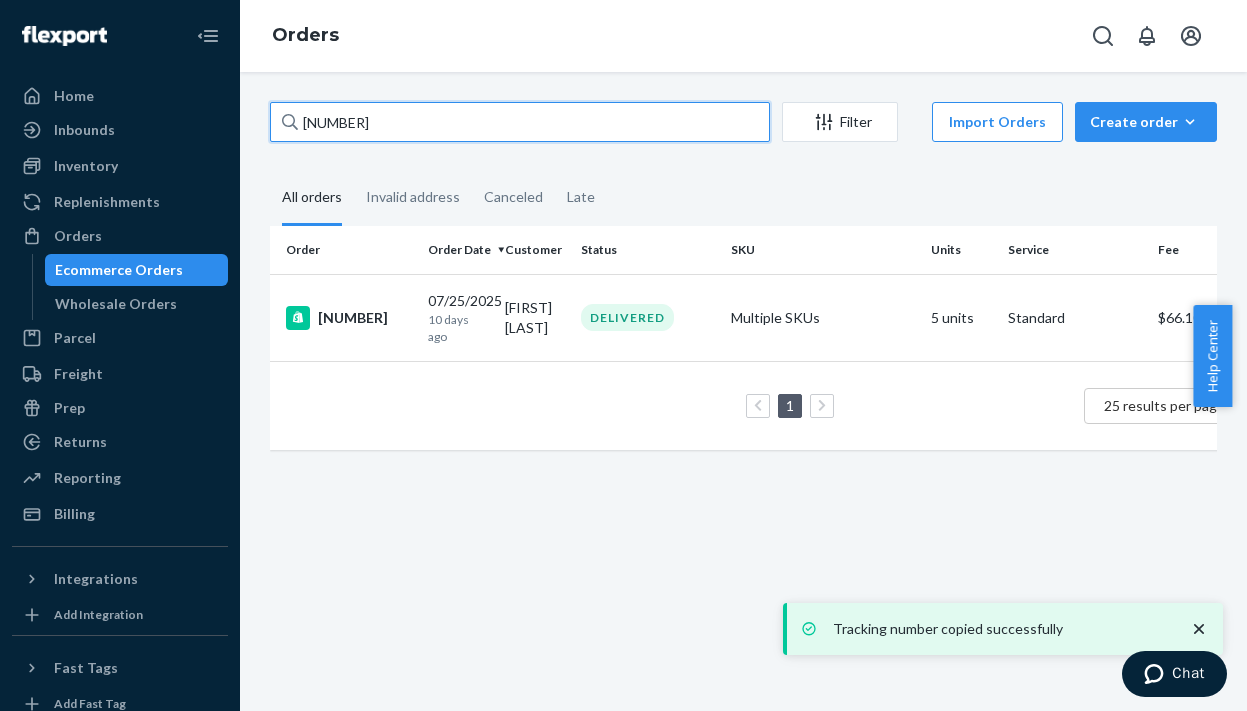 click on "[NUMBER]" at bounding box center (520, 122) 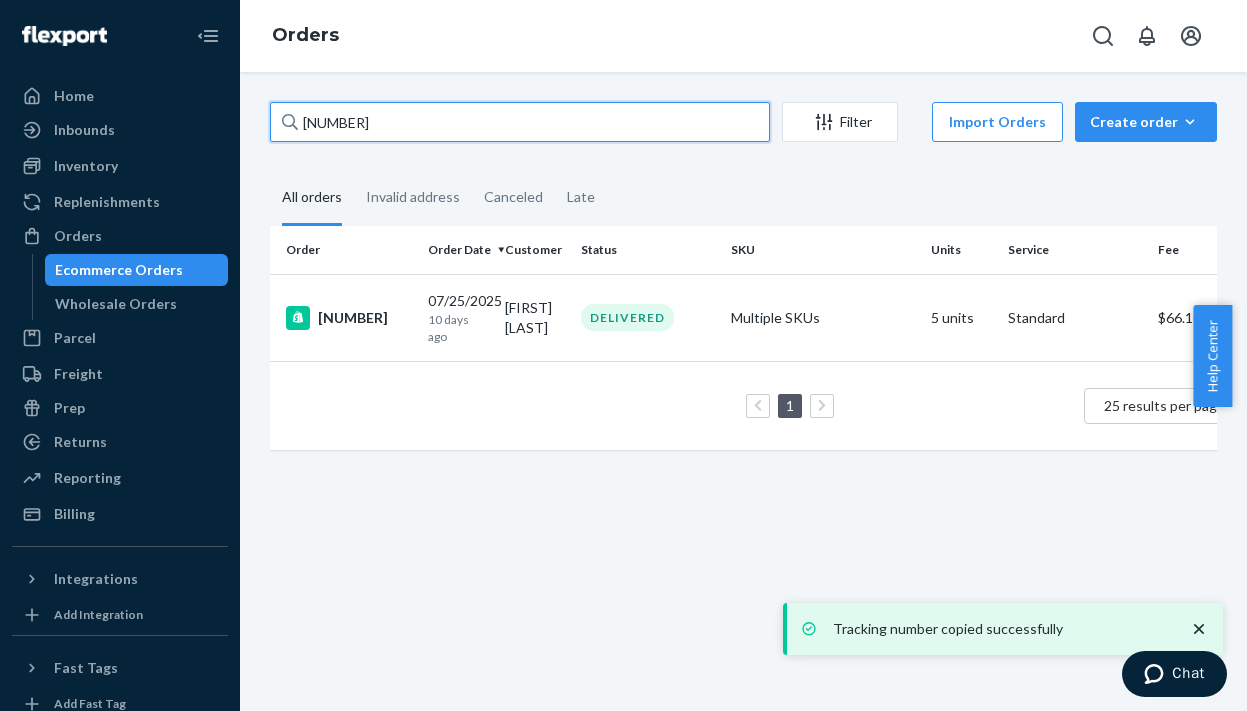 click on "[NUMBER]" at bounding box center (520, 122) 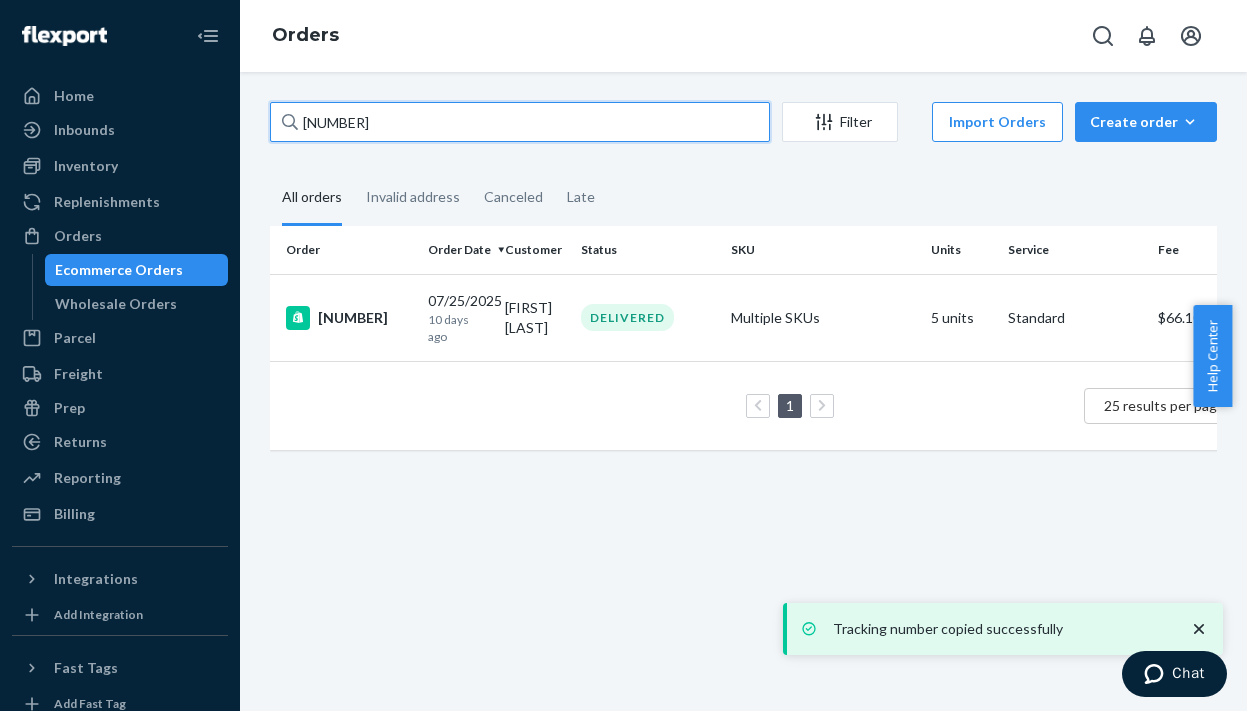 paste on "86" 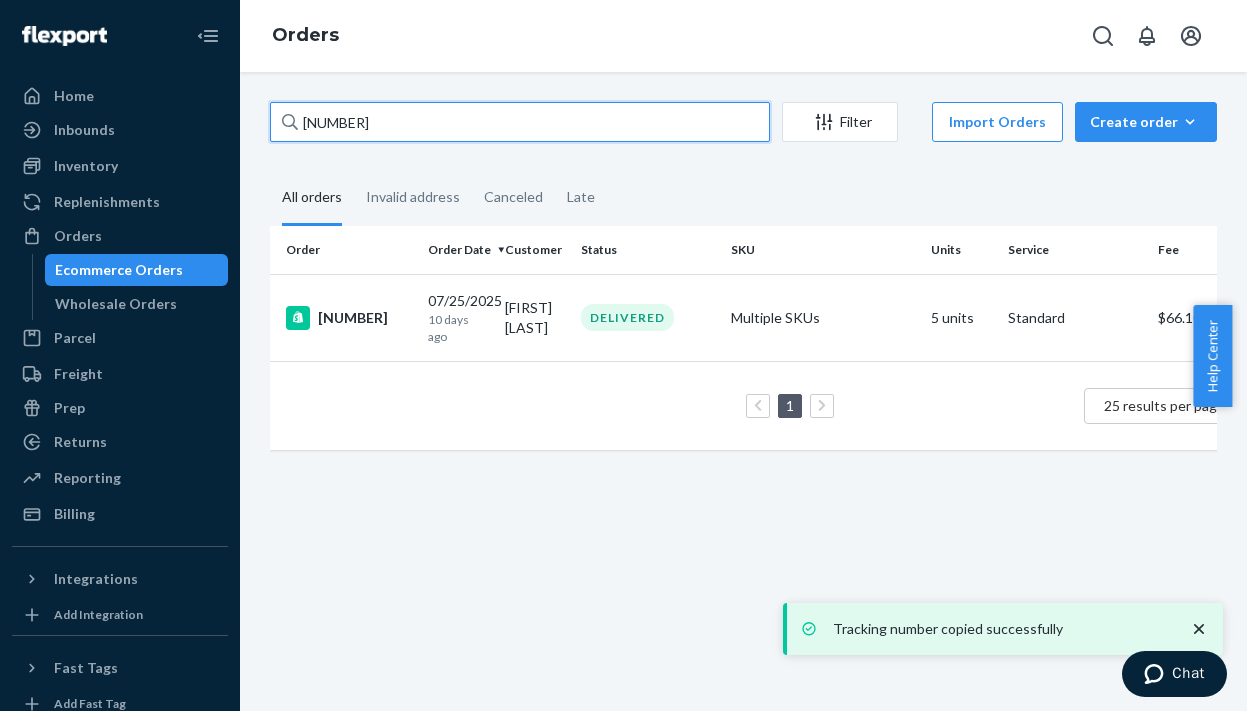 type on "[NUMBER]" 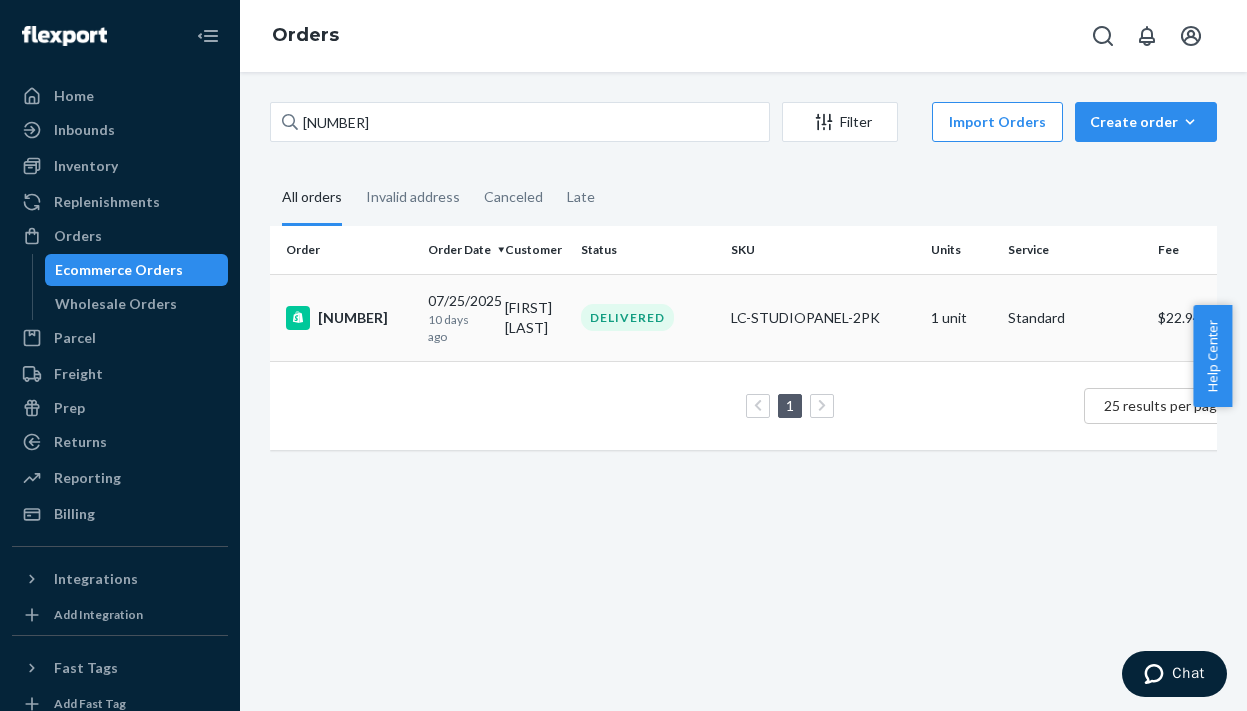 click on "[NUMBER]" at bounding box center [349, 318] 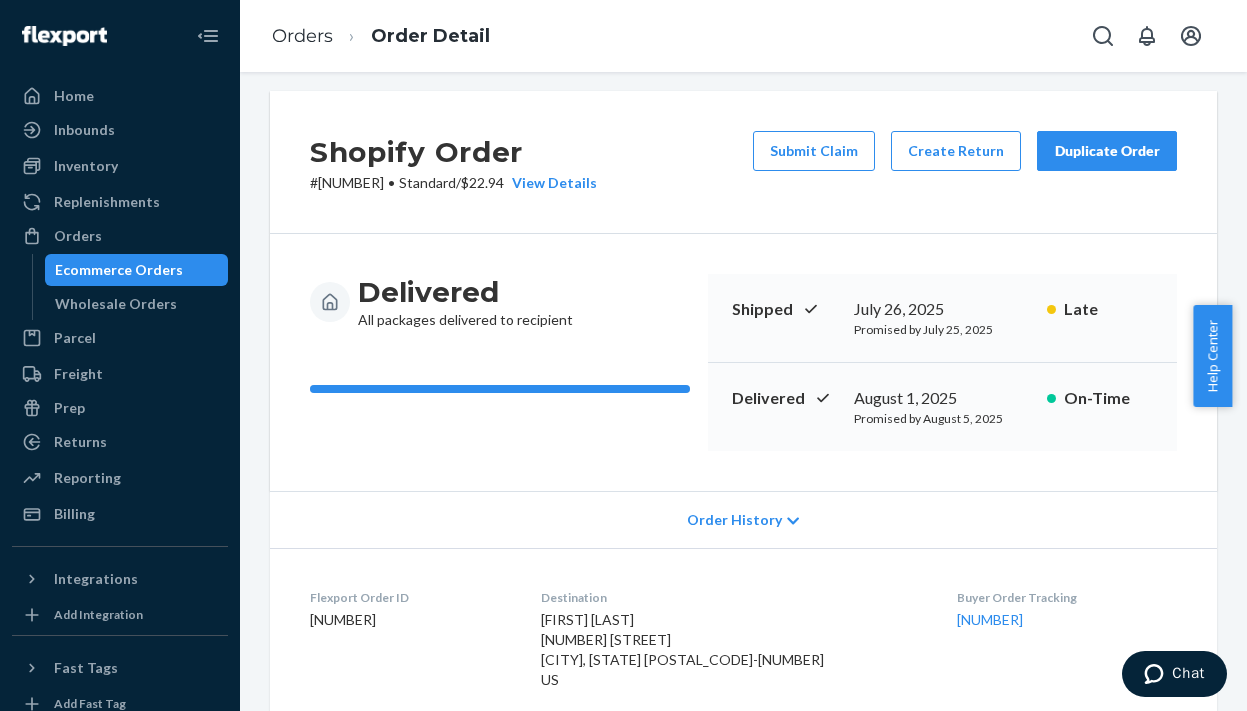 scroll, scrollTop: 655, scrollLeft: 0, axis: vertical 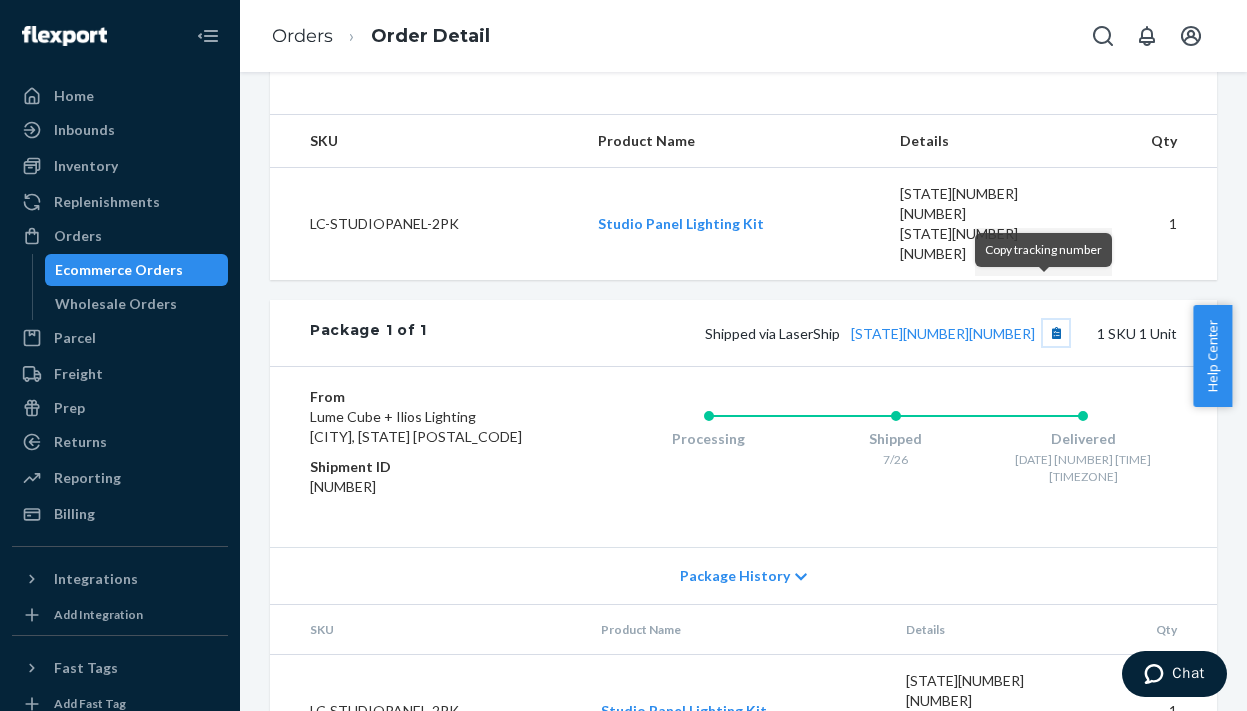 click at bounding box center (1056, 333) 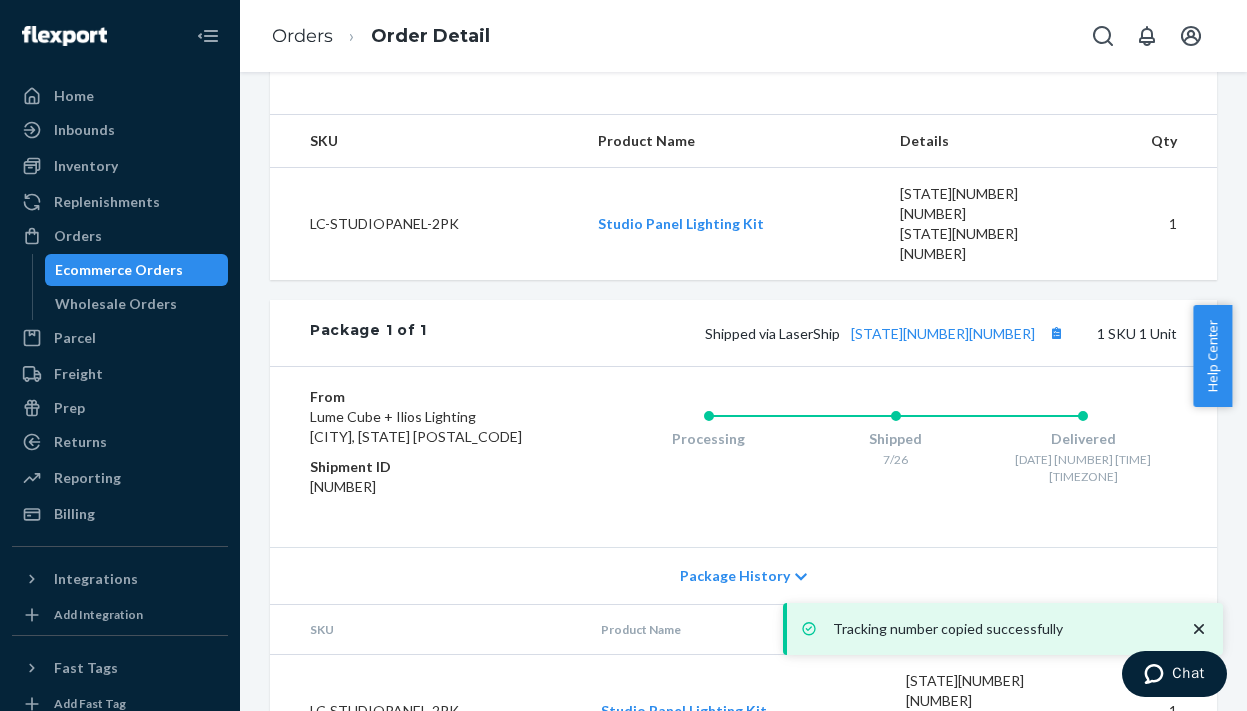 click on "Ecommerce Orders" at bounding box center (119, 270) 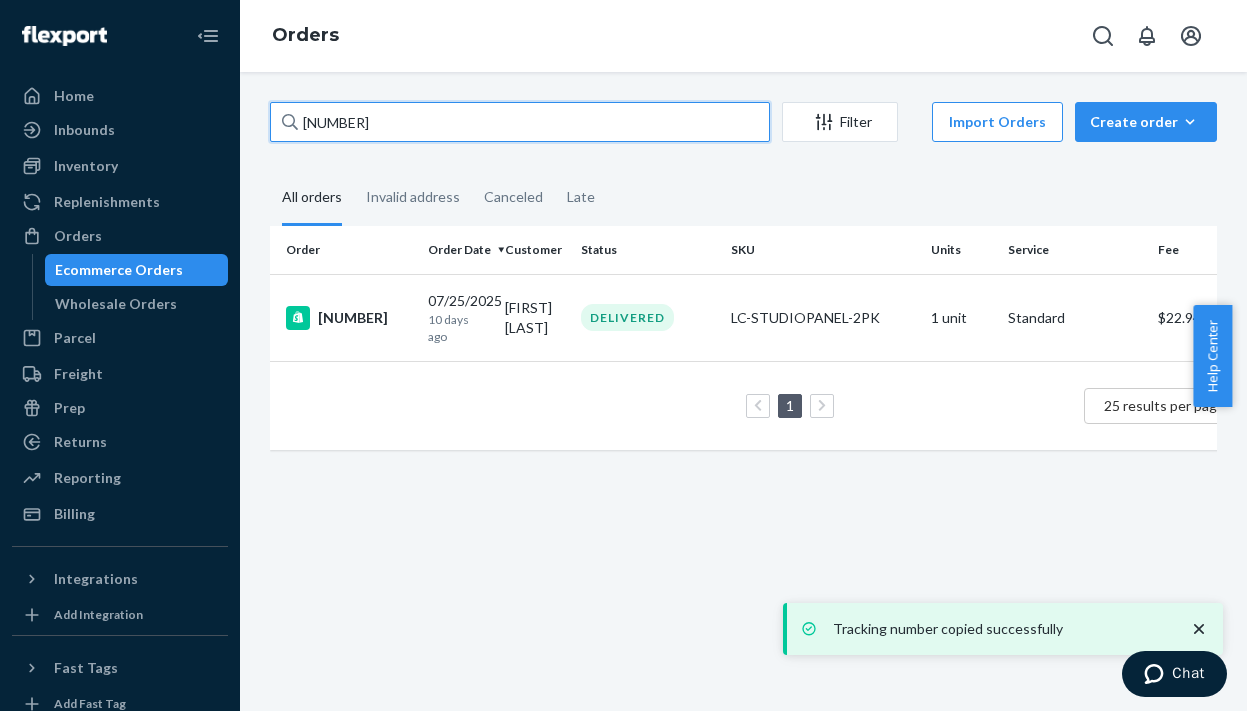 click on "[NUMBER]" at bounding box center [520, 122] 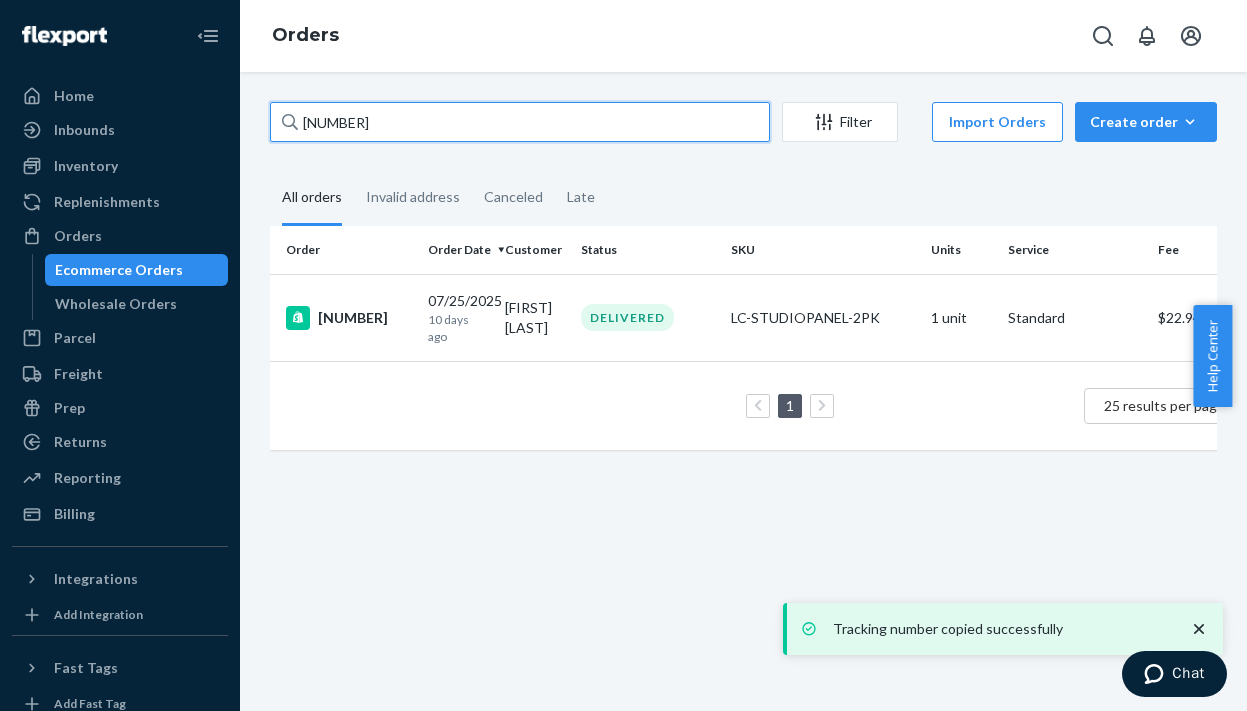 click on "[NUMBER]" at bounding box center (520, 122) 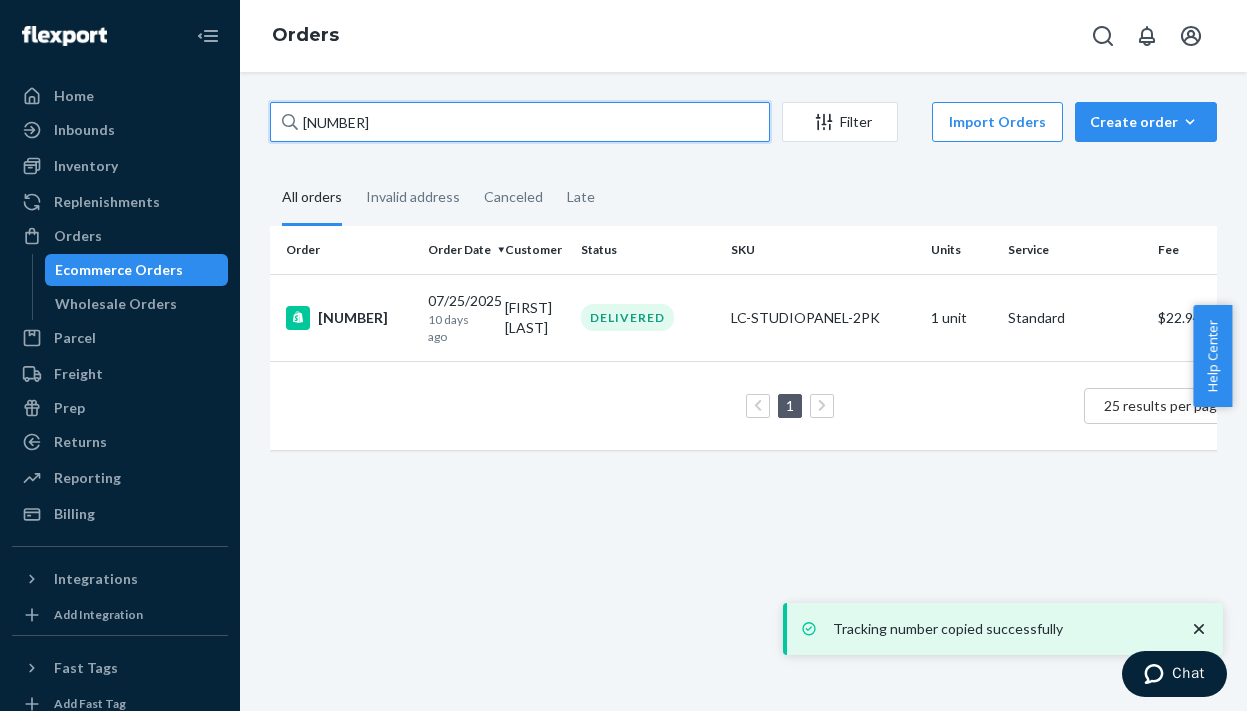 paste on "6129" 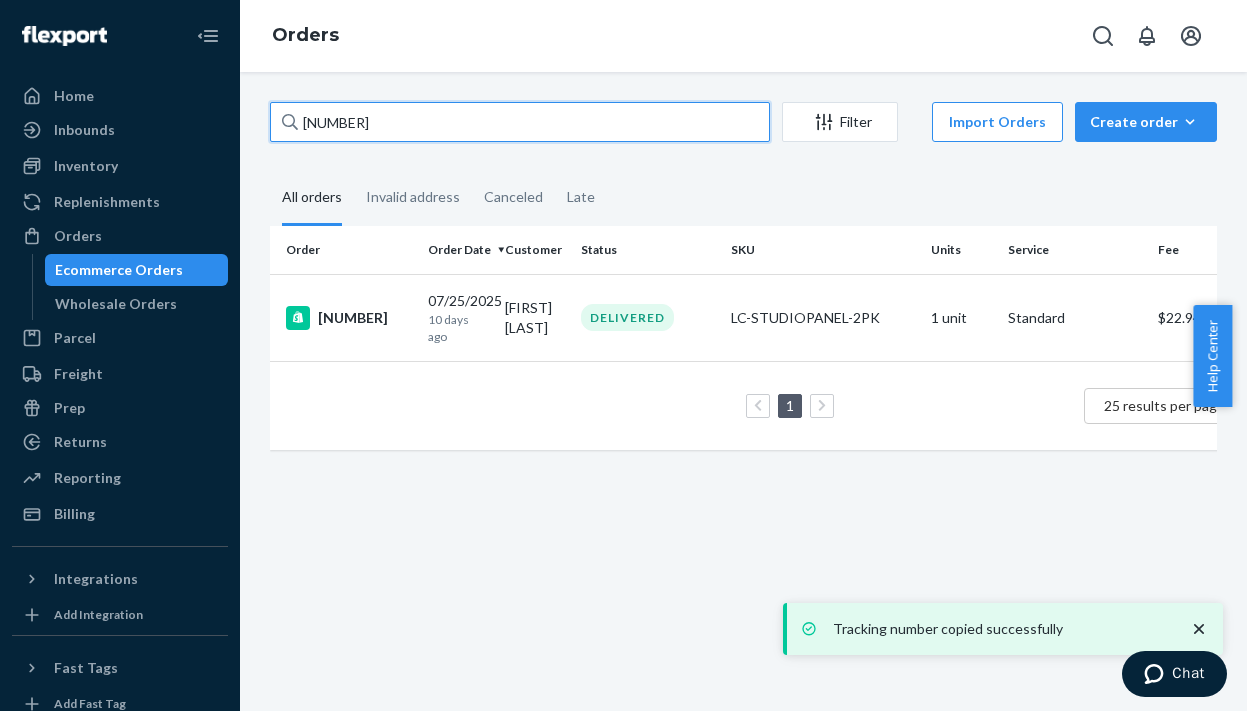 type on "[NUMBER]" 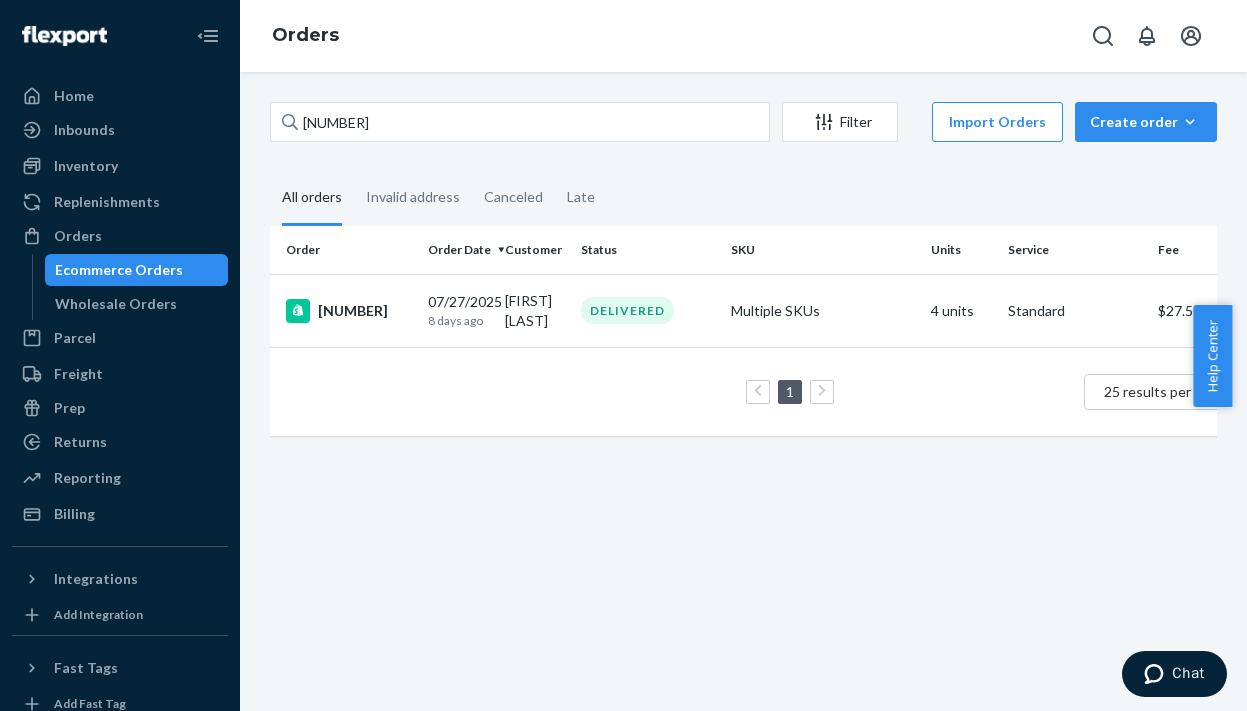 click on "[DATE] [NUMBER] days ago" at bounding box center [458, 310] 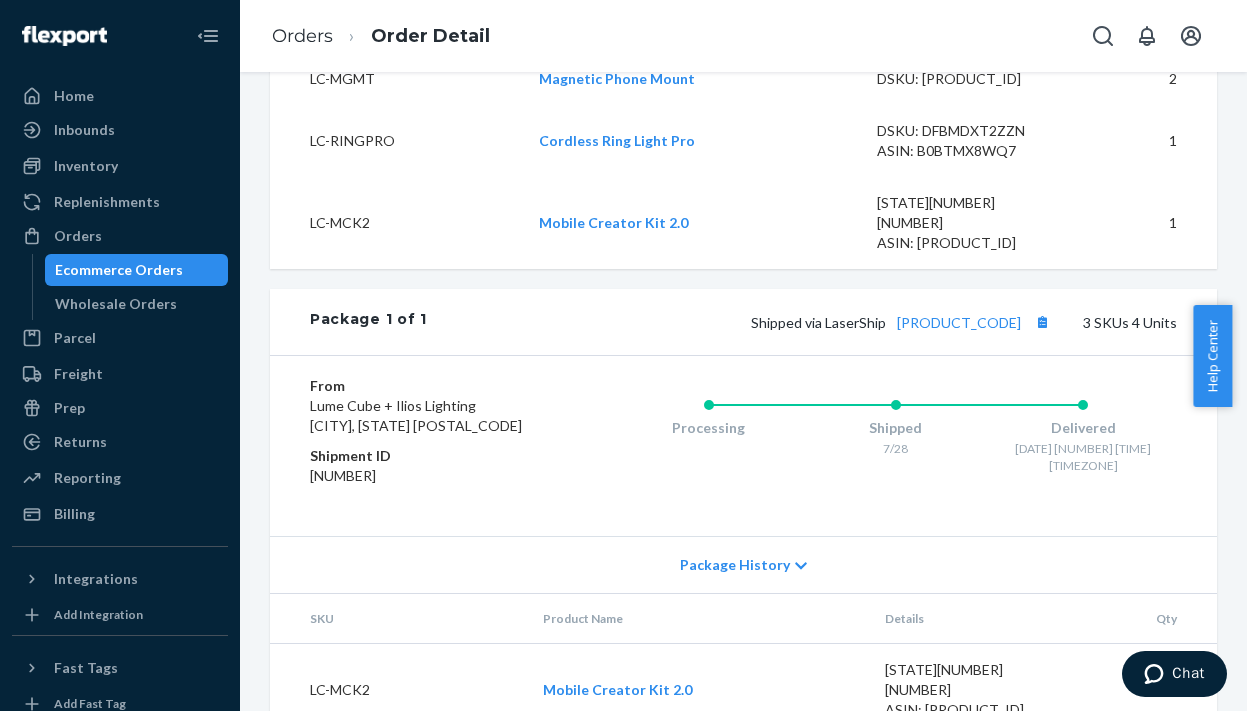 scroll, scrollTop: 903, scrollLeft: 0, axis: vertical 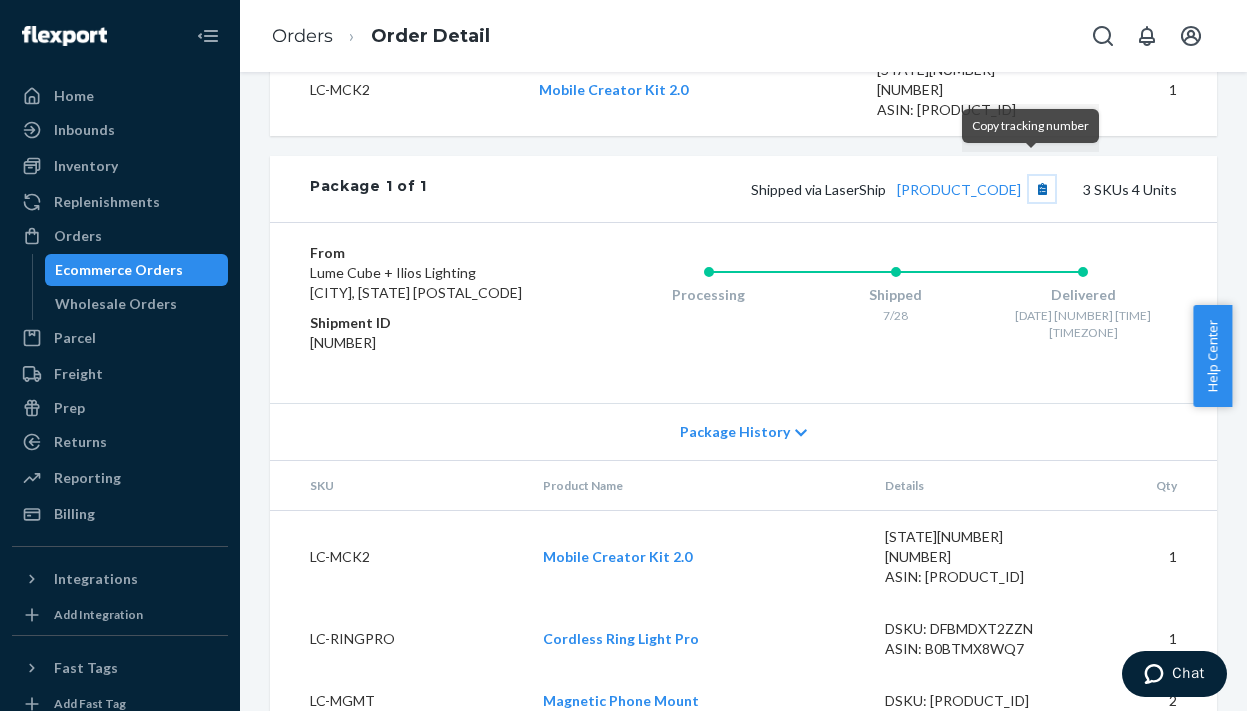 click at bounding box center [1042, 189] 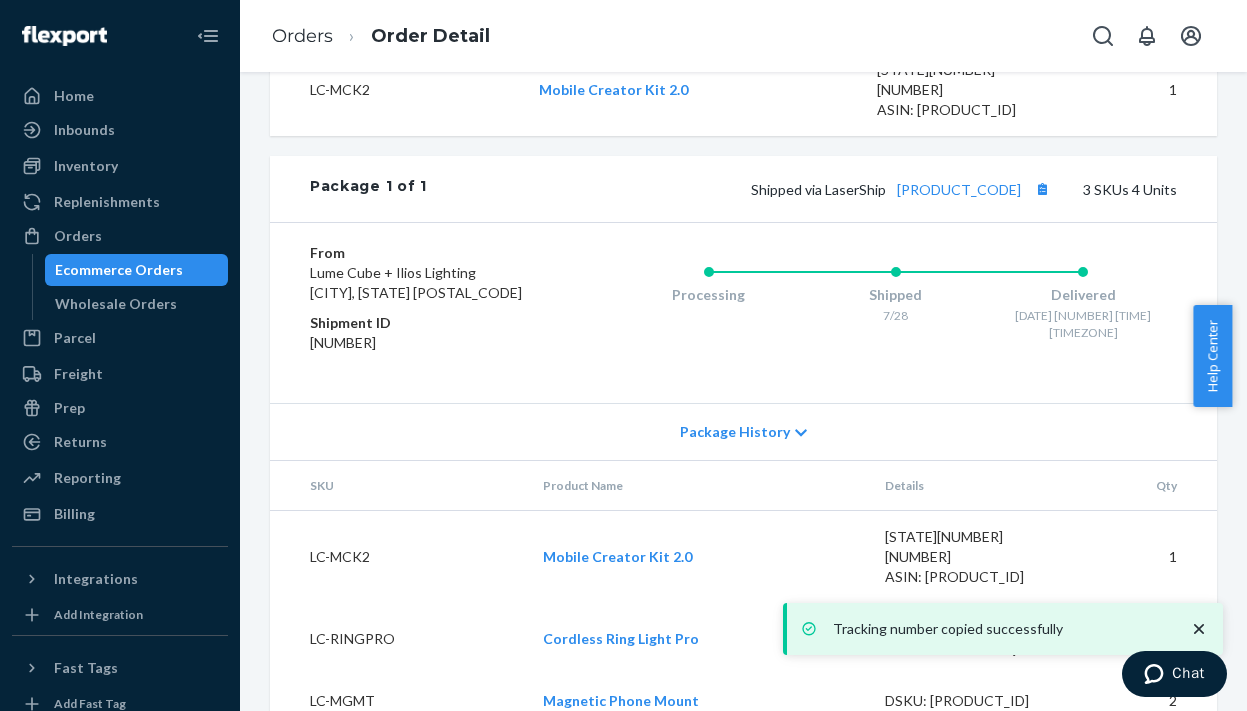click 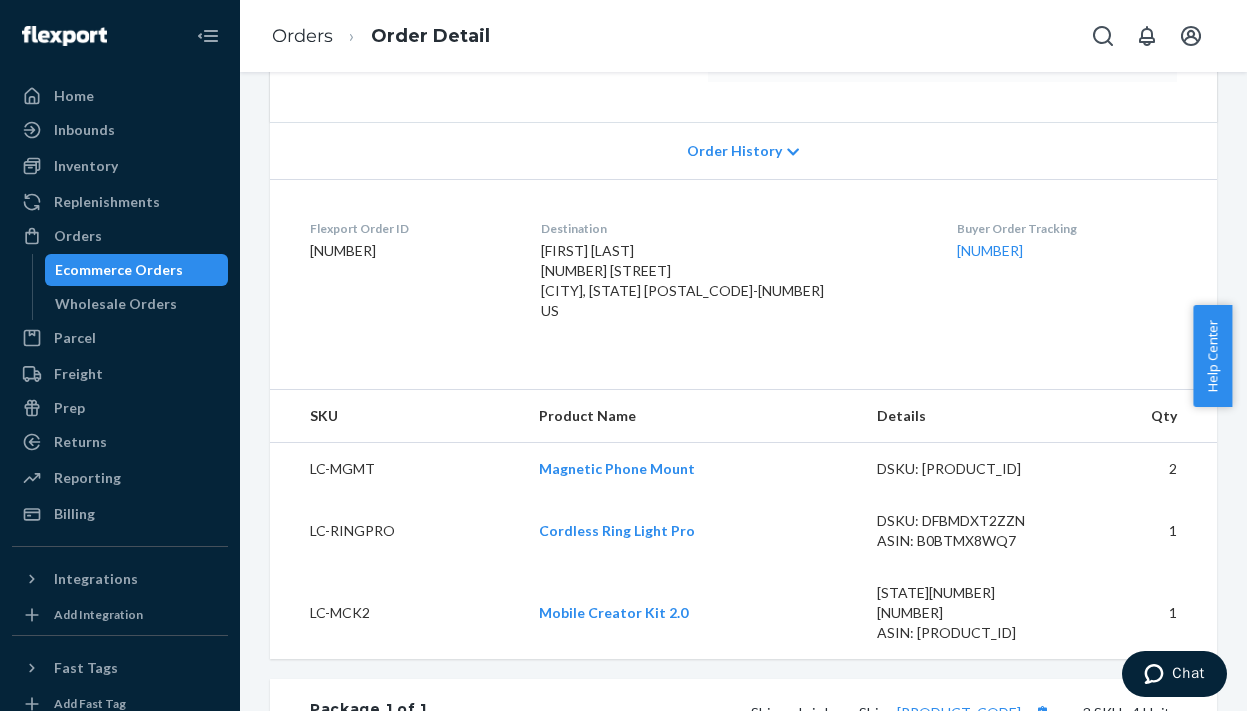 scroll, scrollTop: 903, scrollLeft: 0, axis: vertical 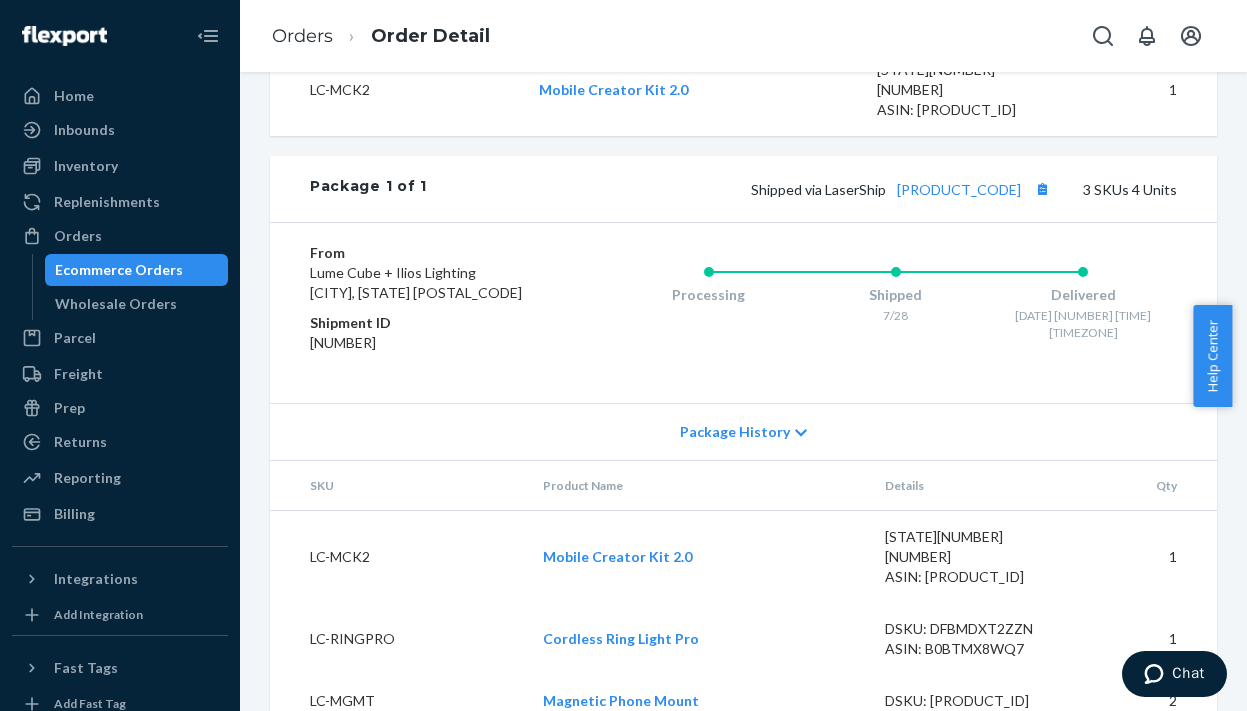 click on "Ecommerce Orders" at bounding box center [119, 270] 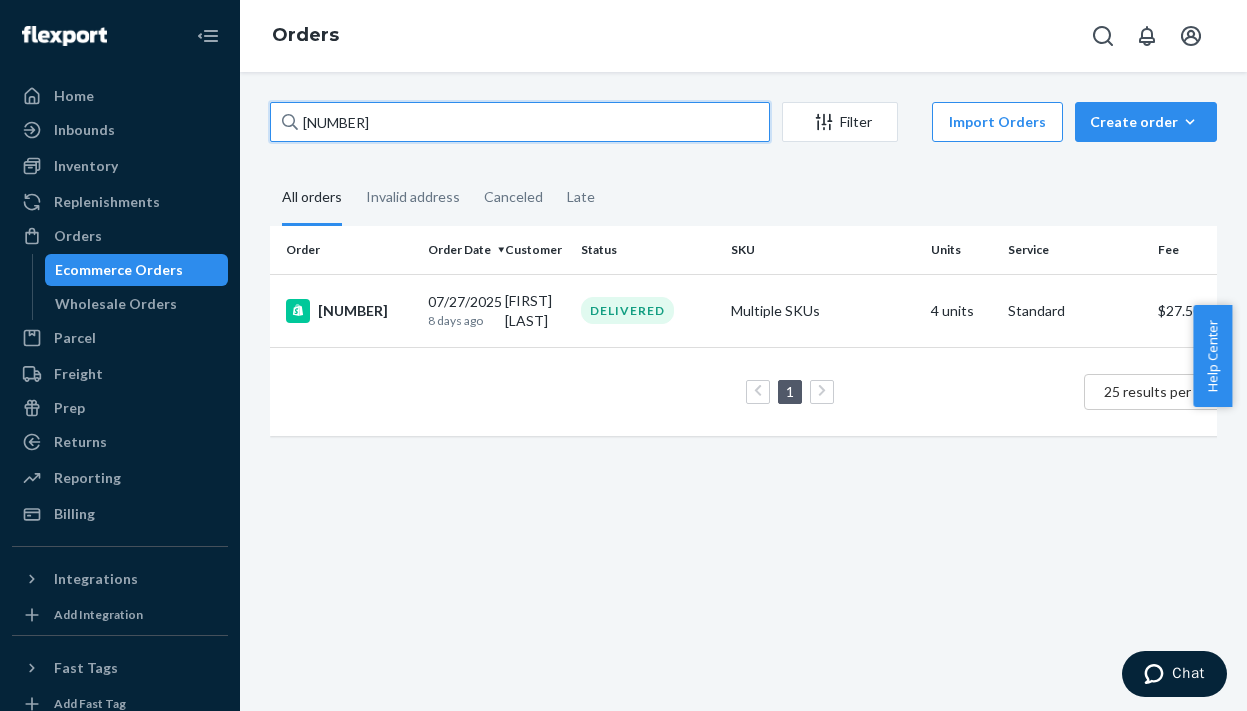 click on "[NUMBER]" at bounding box center (520, 122) 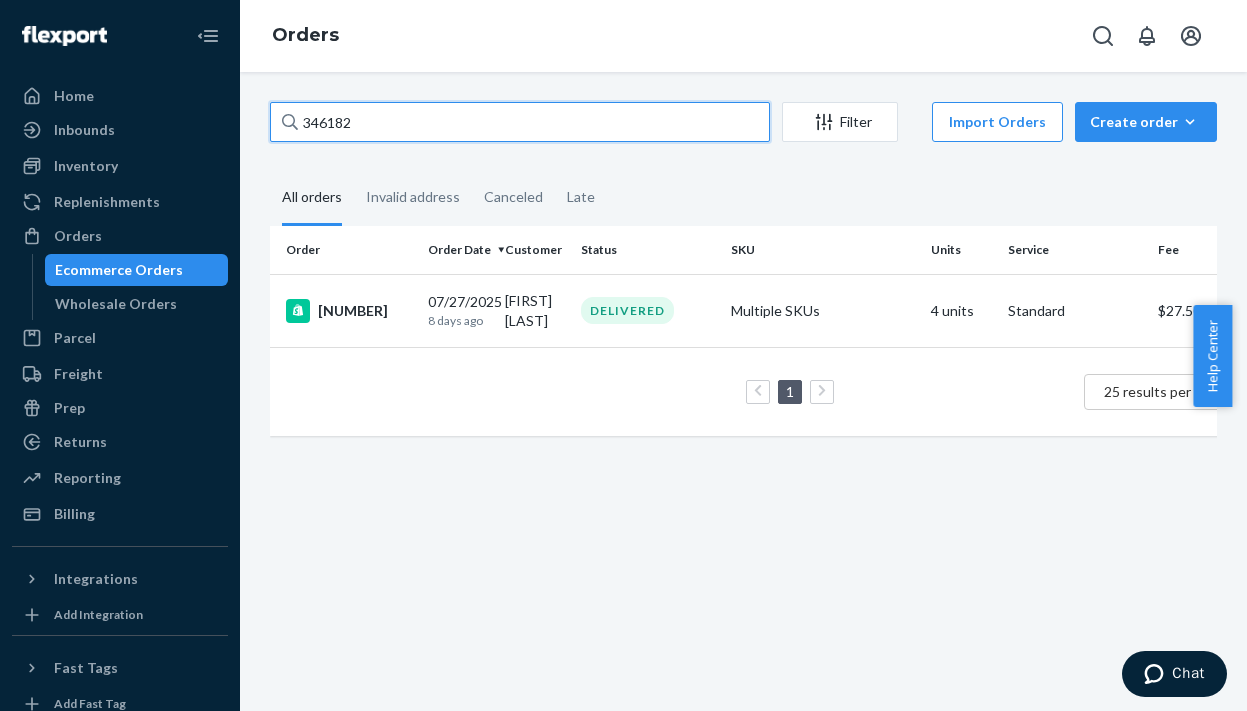 type on "346182" 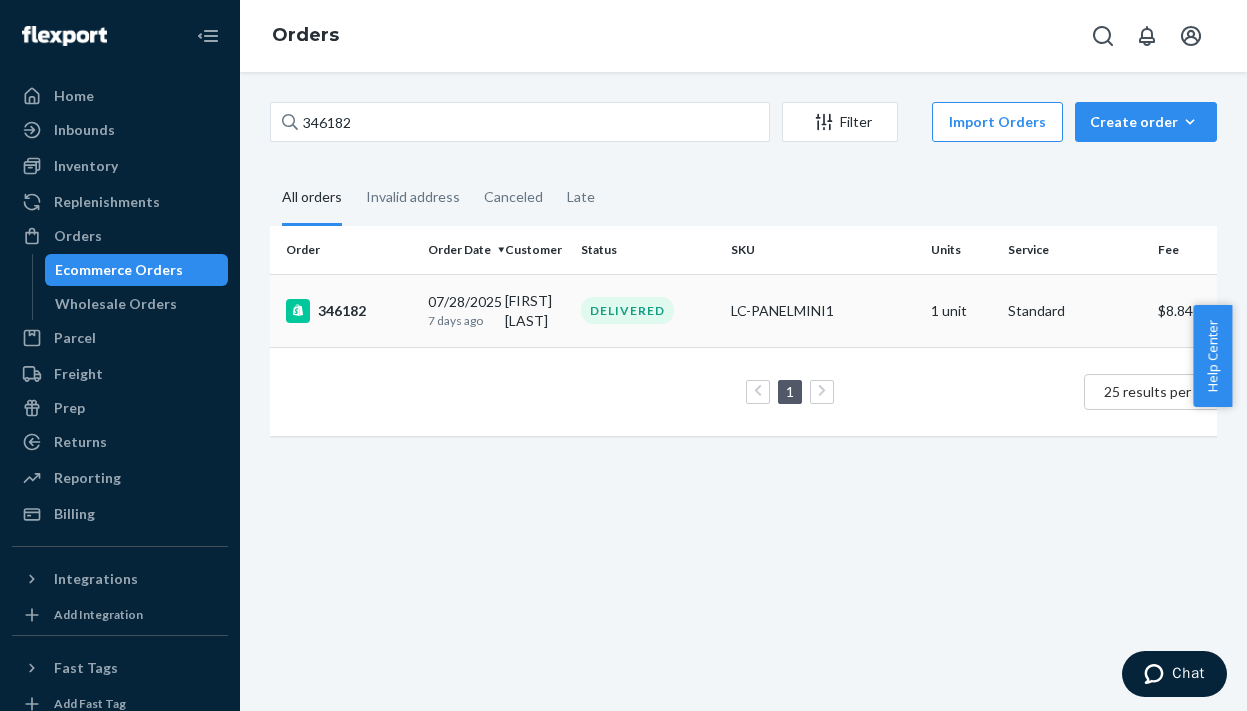 click on "346182" at bounding box center [345, 310] 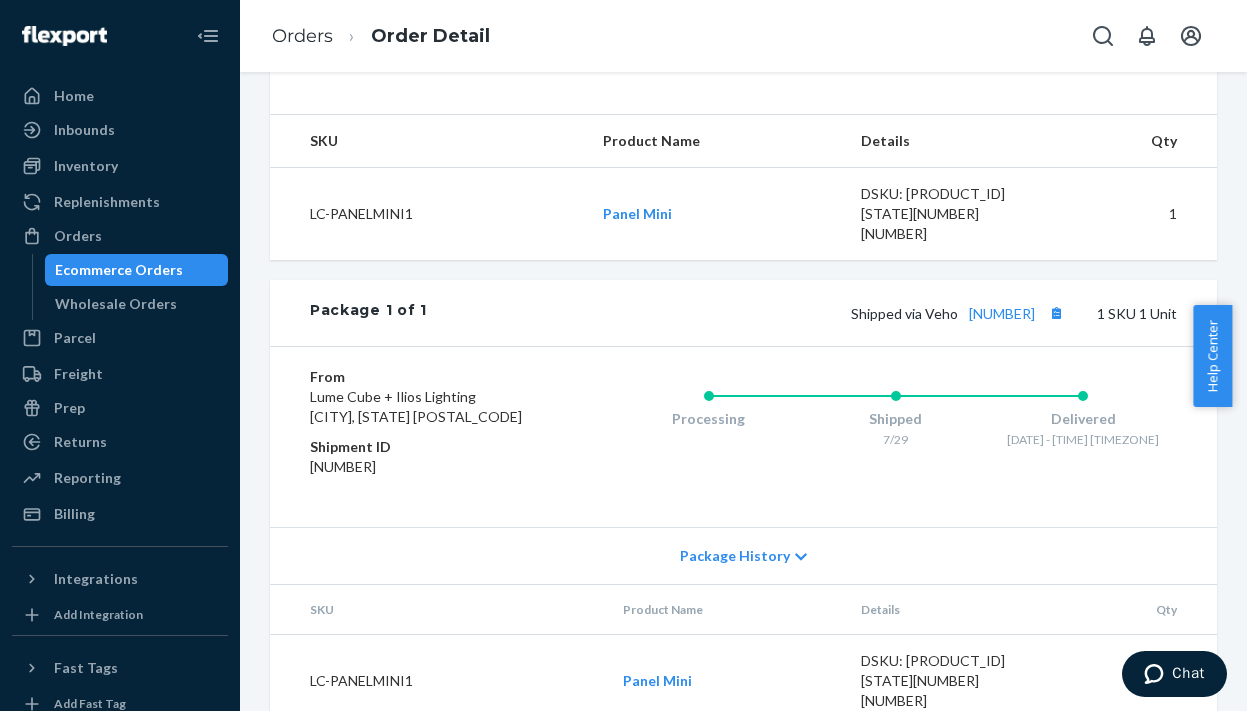 scroll, scrollTop: 655, scrollLeft: 0, axis: vertical 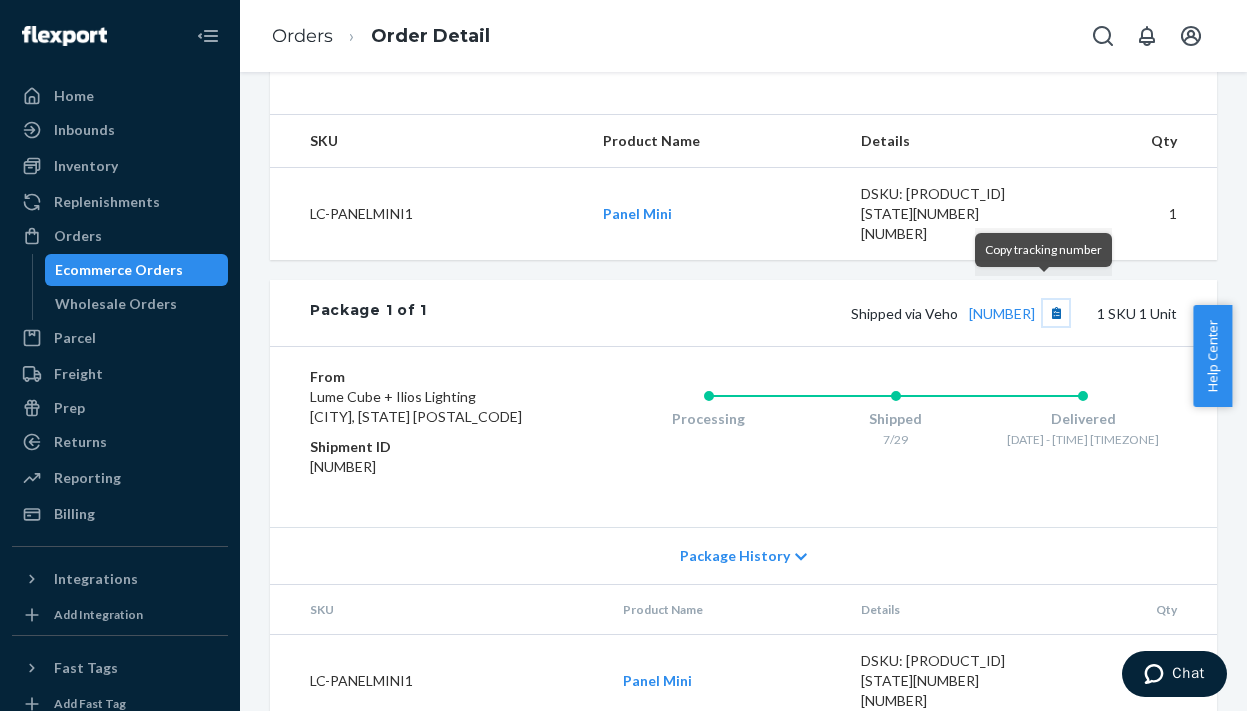 click at bounding box center (1056, 313) 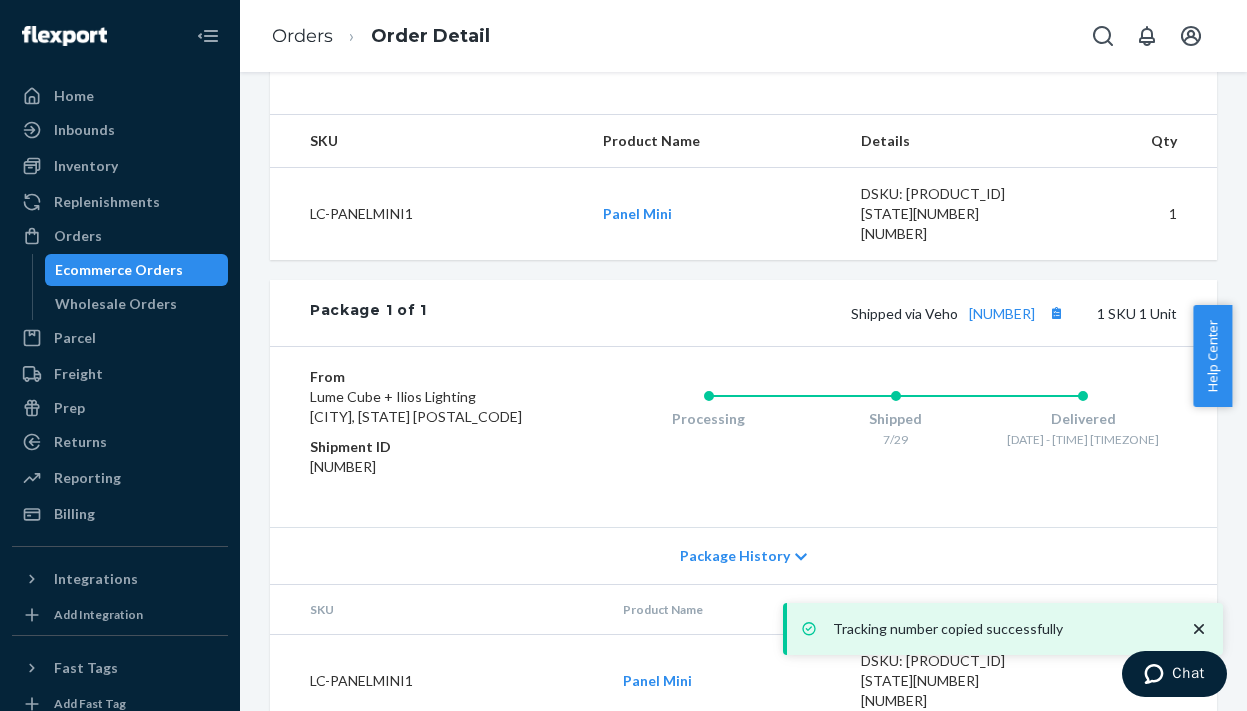 click on "Ecommerce Orders" at bounding box center (119, 270) 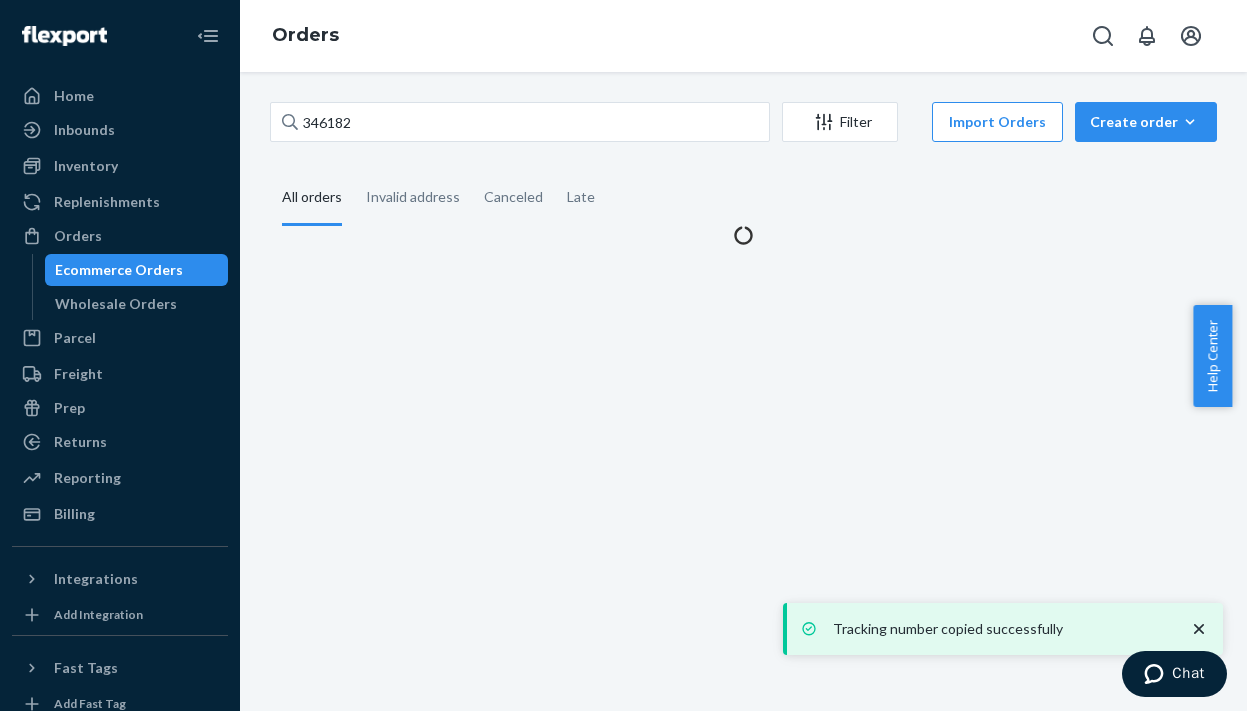 scroll, scrollTop: 0, scrollLeft: 0, axis: both 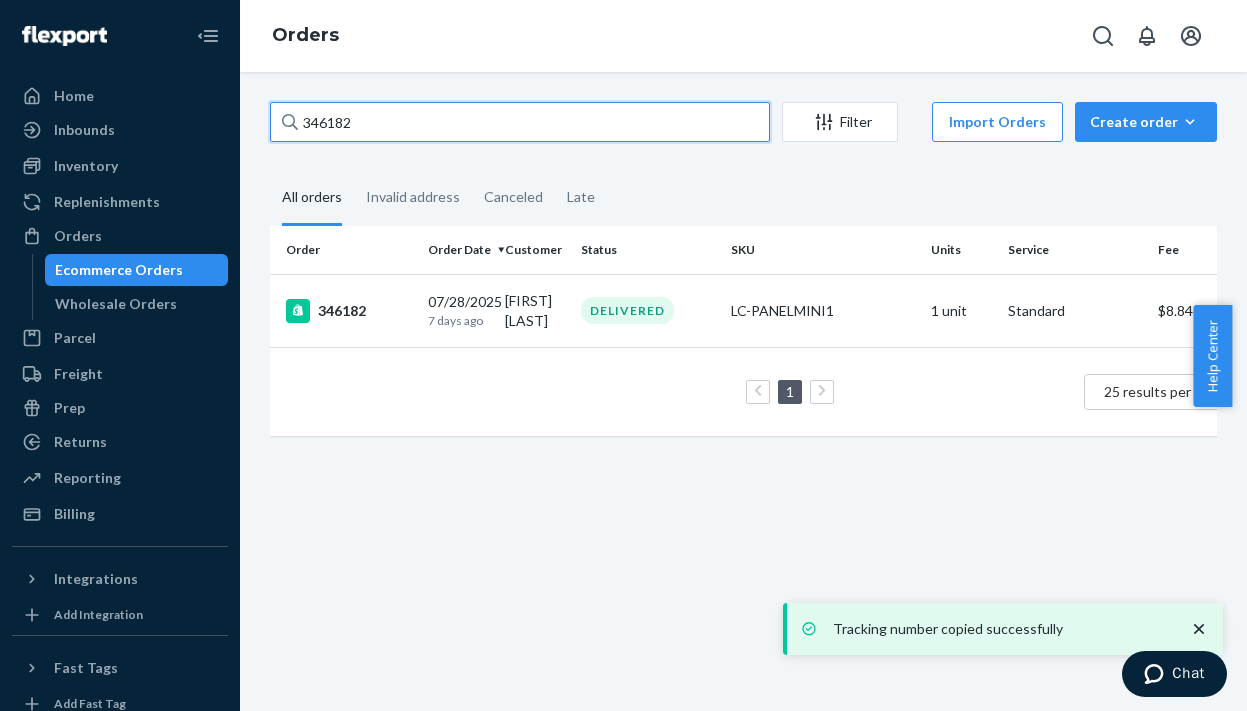 click on "346182" at bounding box center [520, 122] 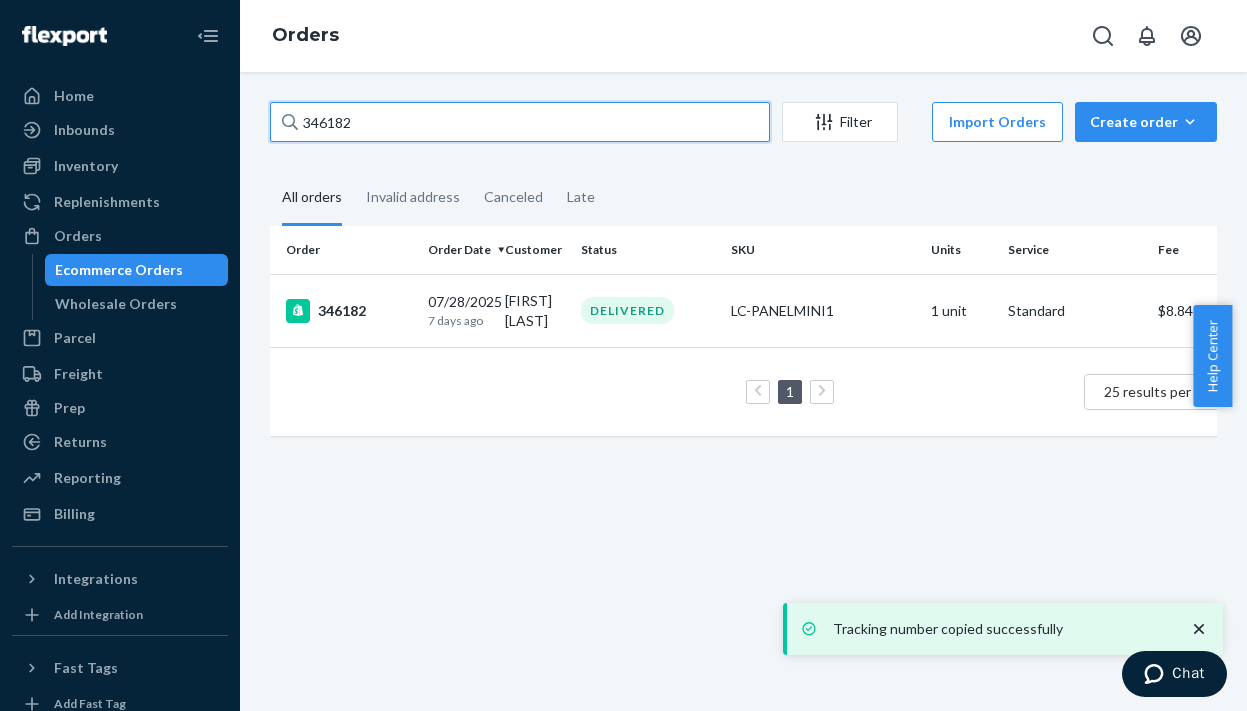 click on "346182" at bounding box center [520, 122] 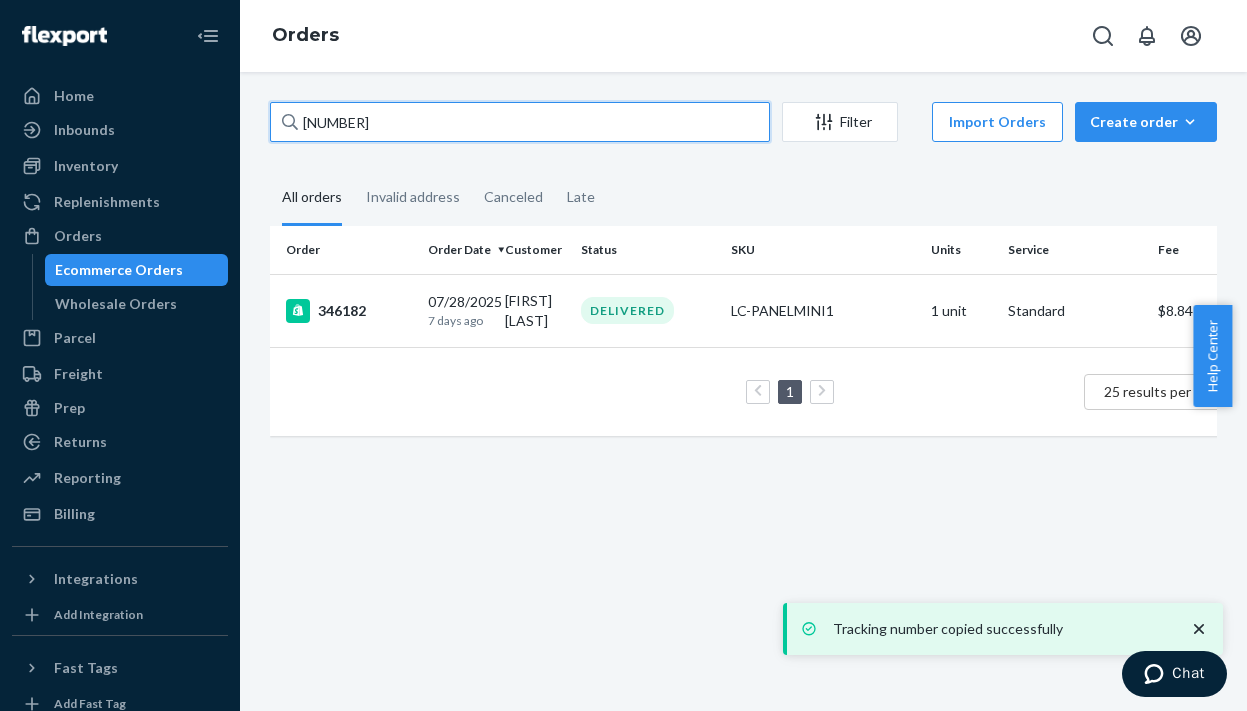 type on "[NUMBER]" 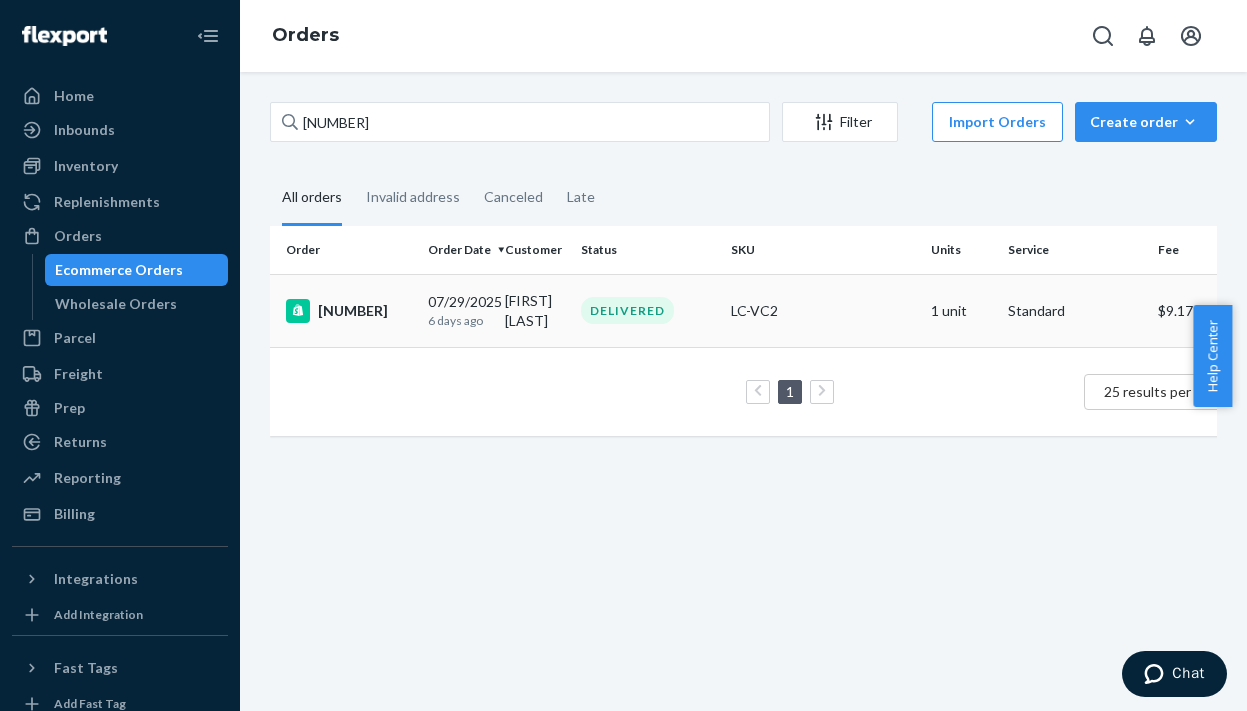 click on "[NUMBER]" at bounding box center [349, 311] 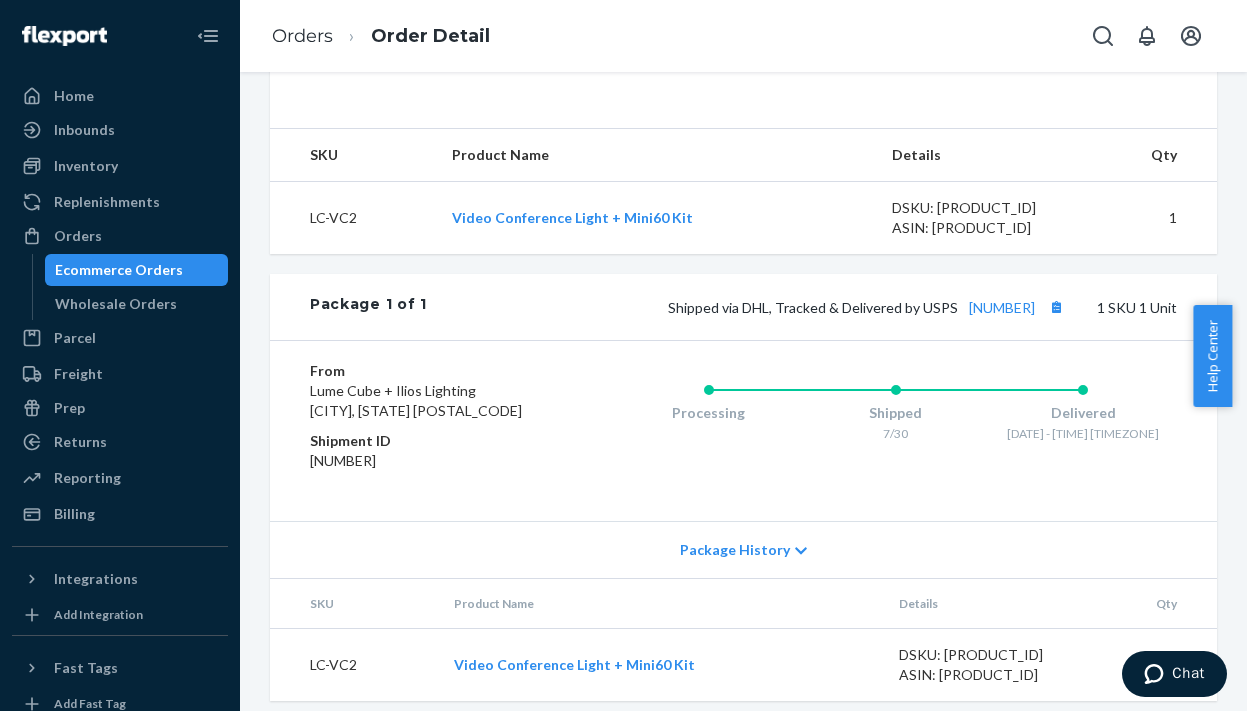 scroll, scrollTop: 655, scrollLeft: 0, axis: vertical 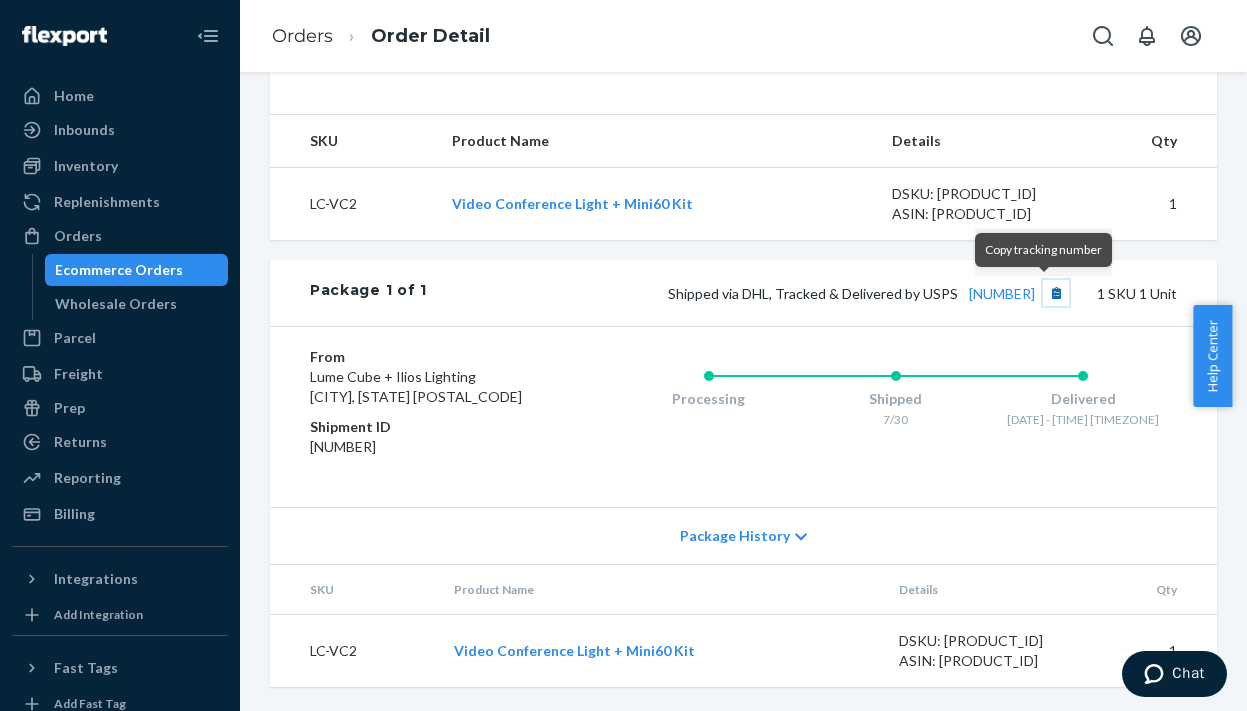click at bounding box center [1056, 293] 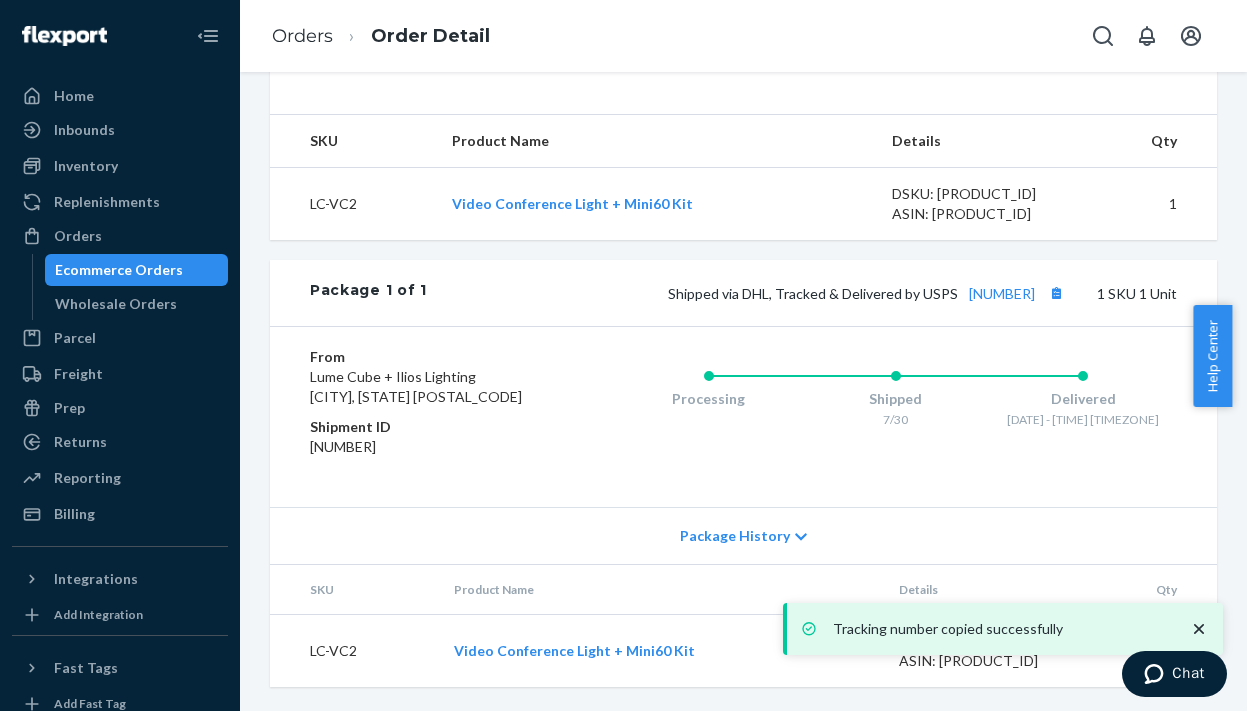 click on "Ecommerce Orders" at bounding box center (119, 270) 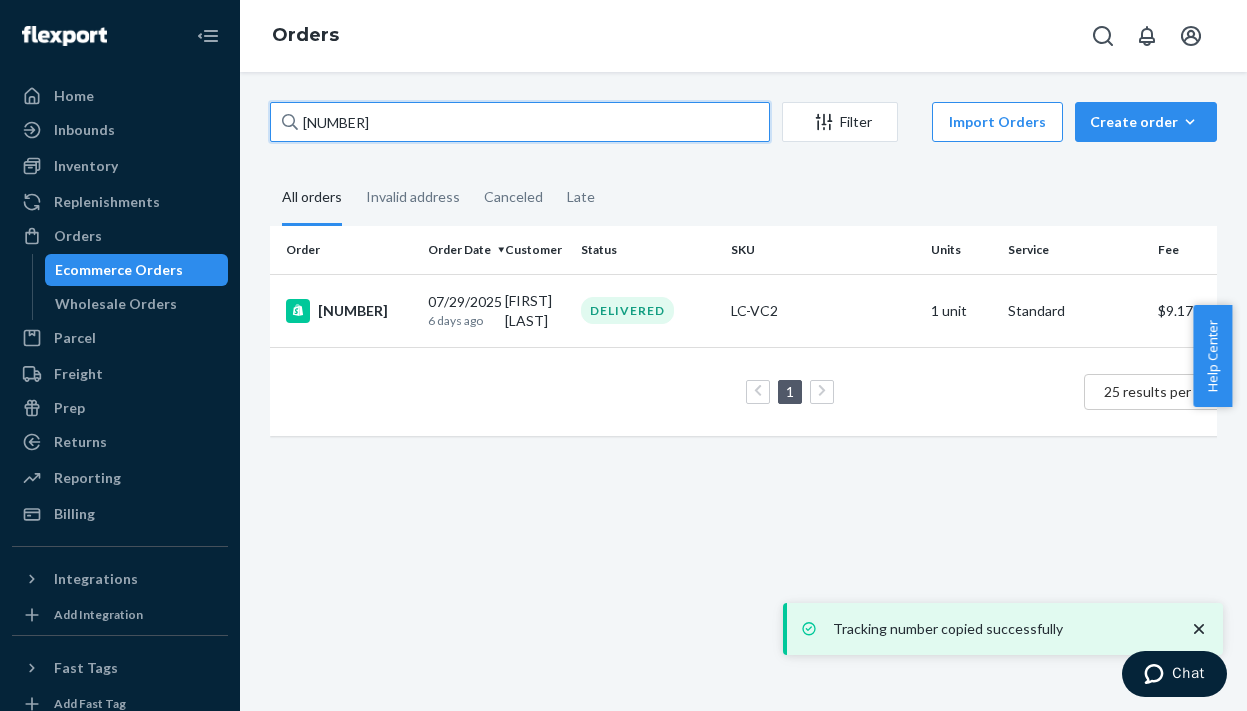 click on "[NUMBER]" at bounding box center [520, 122] 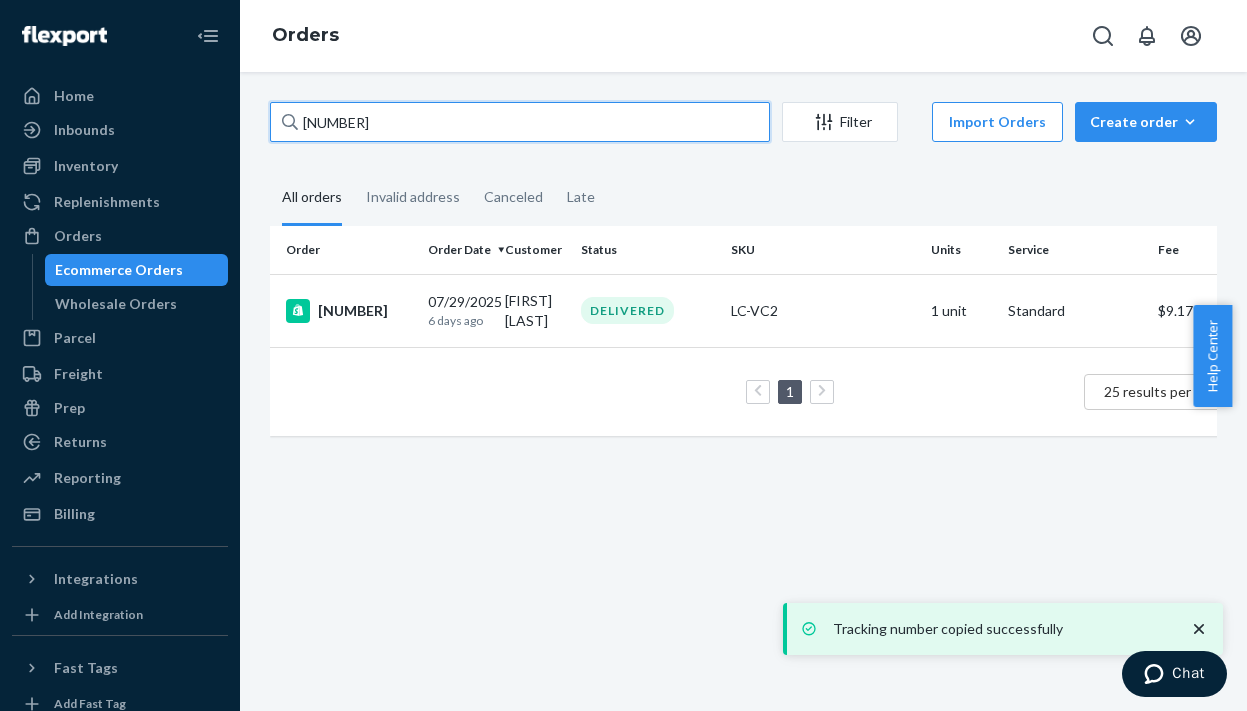 click on "[NUMBER]" at bounding box center [520, 122] 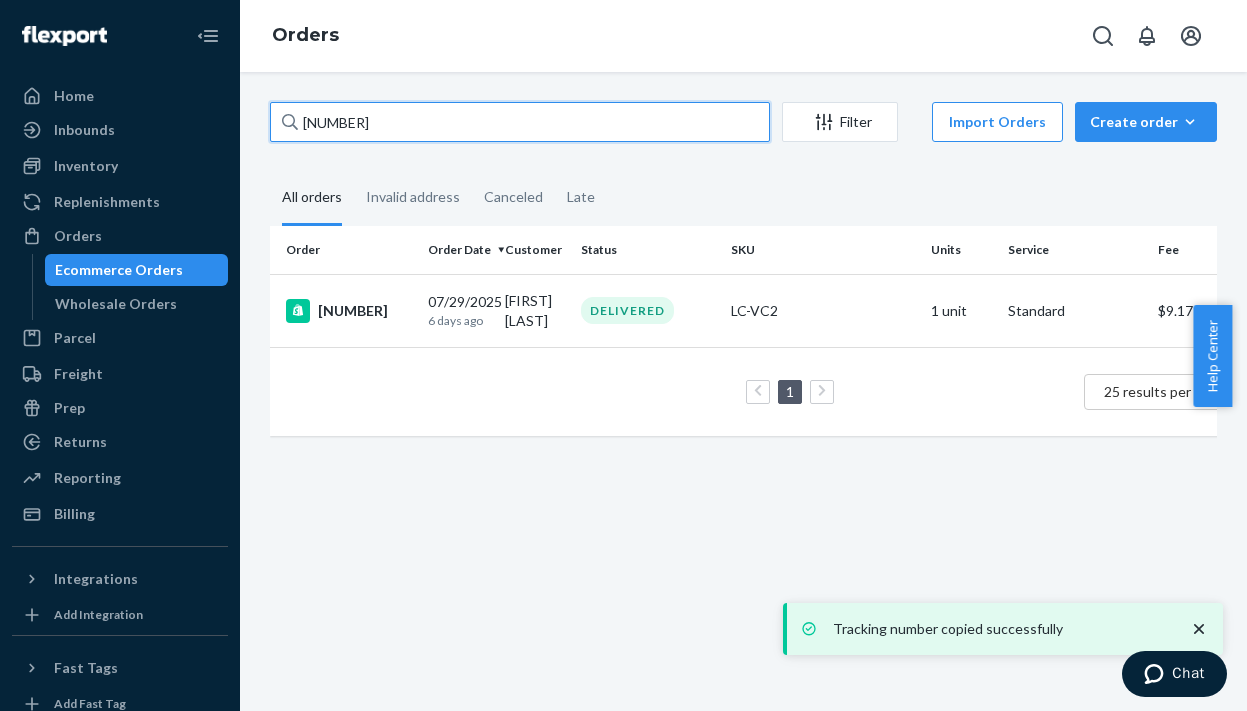 paste on "53" 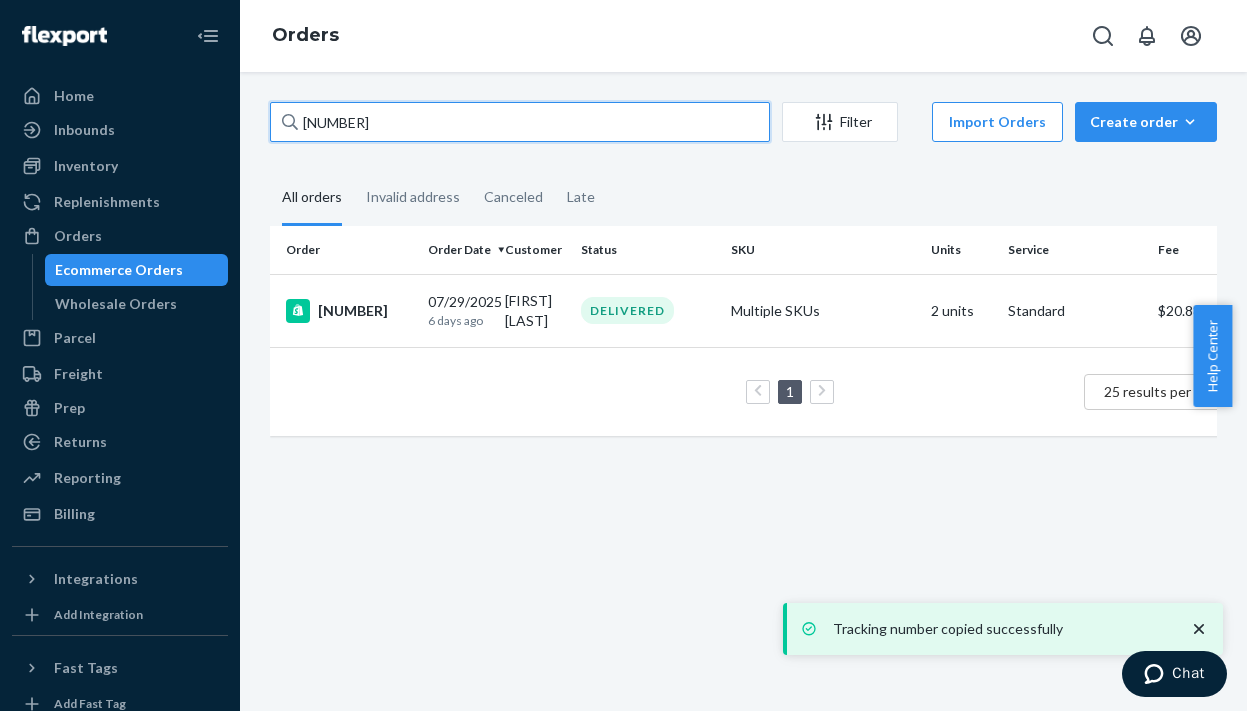 type on "[NUMBER]" 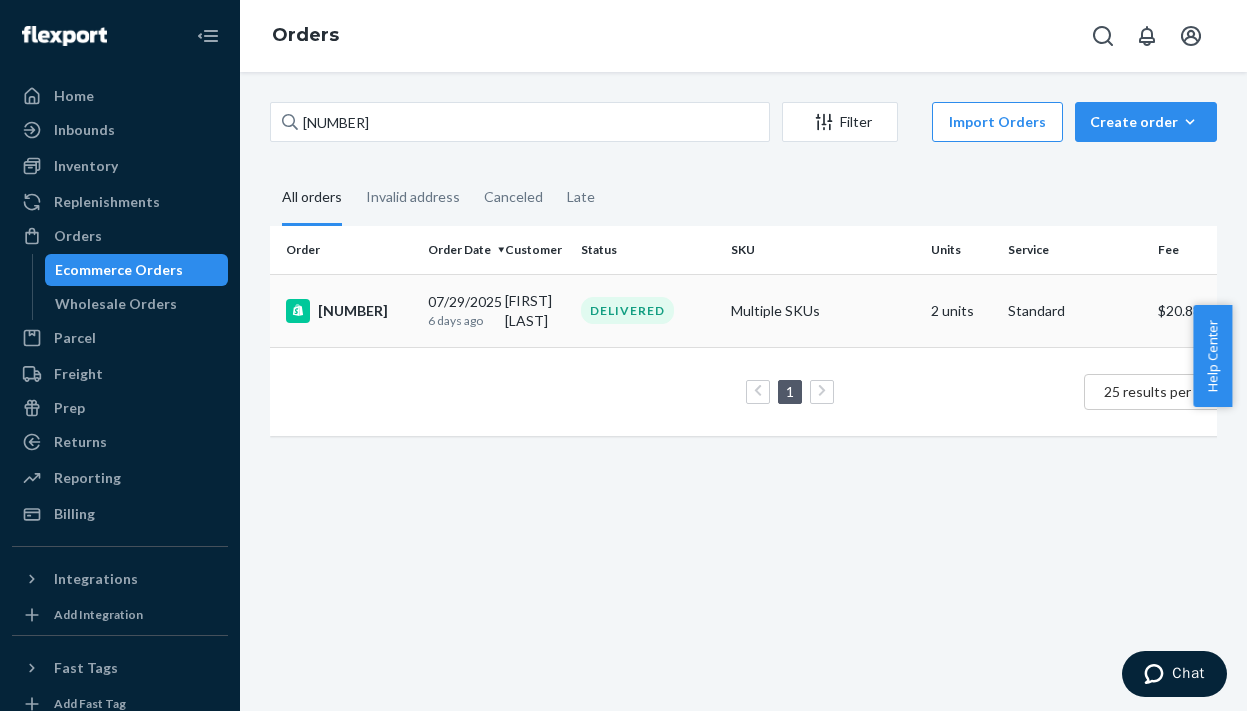 click on "[NUMBER]" at bounding box center [349, 311] 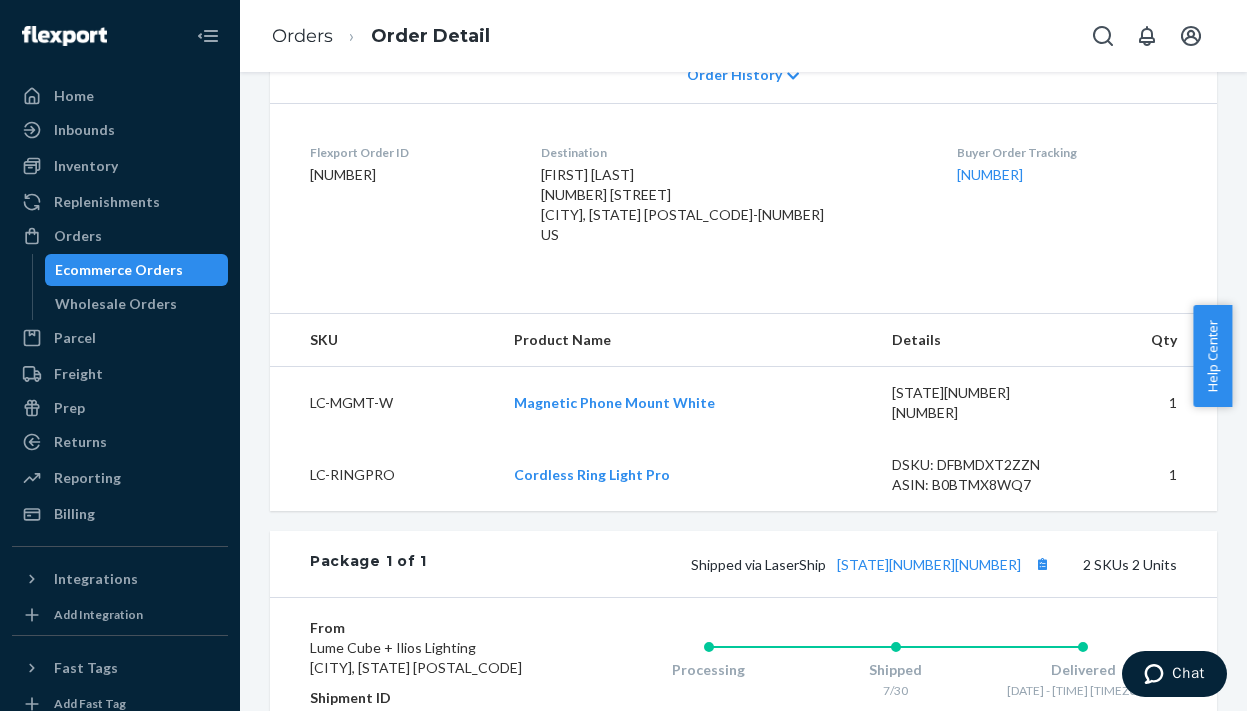 scroll, scrollTop: 586, scrollLeft: 0, axis: vertical 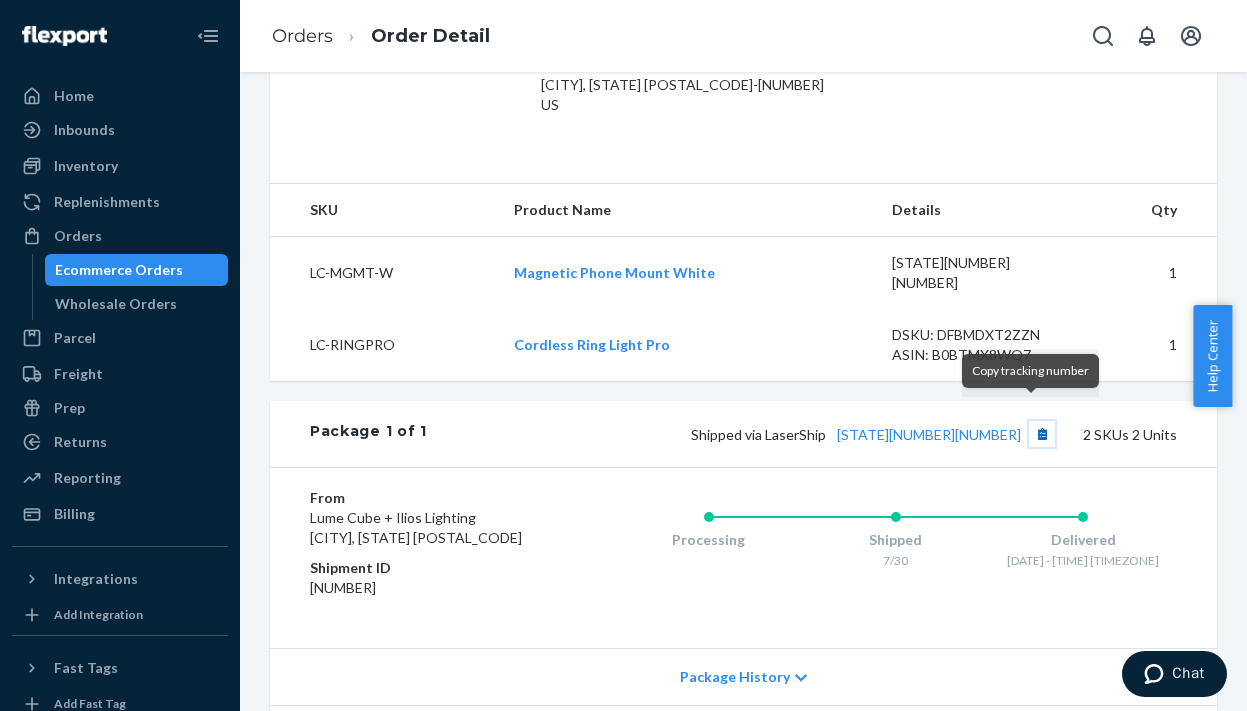 click at bounding box center (1042, 434) 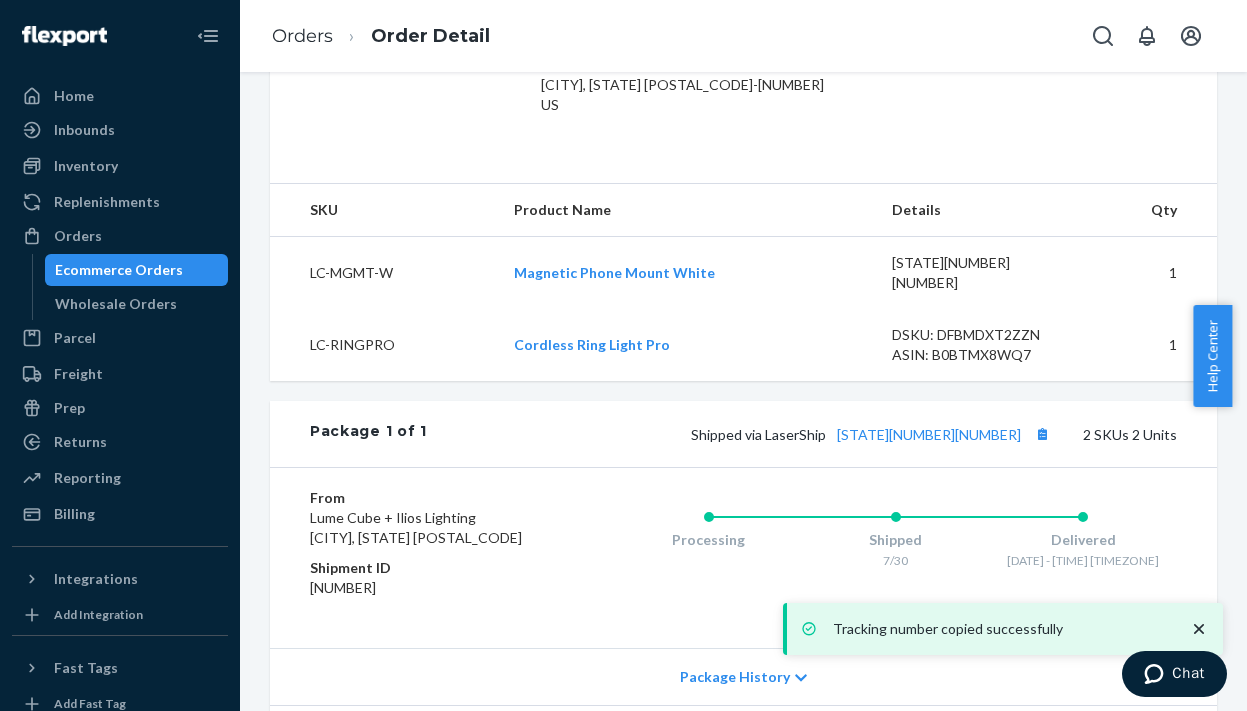click on "Ecommerce Orders" at bounding box center [119, 270] 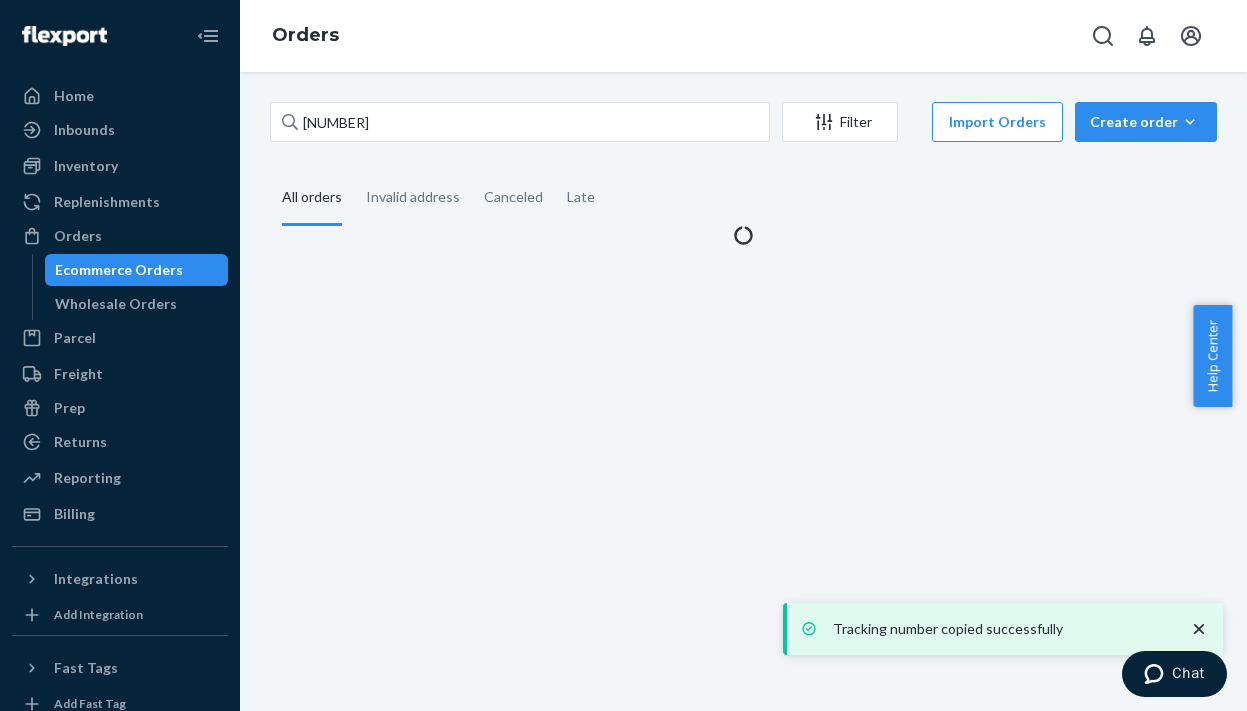 scroll, scrollTop: 0, scrollLeft: 0, axis: both 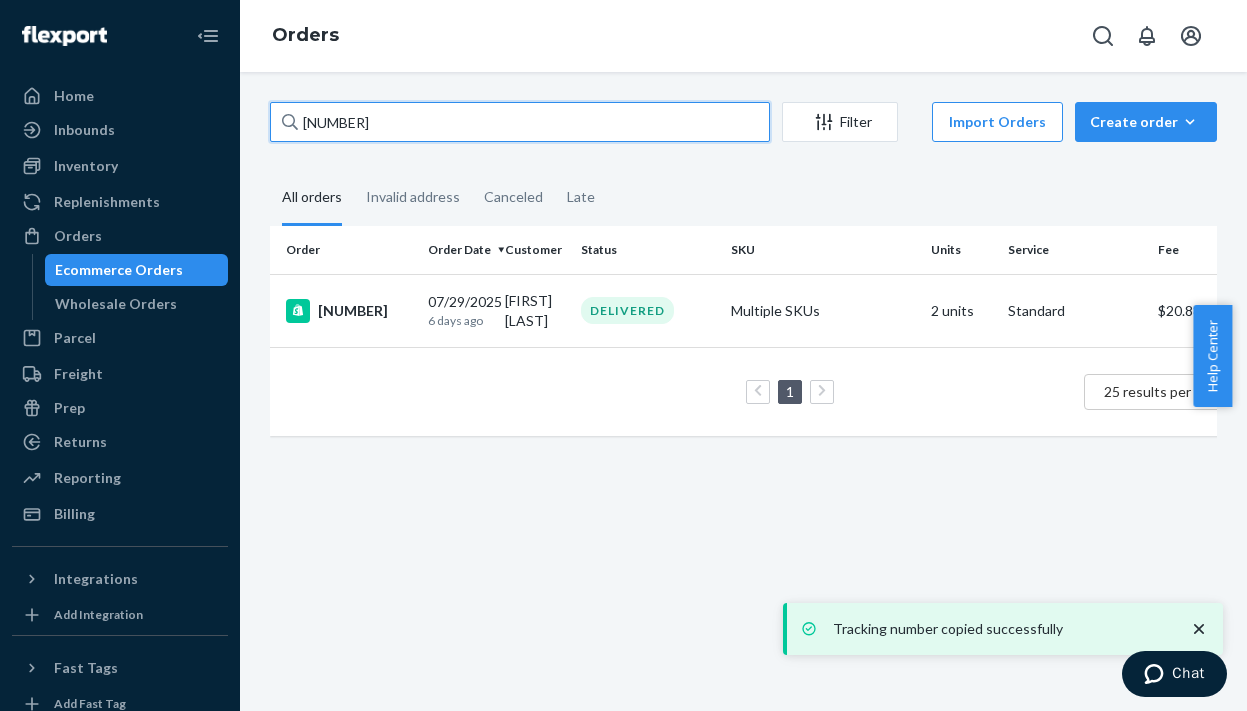 click on "[NUMBER]" at bounding box center (520, 122) 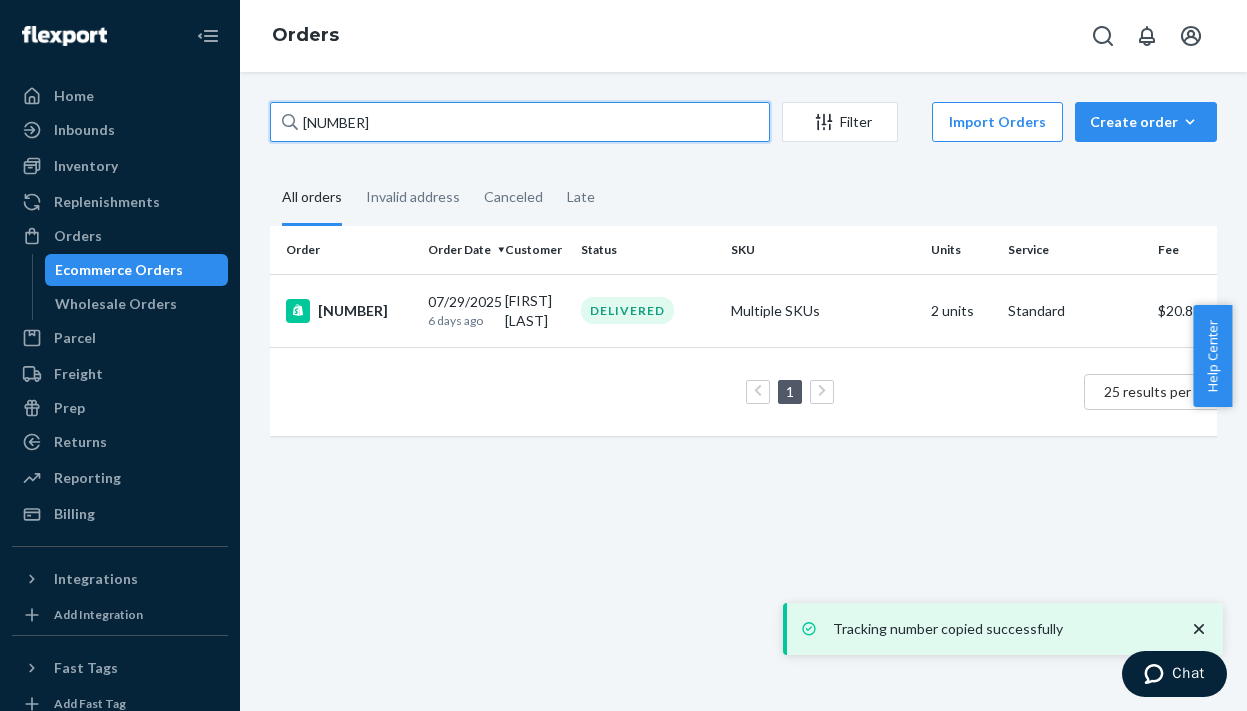 click on "[NUMBER]" at bounding box center (520, 122) 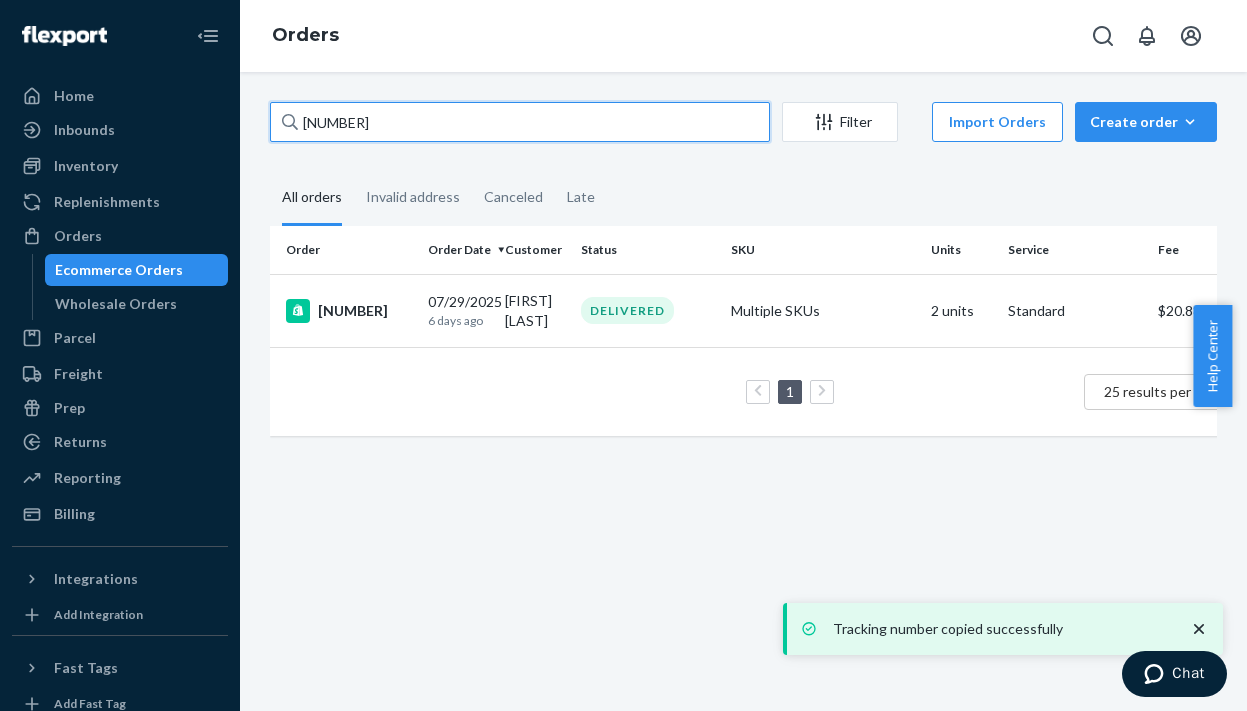 paste on "6" 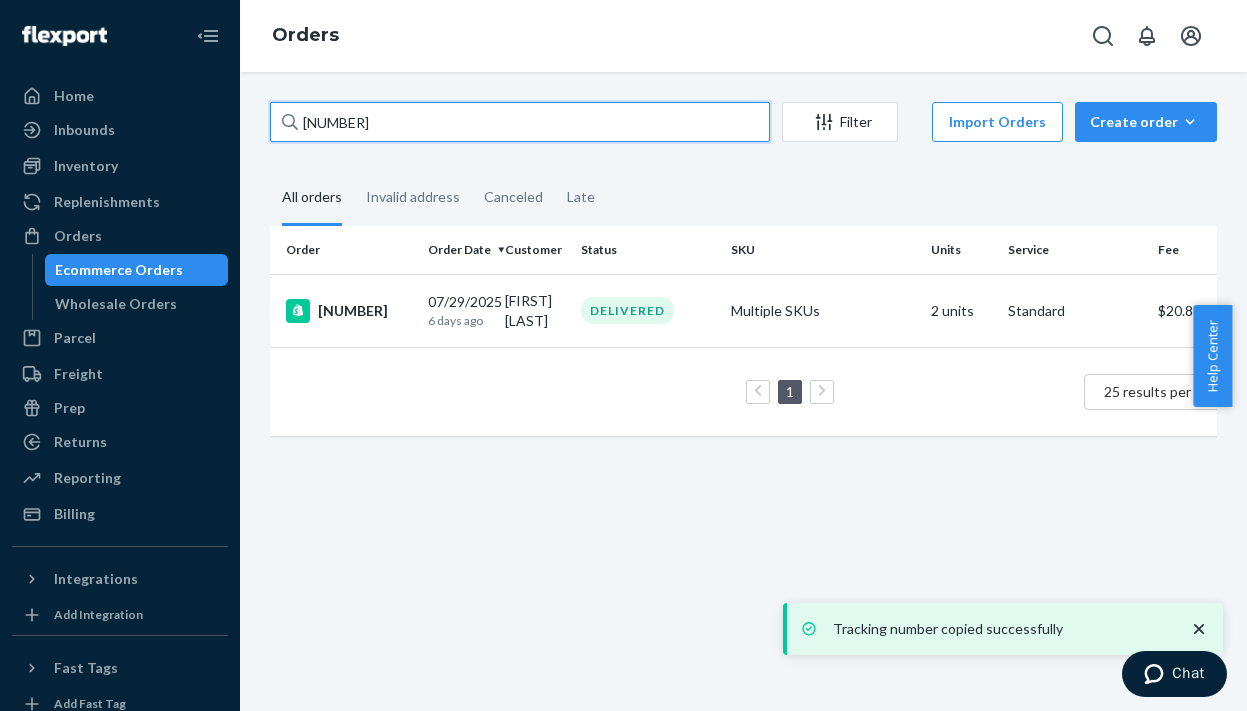 type on "[NUMBER]" 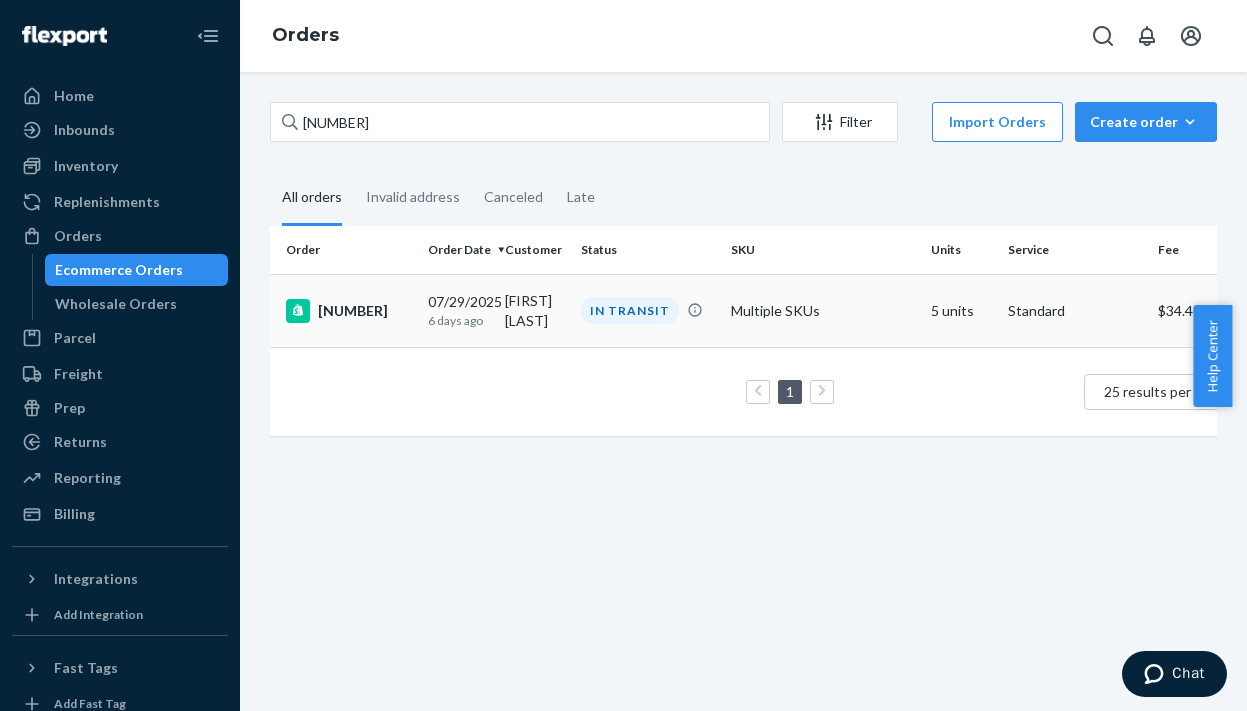 click on "[NUMBER]" at bounding box center (345, 310) 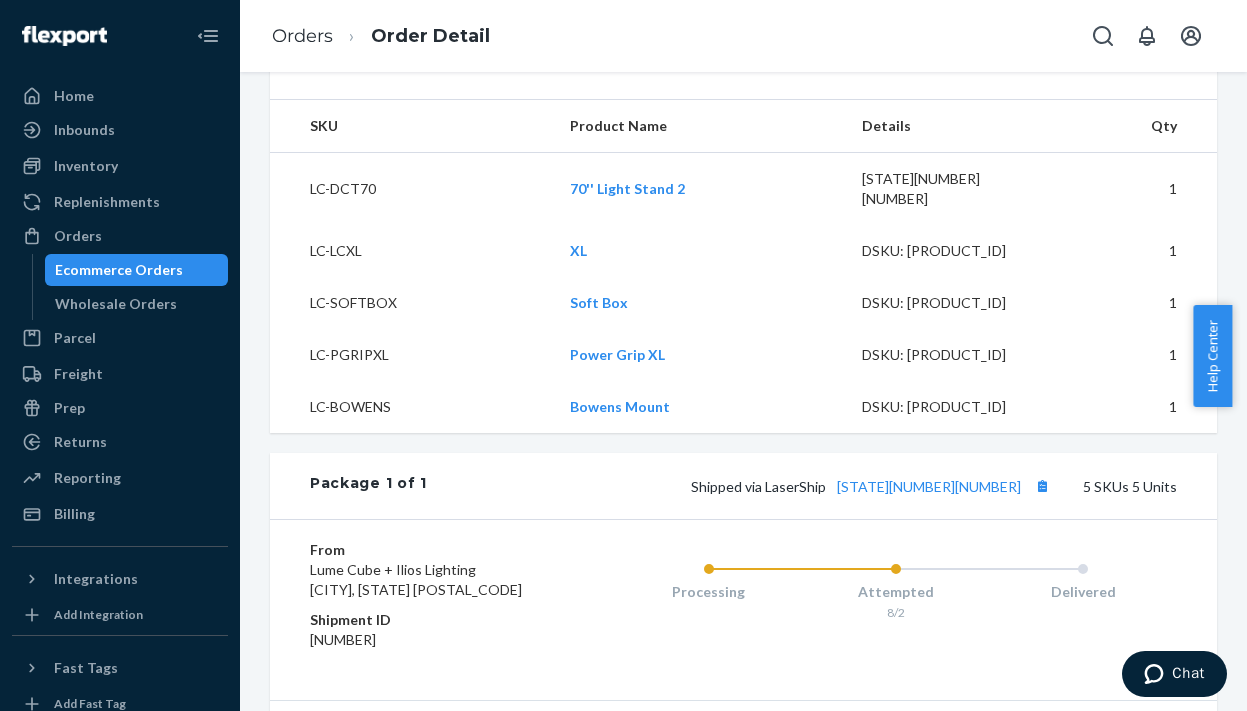 scroll, scrollTop: 741, scrollLeft: 0, axis: vertical 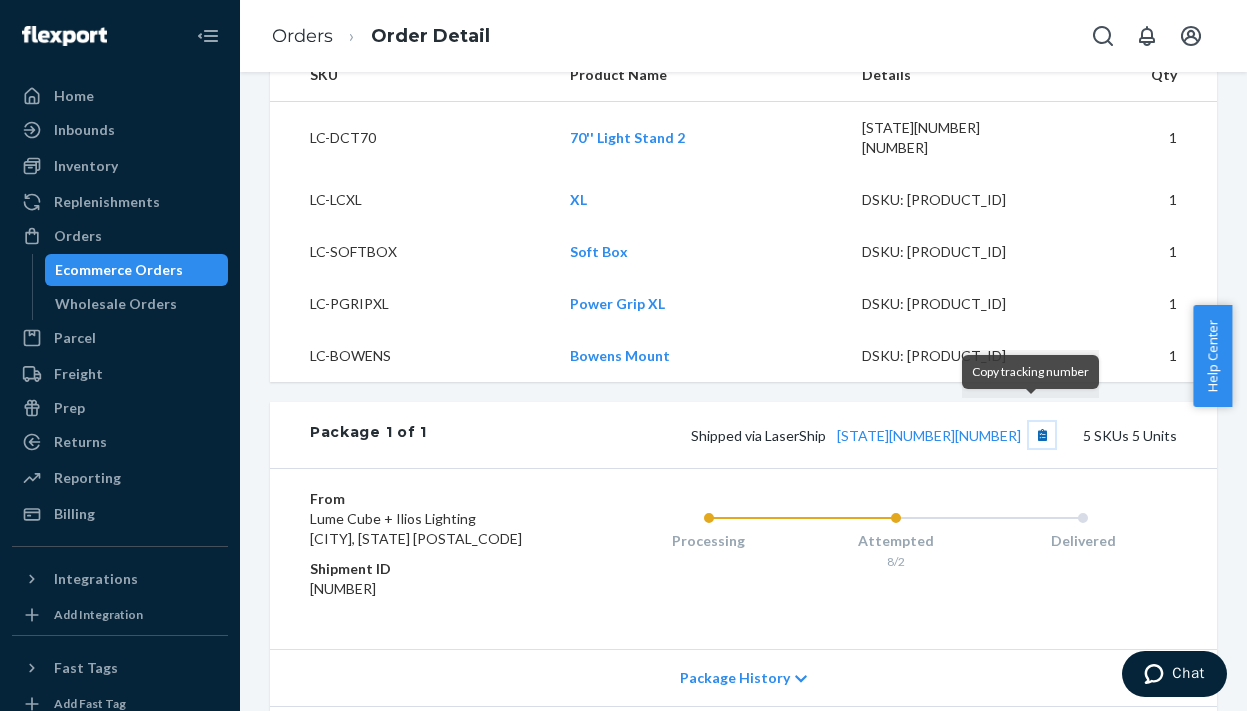 click at bounding box center [1042, 435] 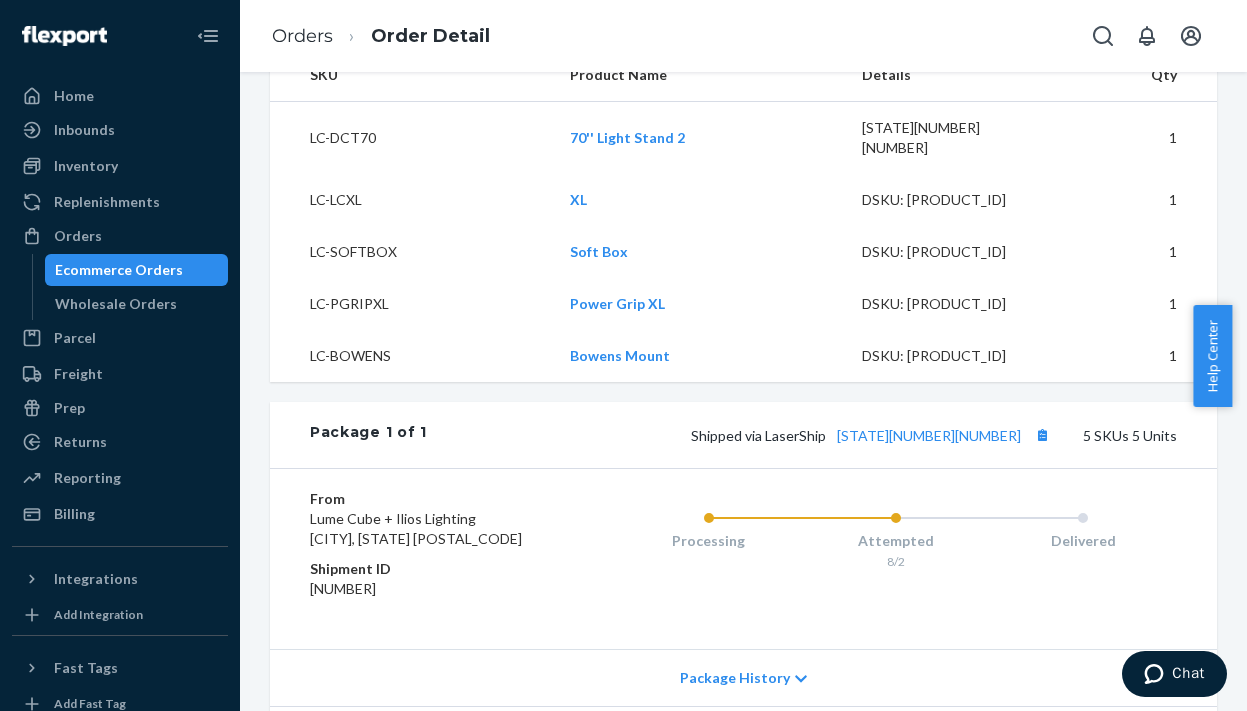 click on "Ecommerce Orders" at bounding box center (119, 270) 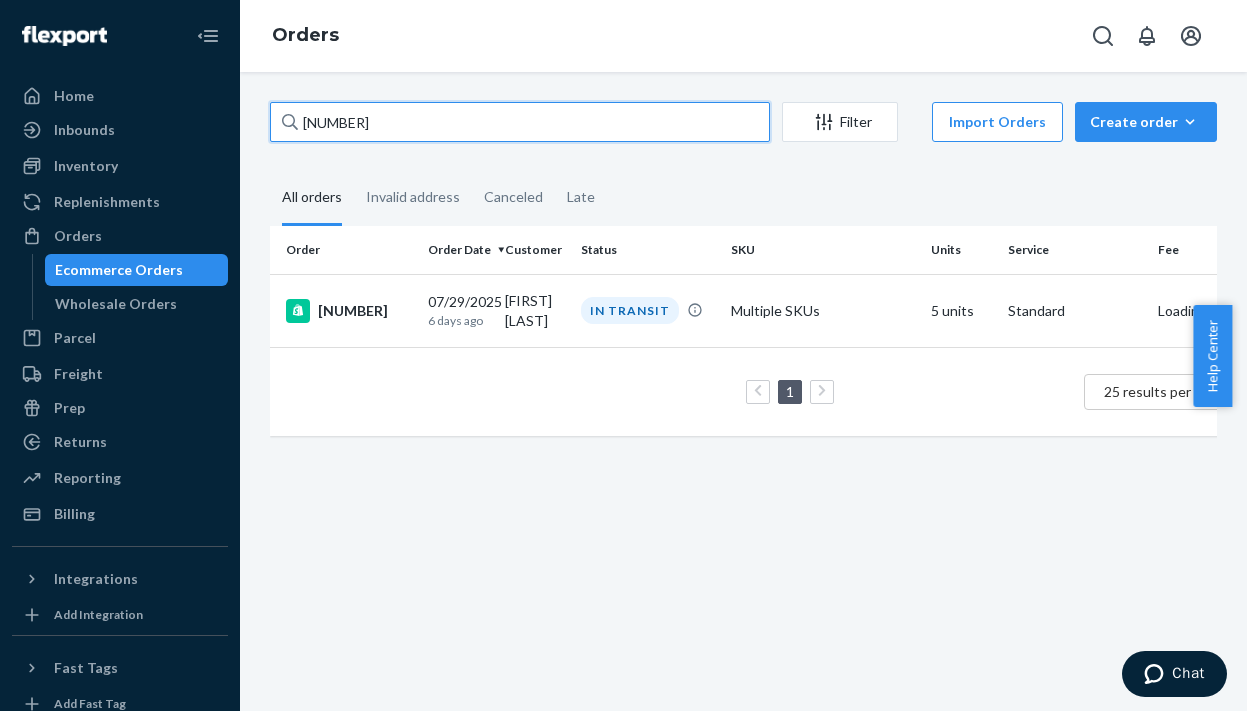 click on "[NUMBER]" at bounding box center (520, 122) 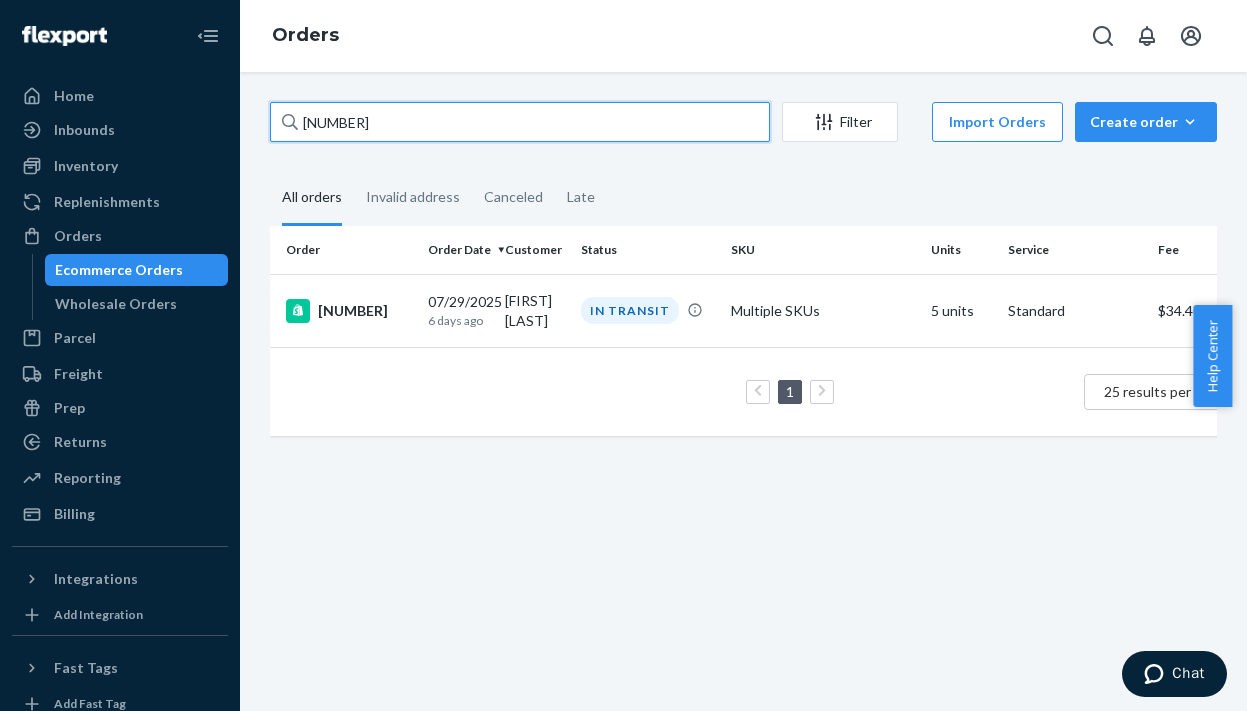 click on "[NUMBER]" at bounding box center (520, 122) 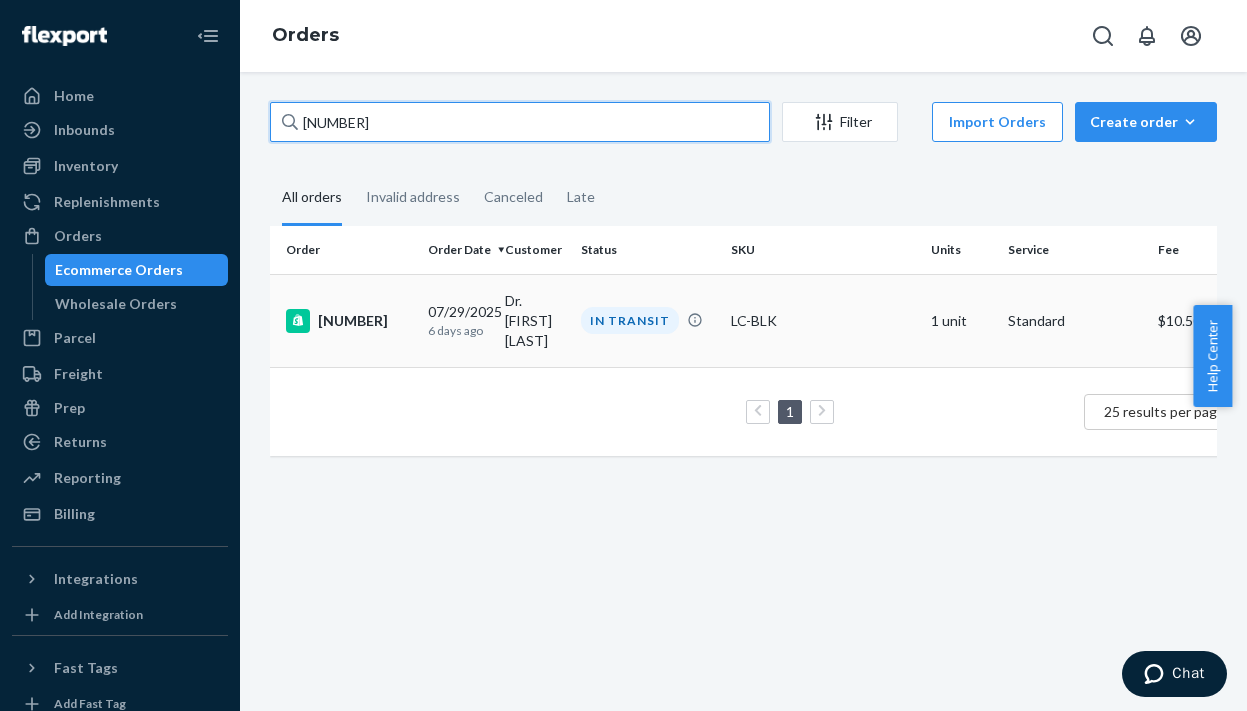 type on "[NUMBER]" 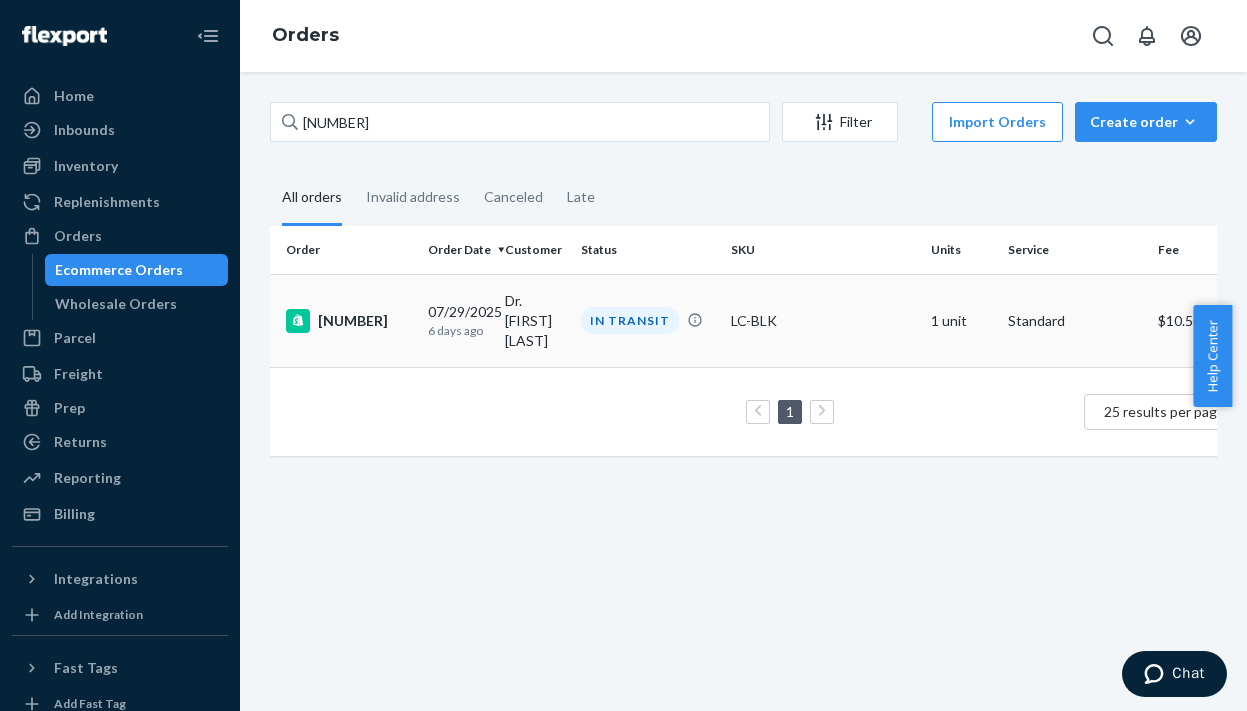 click on "[NUMBER]" at bounding box center (349, 321) 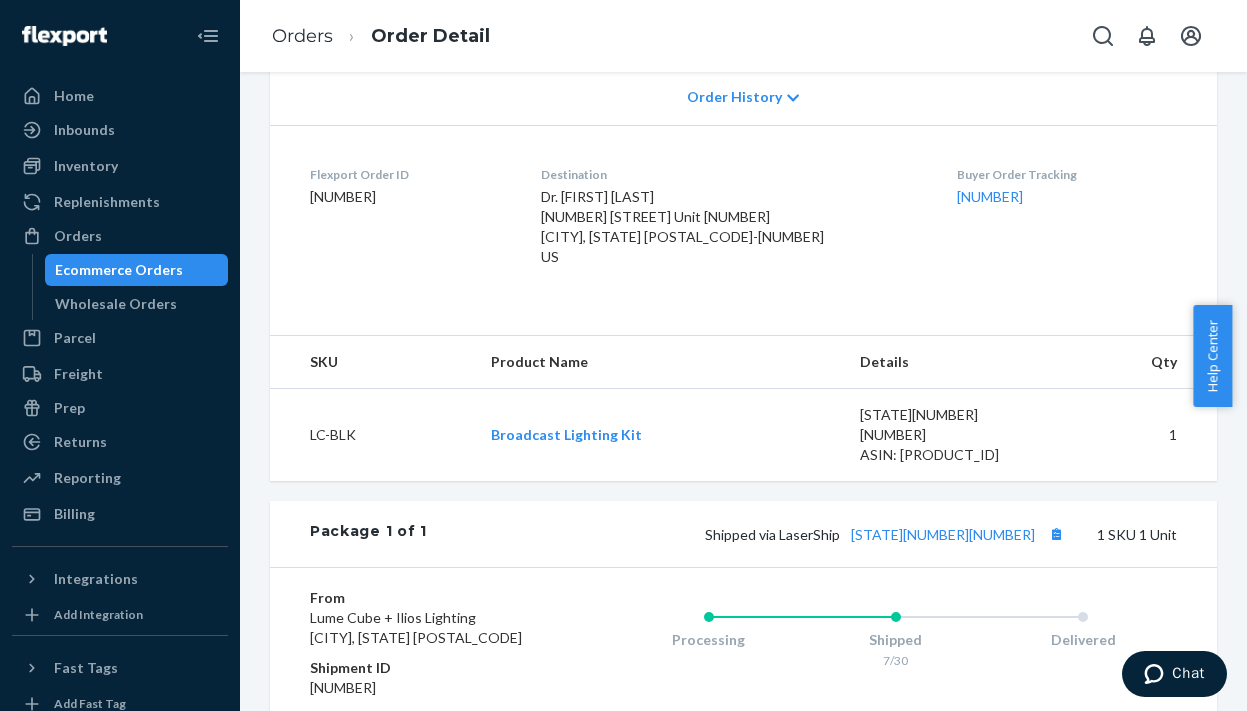 scroll, scrollTop: 655, scrollLeft: 0, axis: vertical 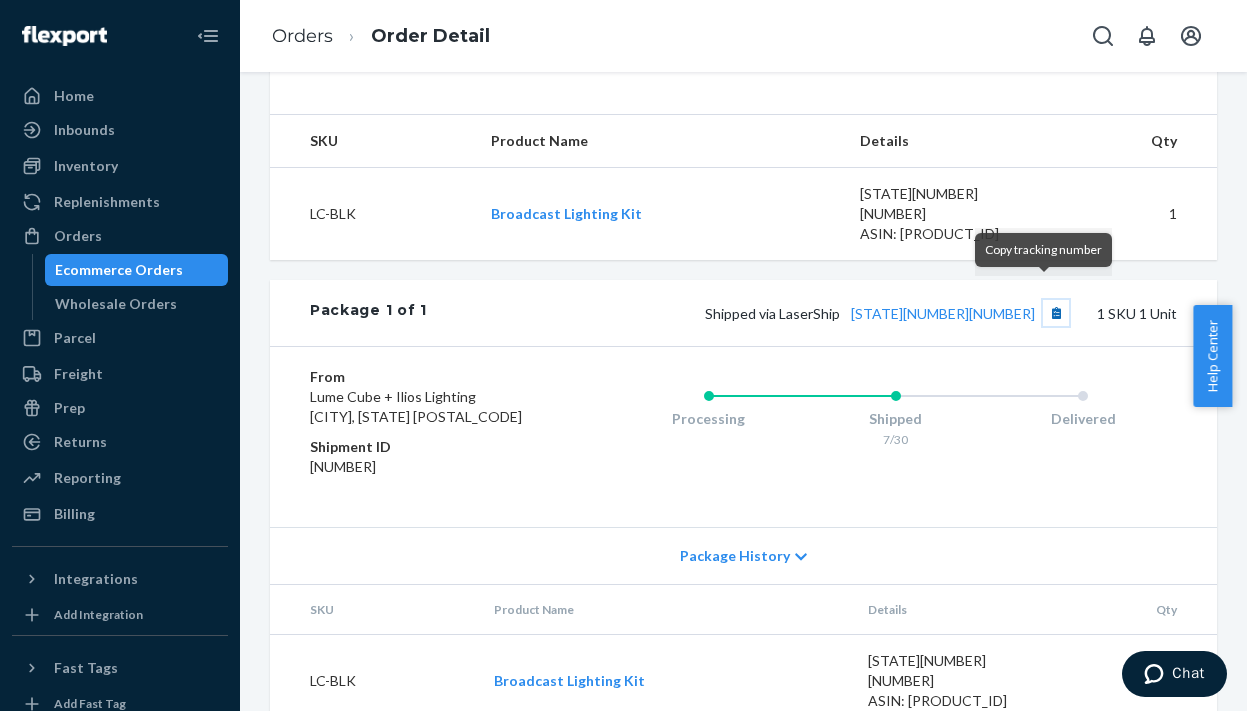 click at bounding box center (1056, 313) 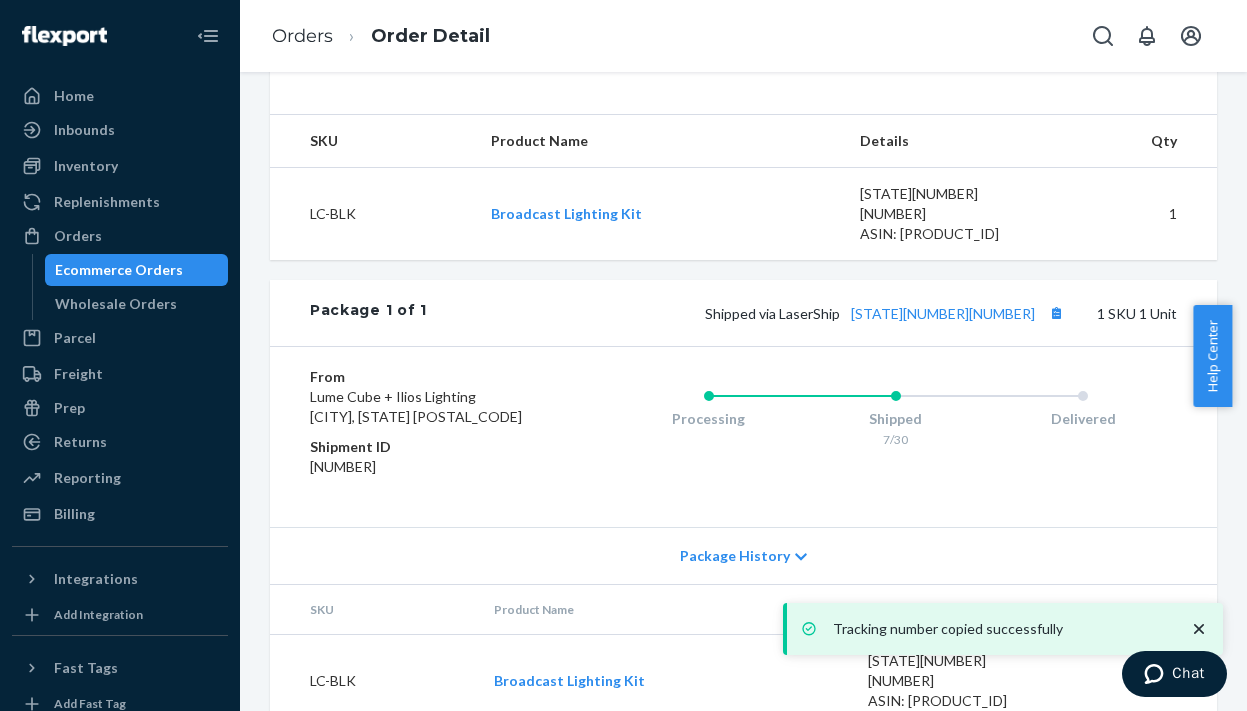 click on "Ecommerce Orders" at bounding box center [119, 270] 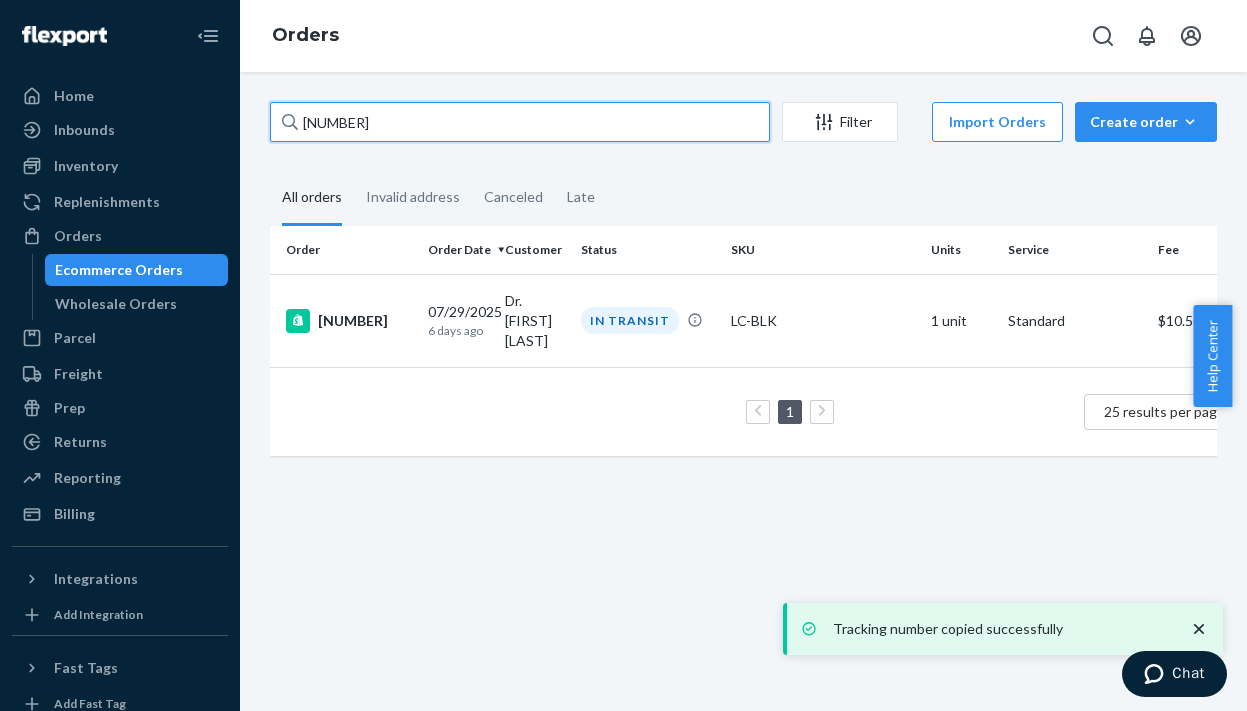 click on "[NUMBER]" at bounding box center (520, 122) 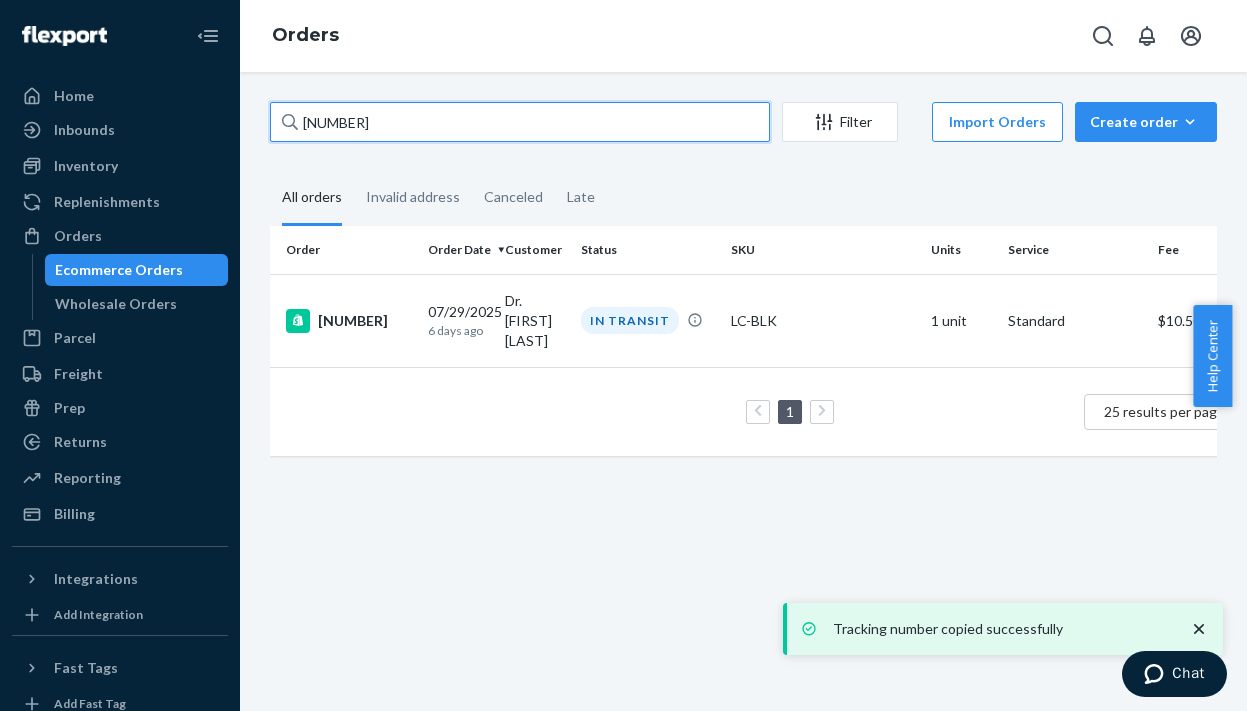 paste on "74" 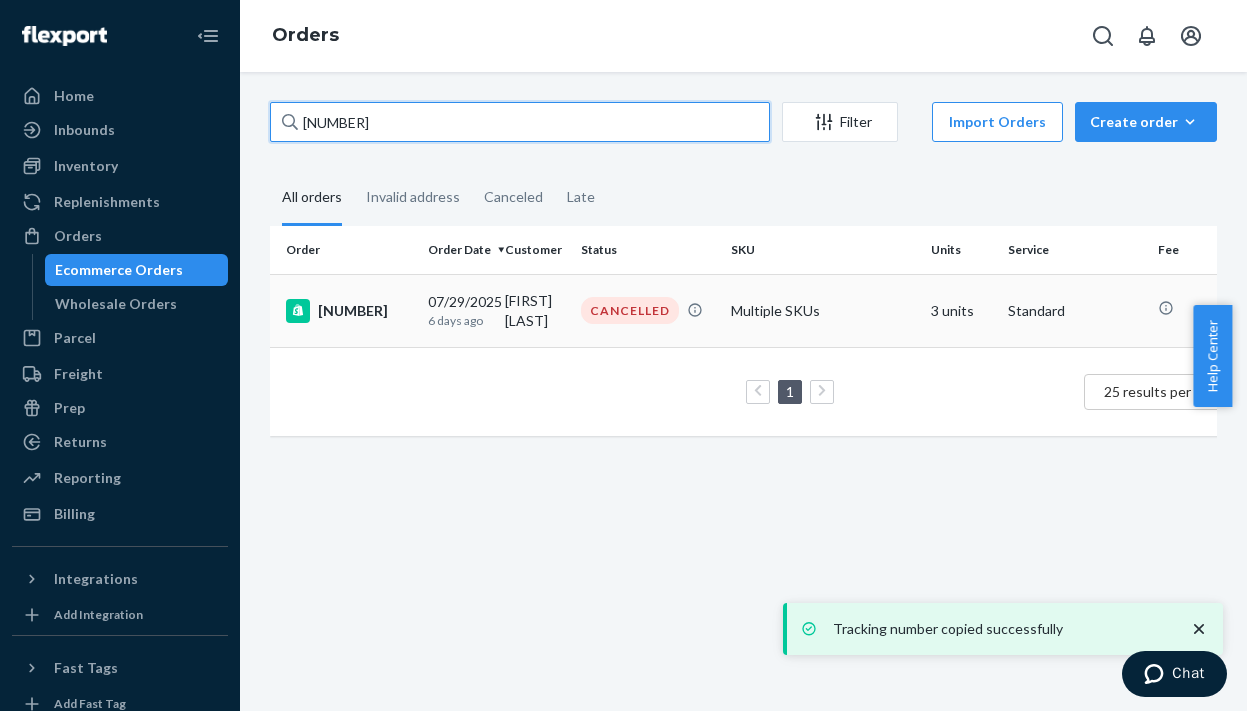type on "[NUMBER]" 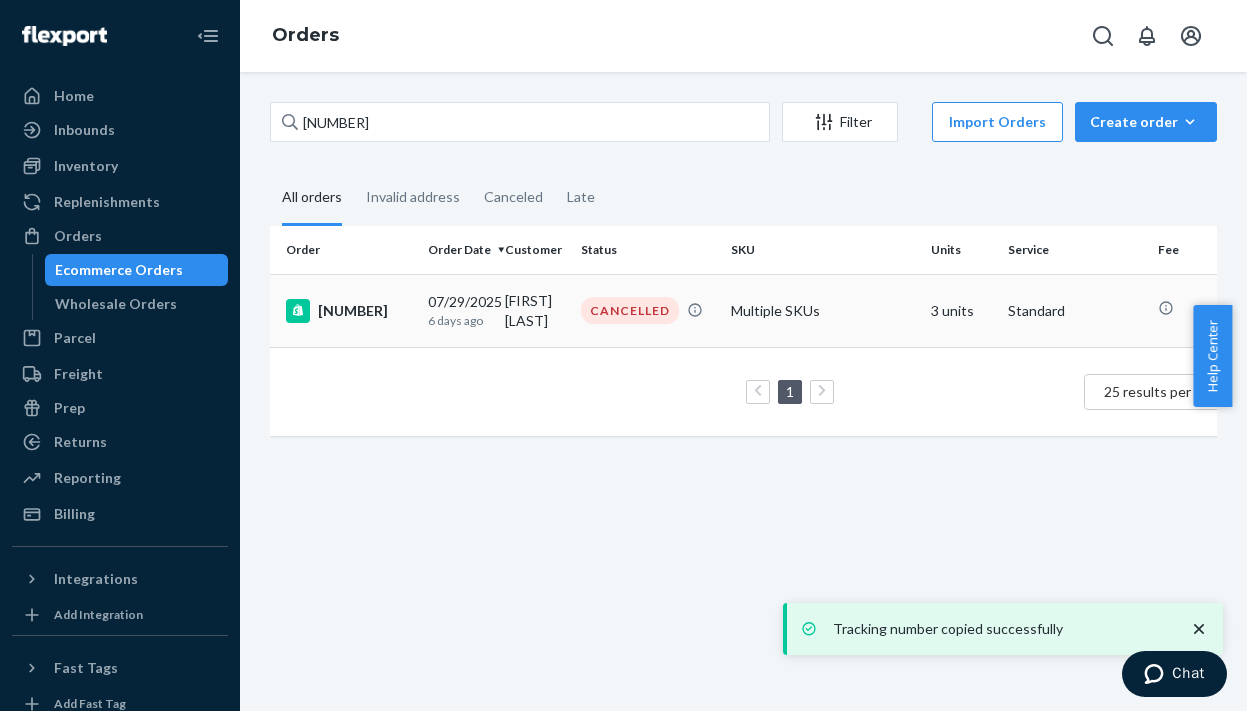 click on "[DATE] [NUMBER] days ago" at bounding box center [458, 310] 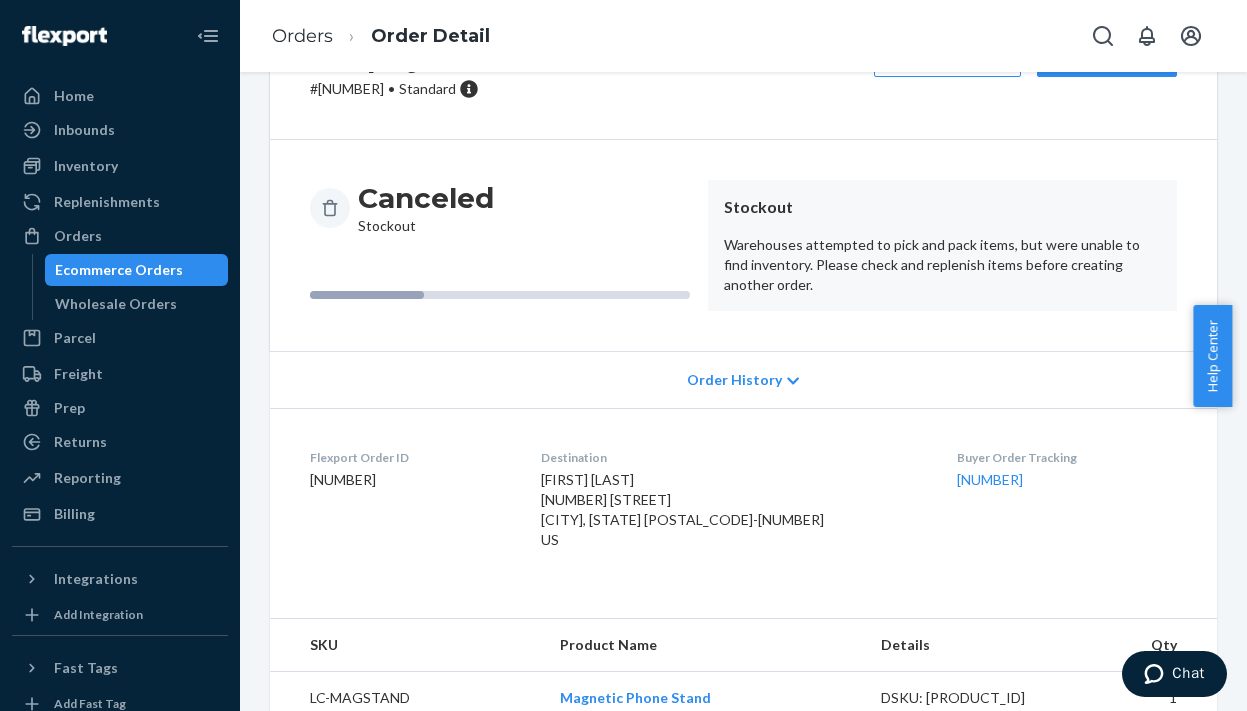 scroll, scrollTop: 0, scrollLeft: 0, axis: both 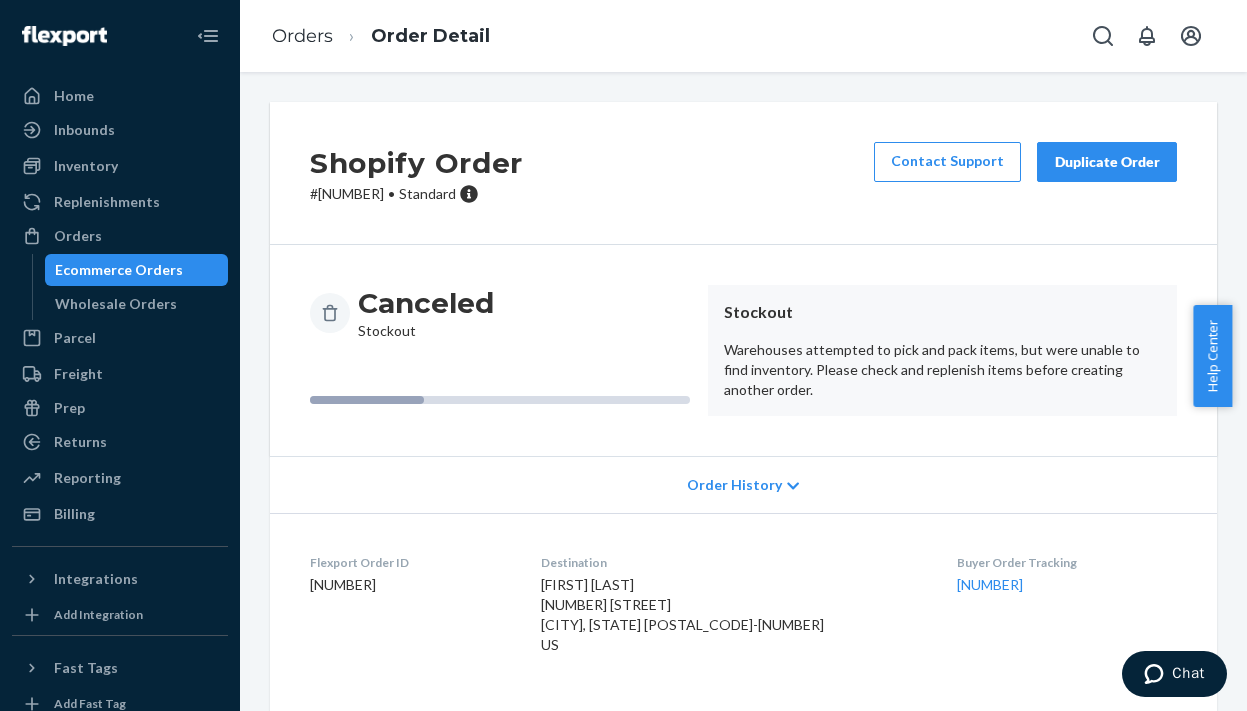 click on "Ecommerce Orders" at bounding box center [119, 270] 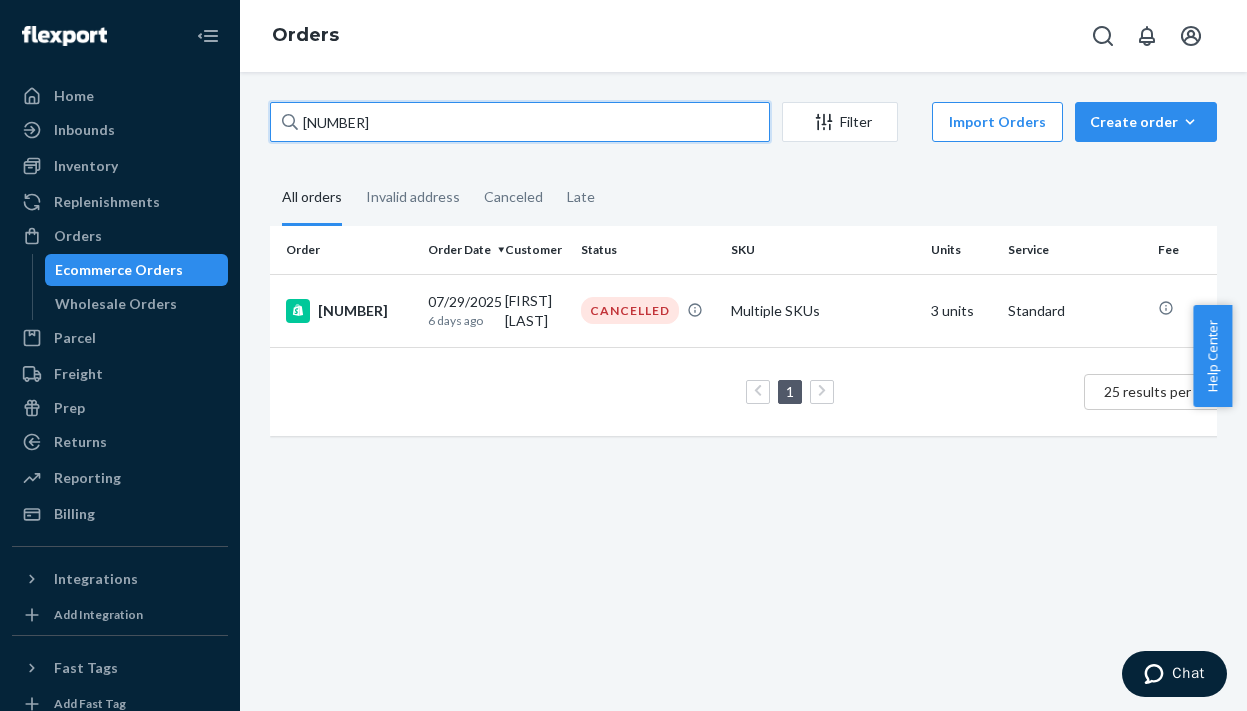 click on "[NUMBER]" at bounding box center (520, 122) 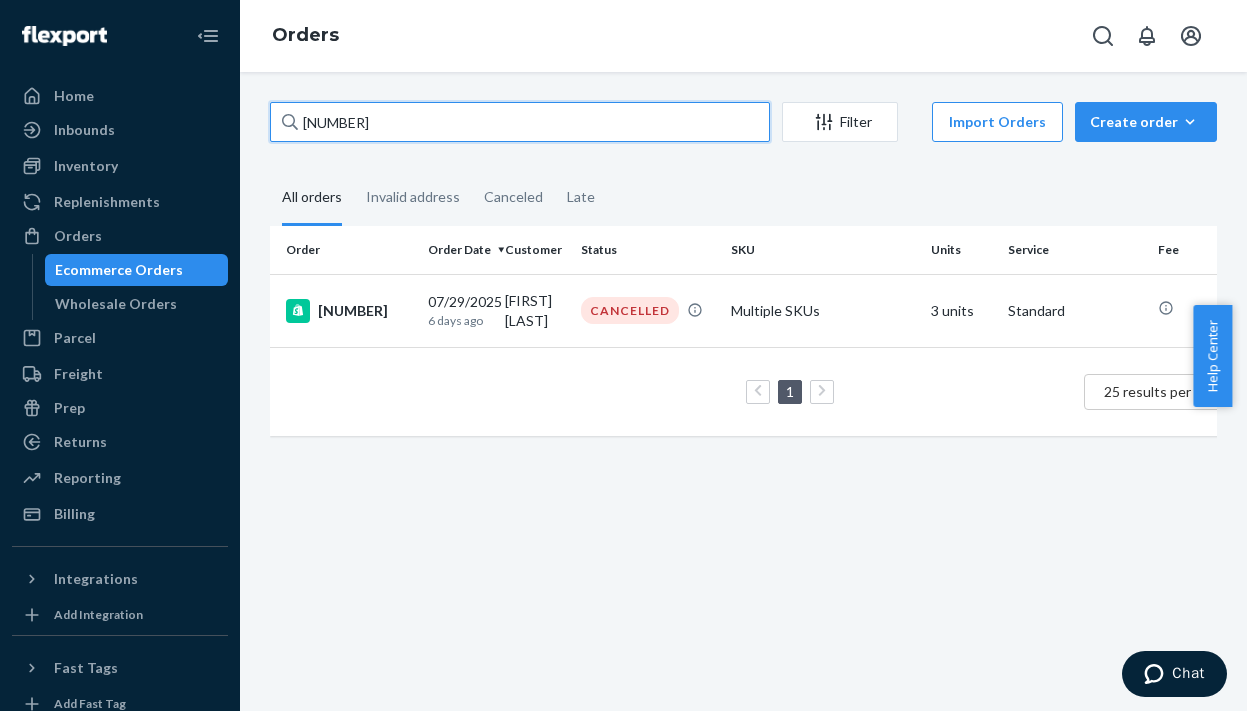 paste on "80" 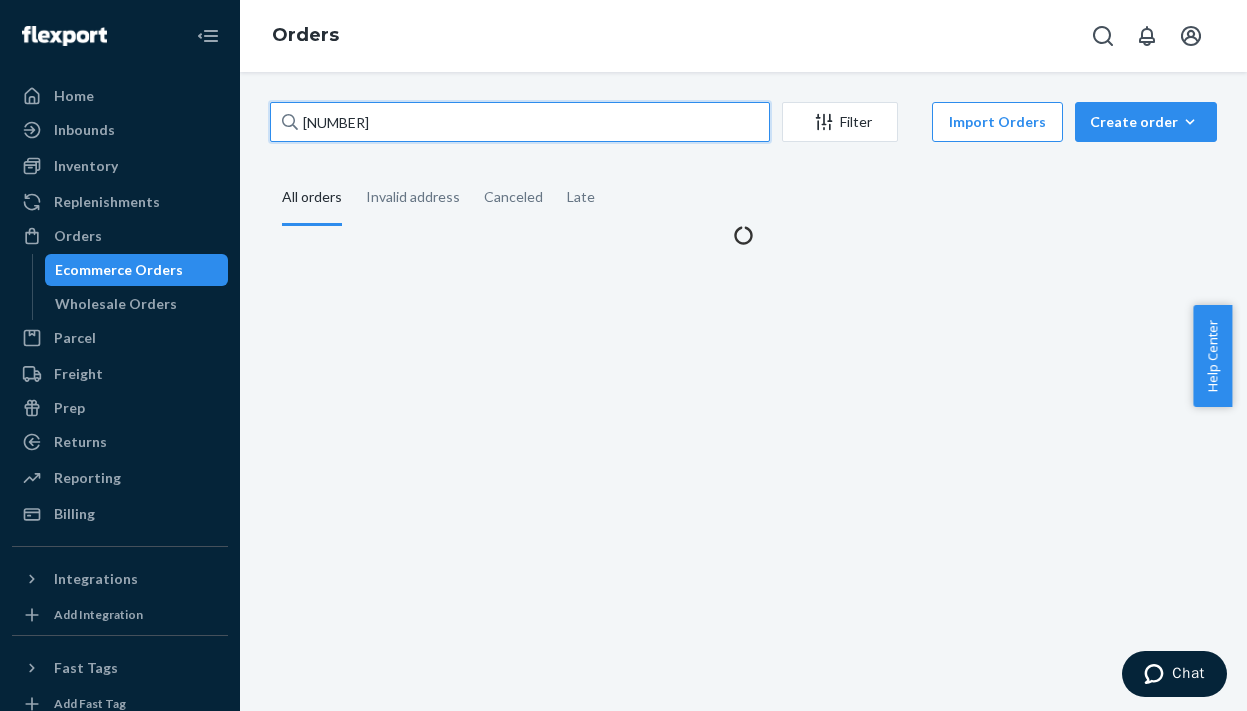 type on "[NUMBER]" 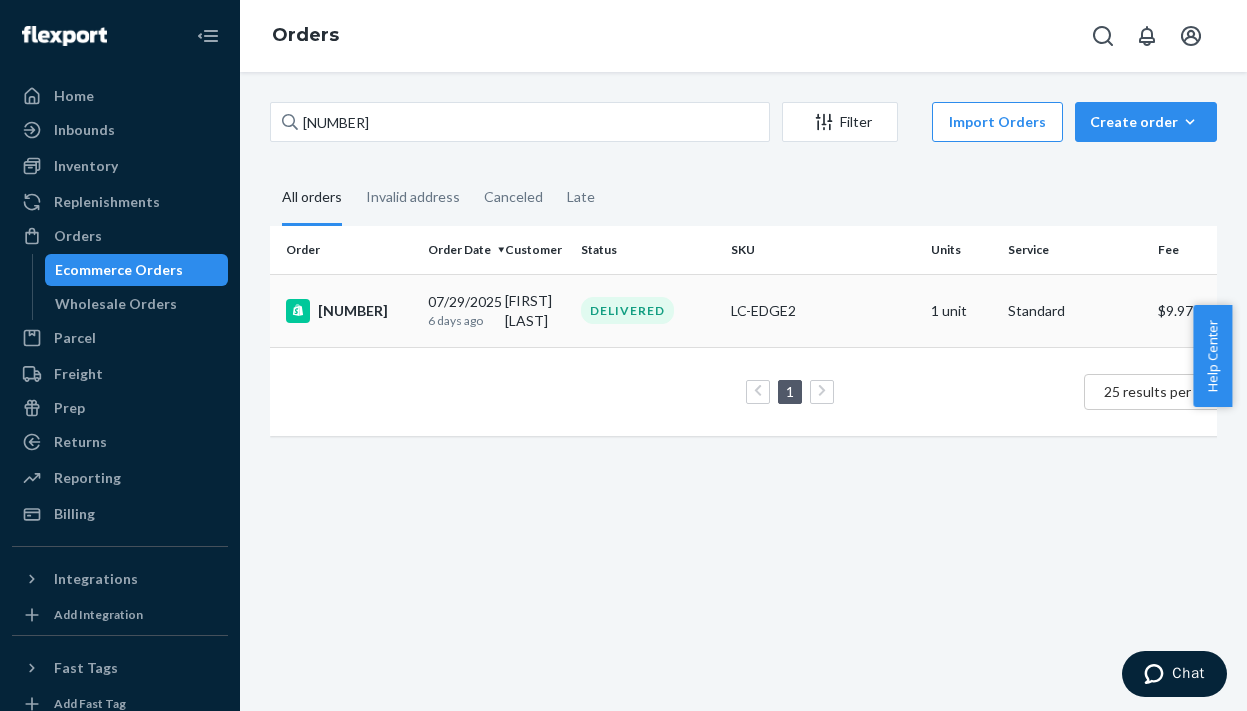 click on "[NUMBER]" at bounding box center [349, 311] 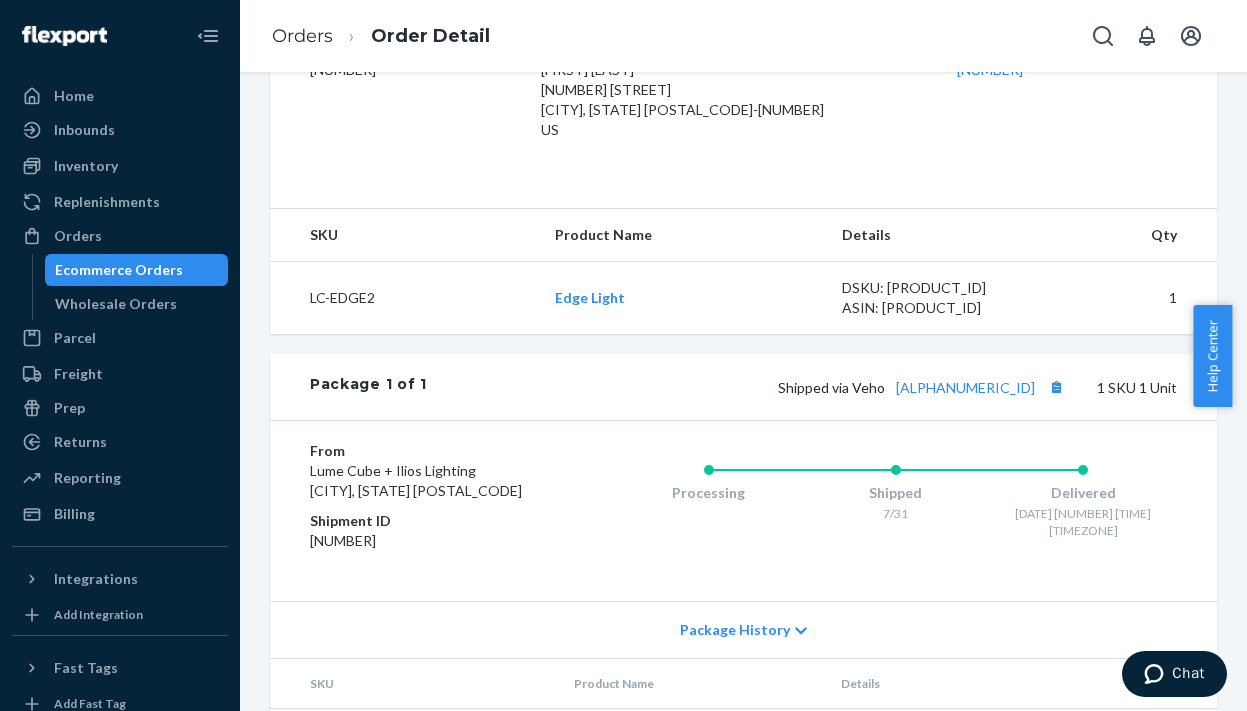 scroll, scrollTop: 590, scrollLeft: 0, axis: vertical 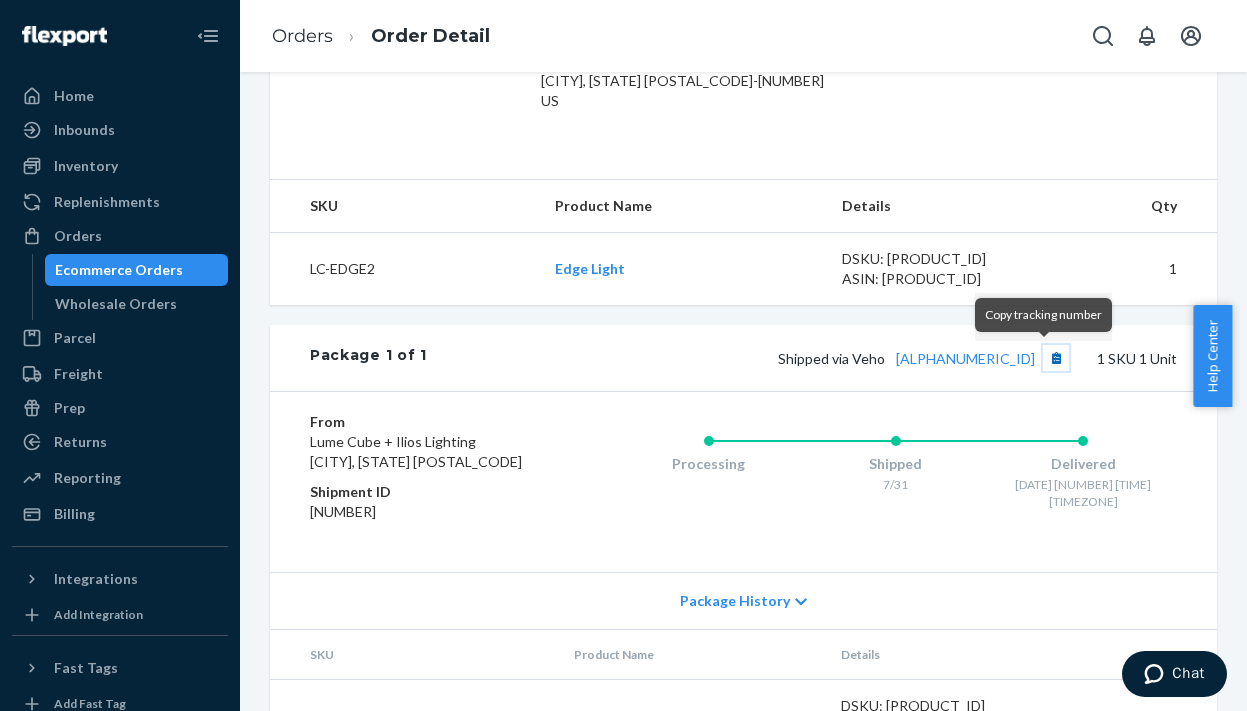 click at bounding box center (1056, 358) 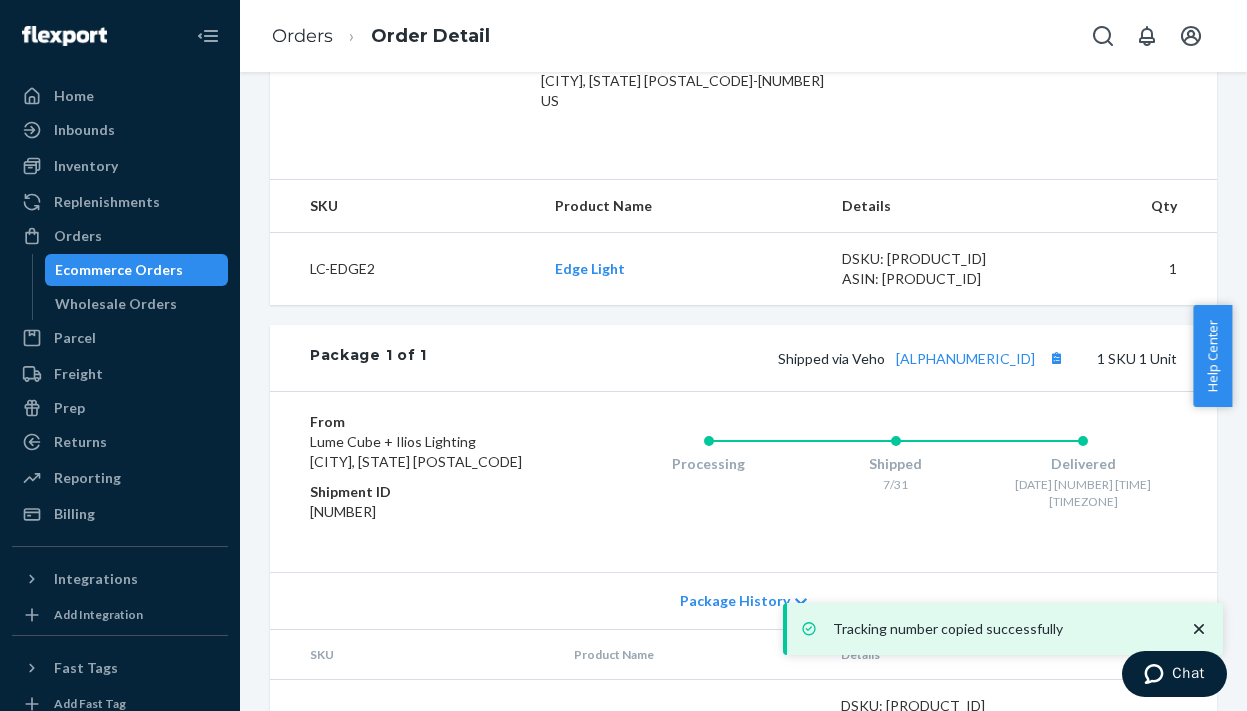 click on "Ecommerce Orders" at bounding box center [119, 270] 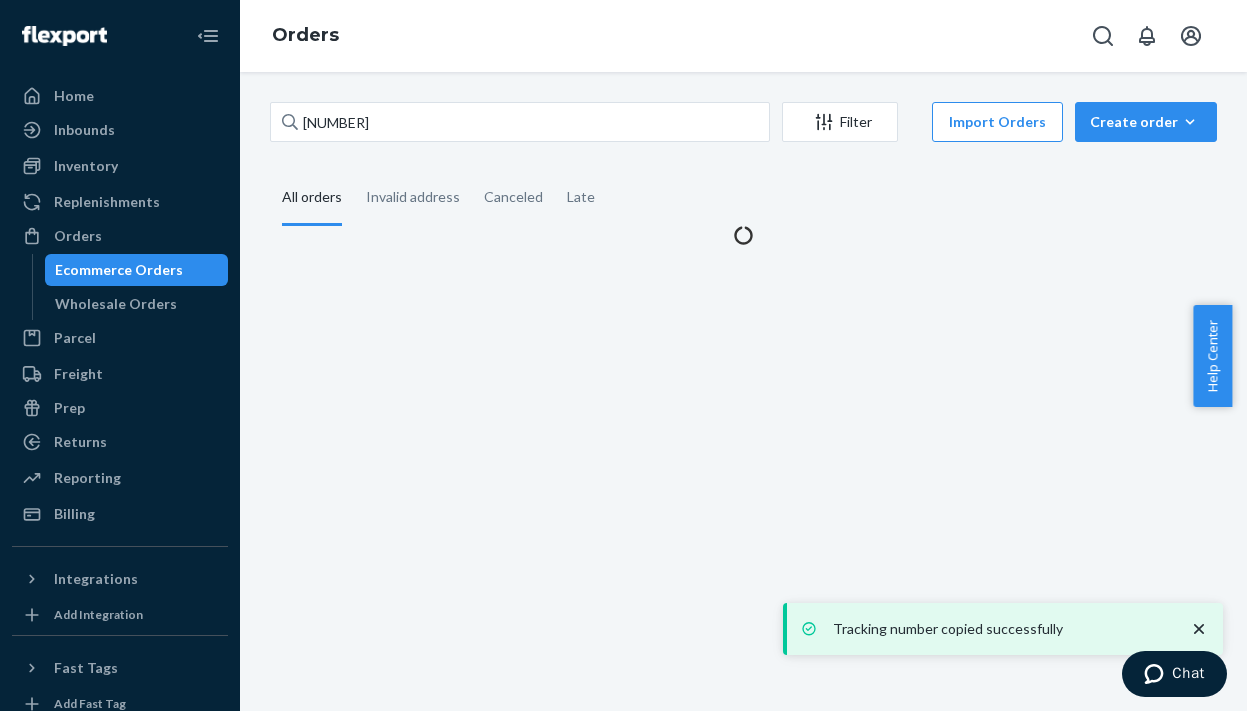 scroll, scrollTop: 0, scrollLeft: 0, axis: both 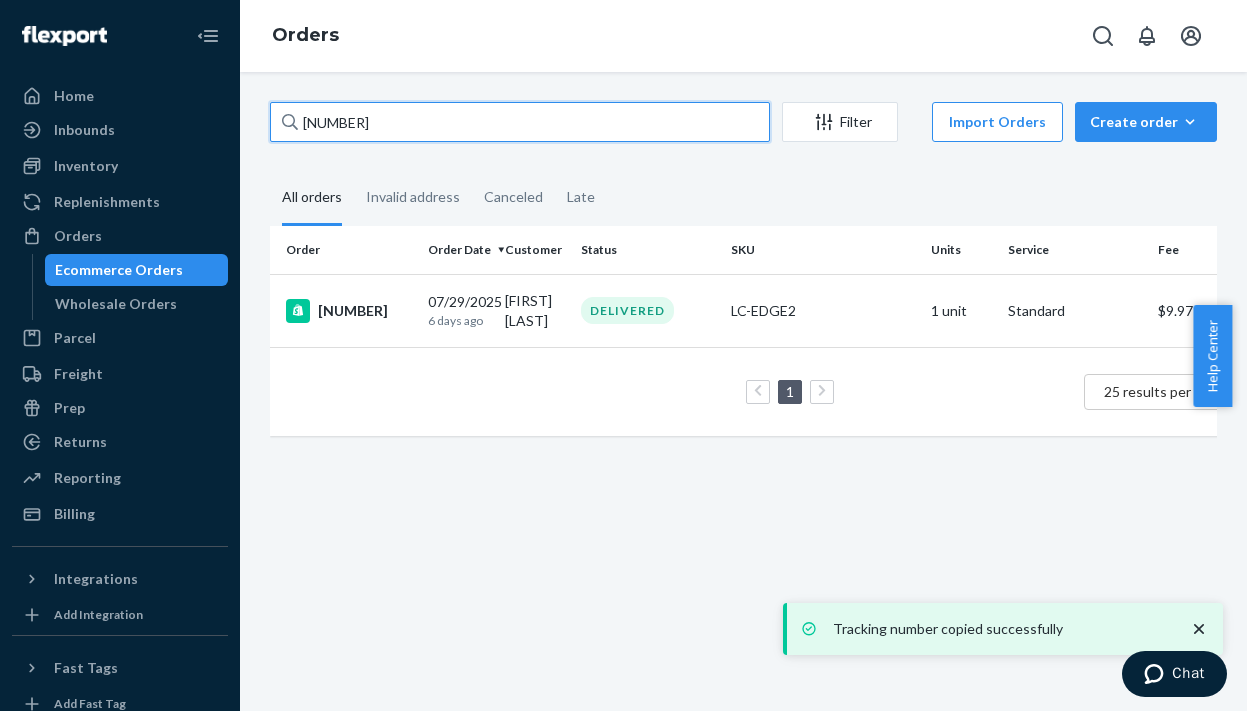click on "[NUMBER]" at bounding box center (520, 122) 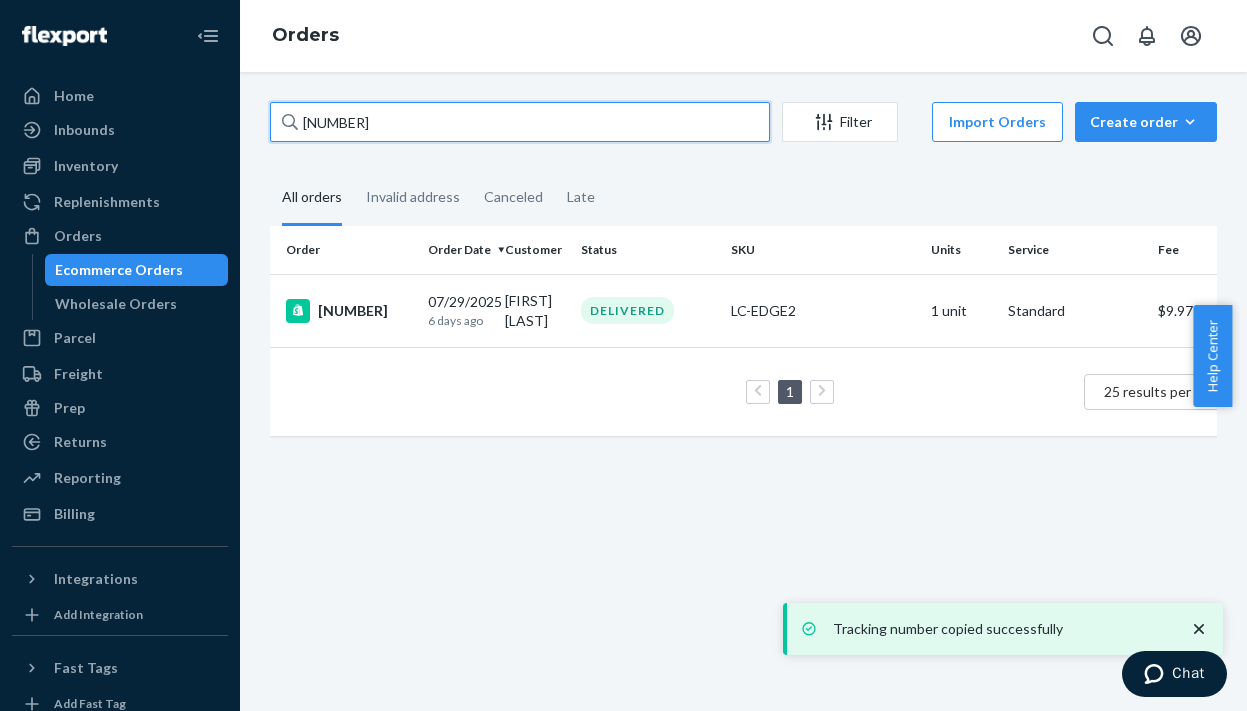 paste on "98" 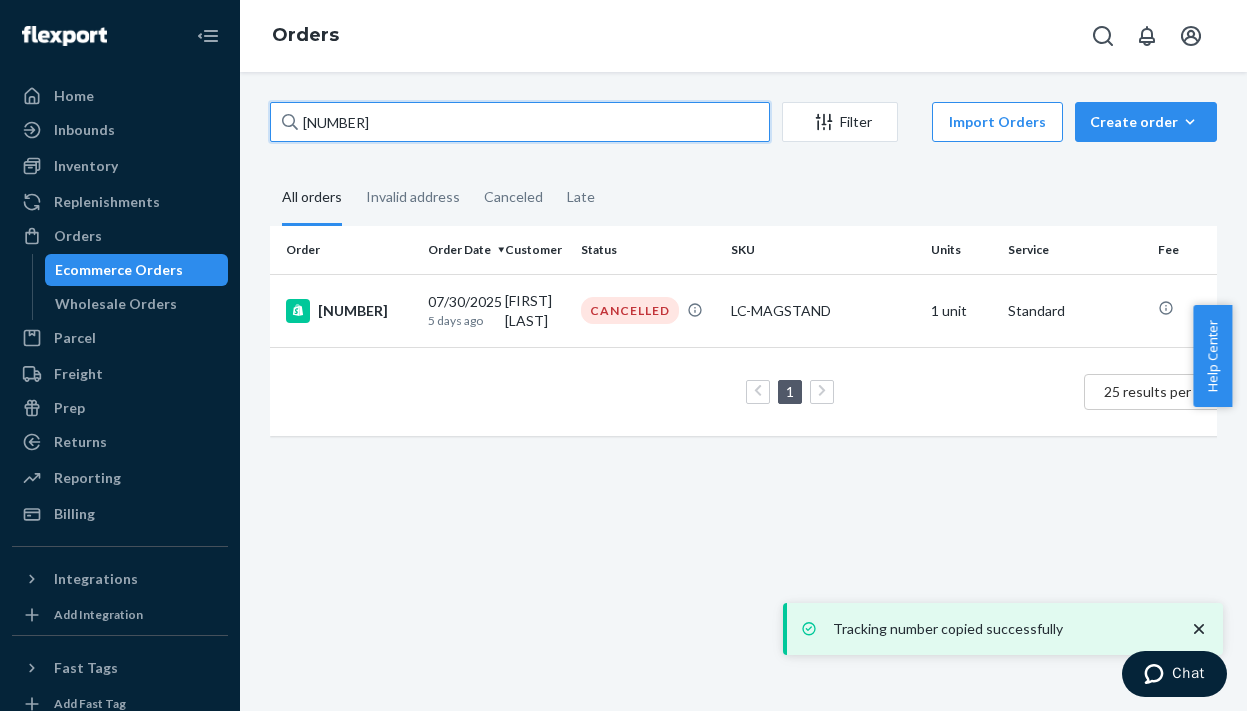 type on "[NUMBER]" 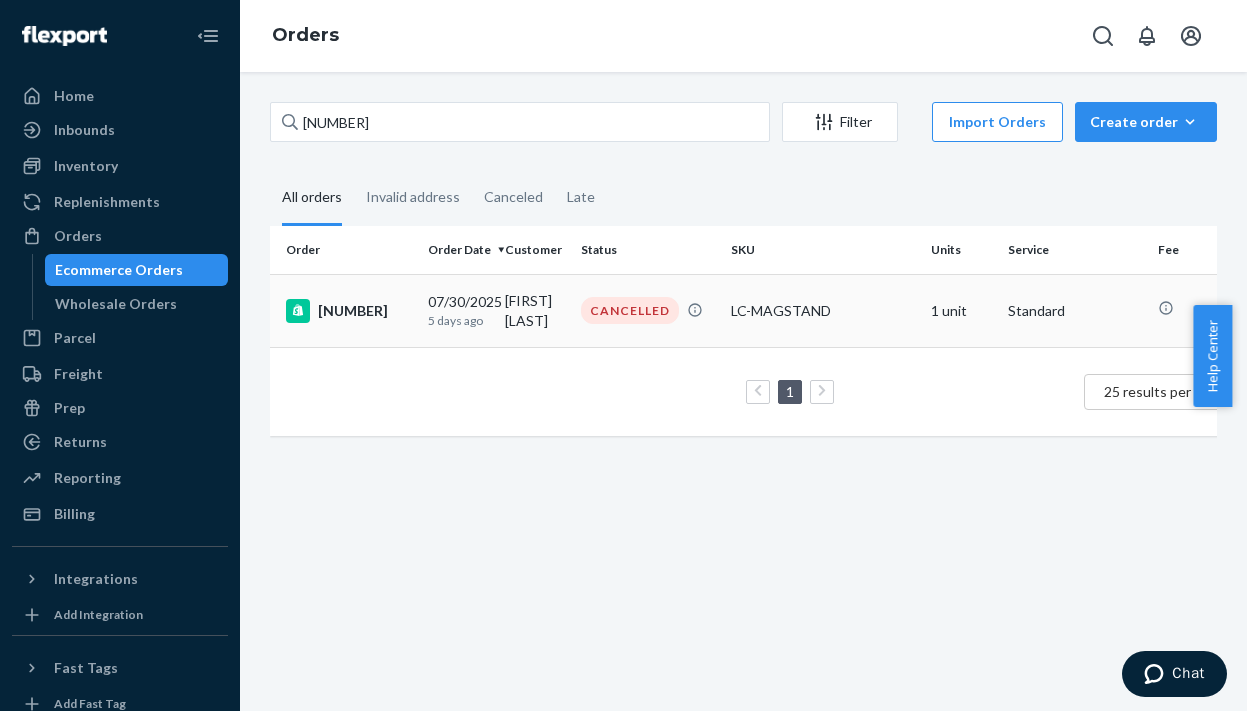 click on "[NUMBER]" at bounding box center [349, 311] 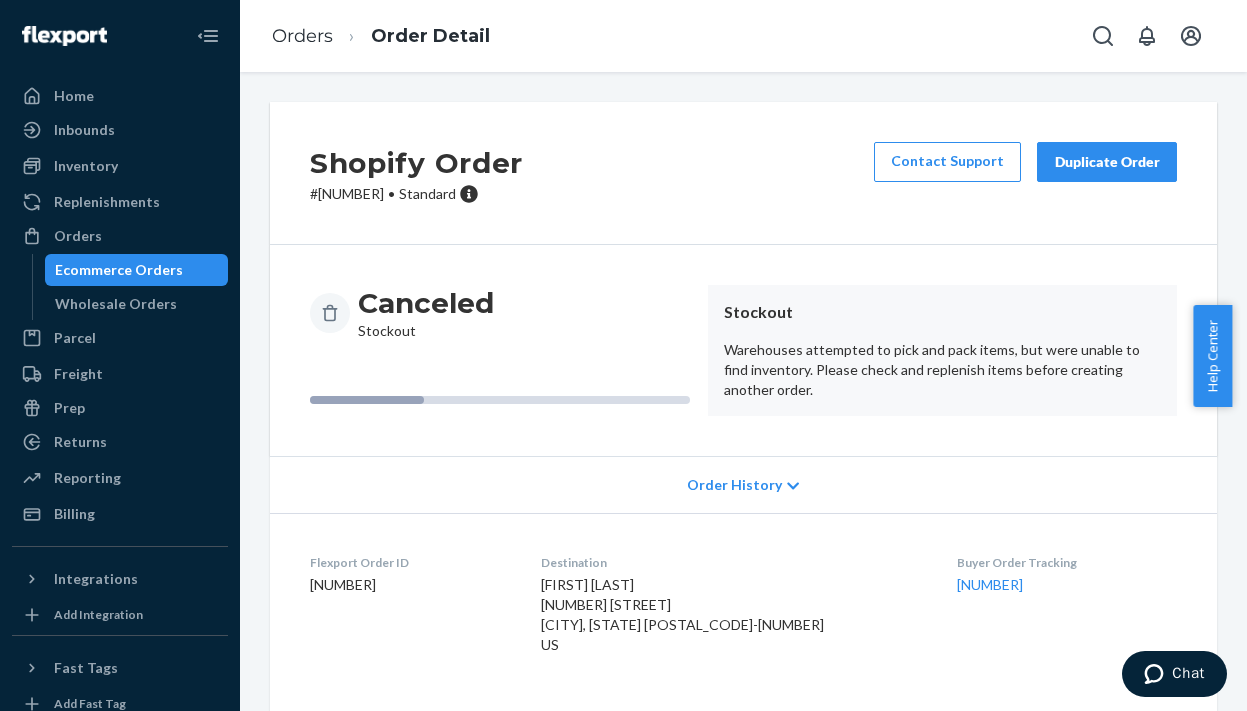 click on "Ecommerce Orders" at bounding box center (119, 270) 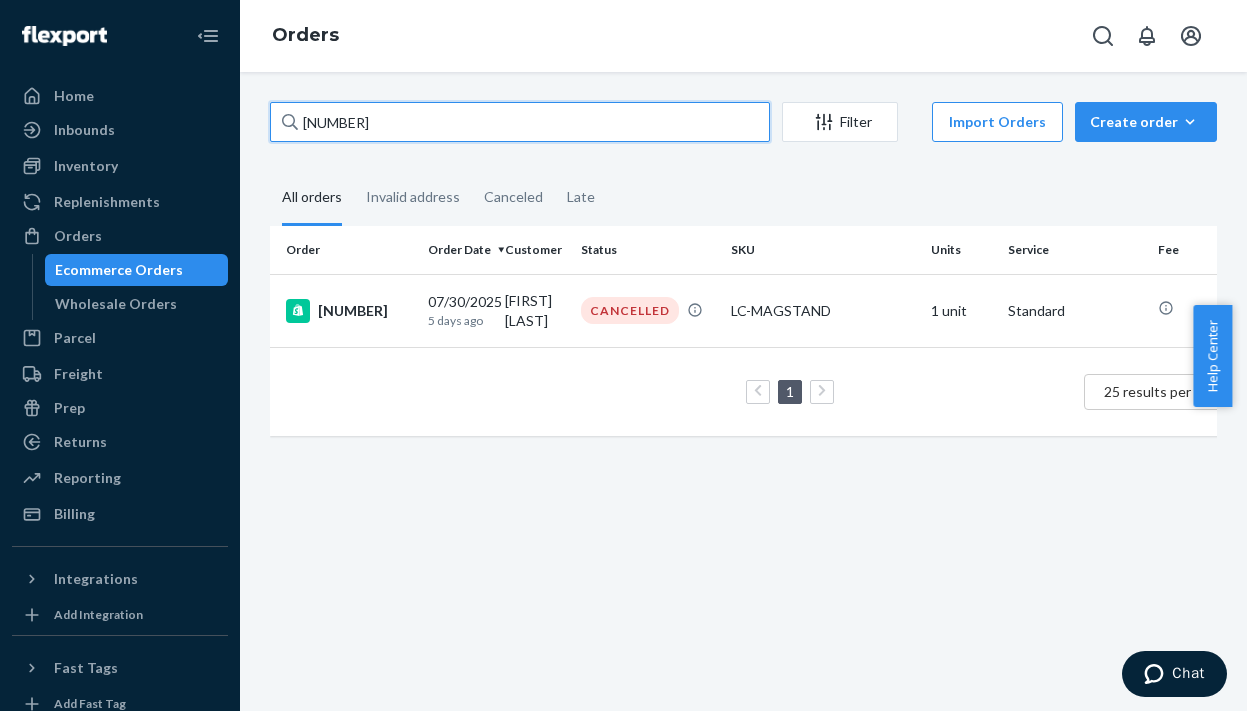 click on "[NUMBER]" at bounding box center [520, 122] 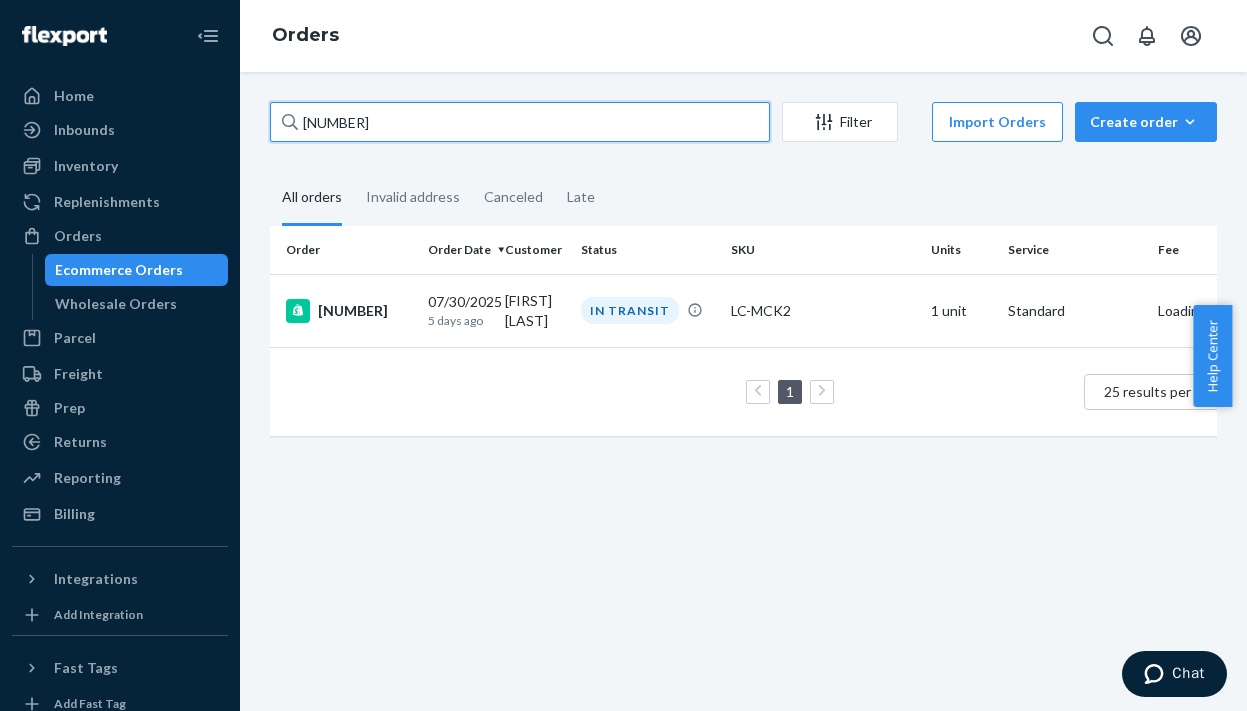 type on "[NUMBER]" 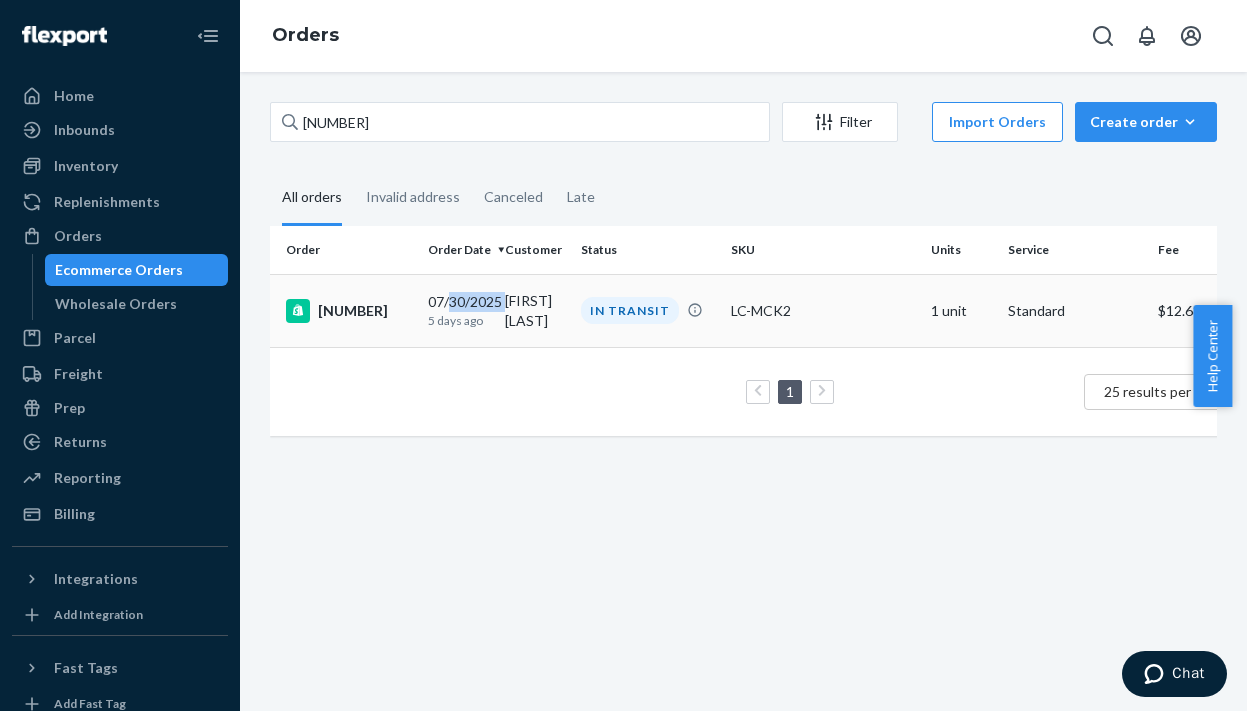 click on "[DATE] [NUMBER] days ago" at bounding box center (458, 310) 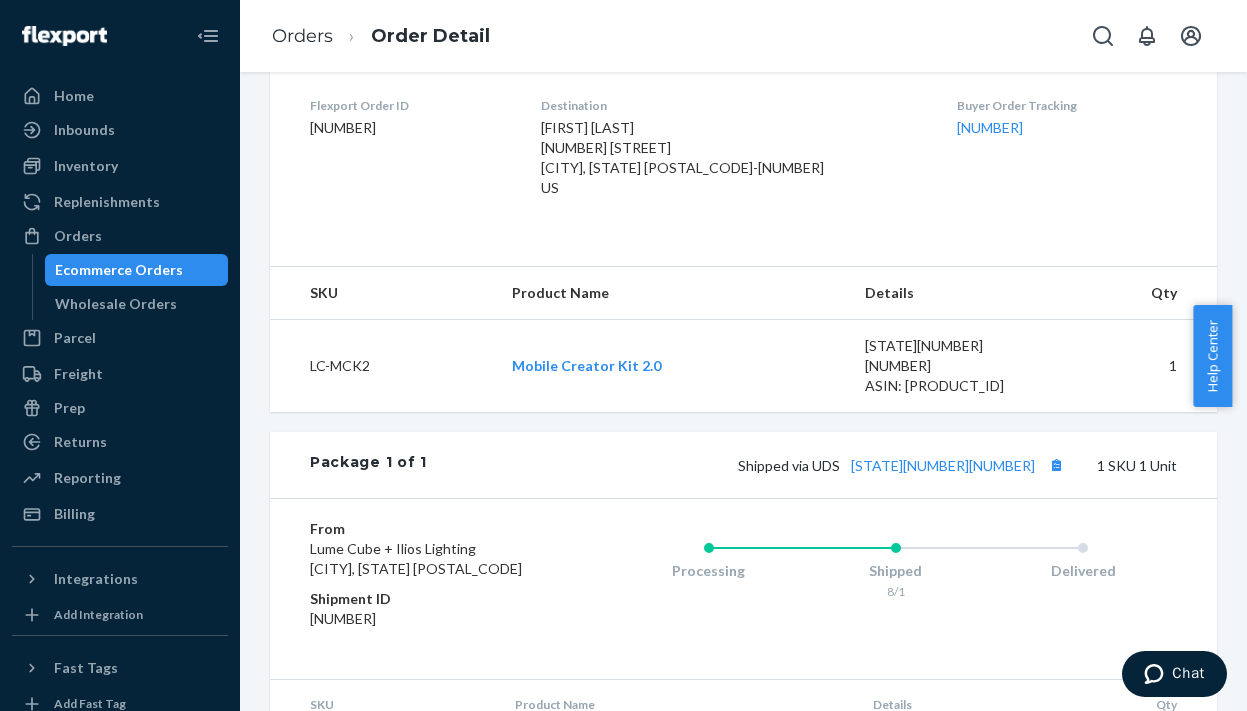 scroll, scrollTop: 509, scrollLeft: 0, axis: vertical 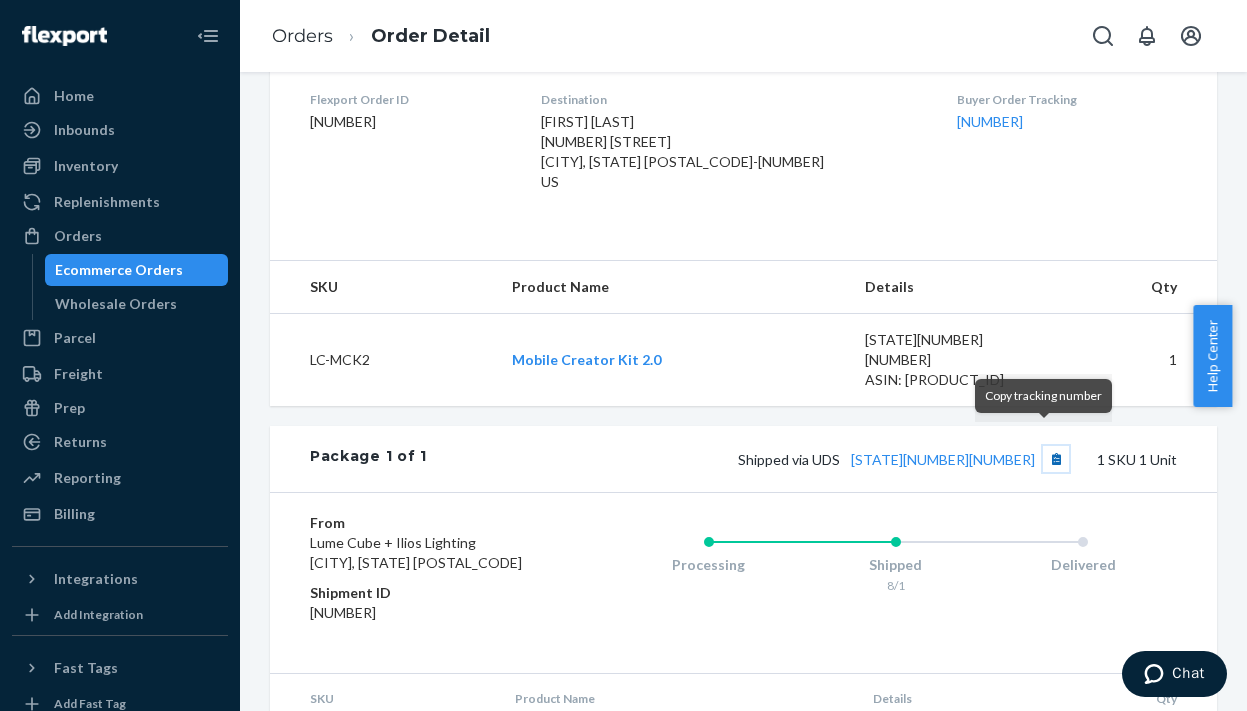 click at bounding box center [1056, 459] 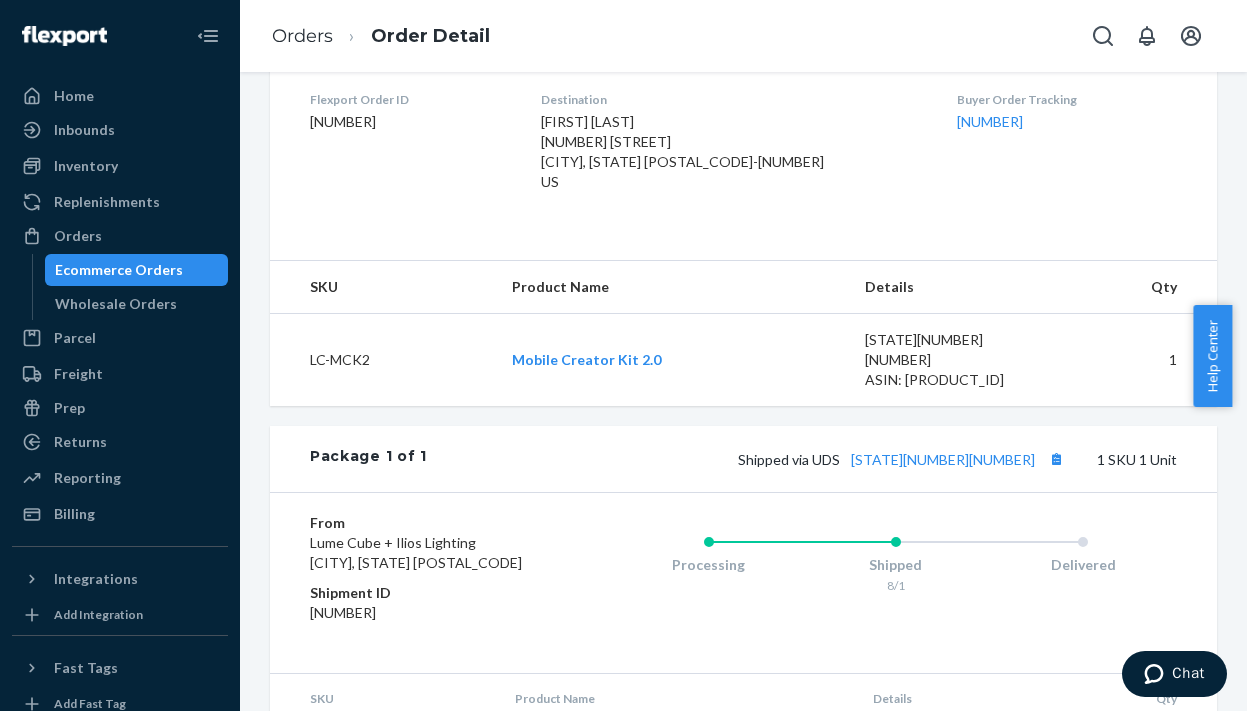 click on "Ecommerce Orders" at bounding box center (119, 270) 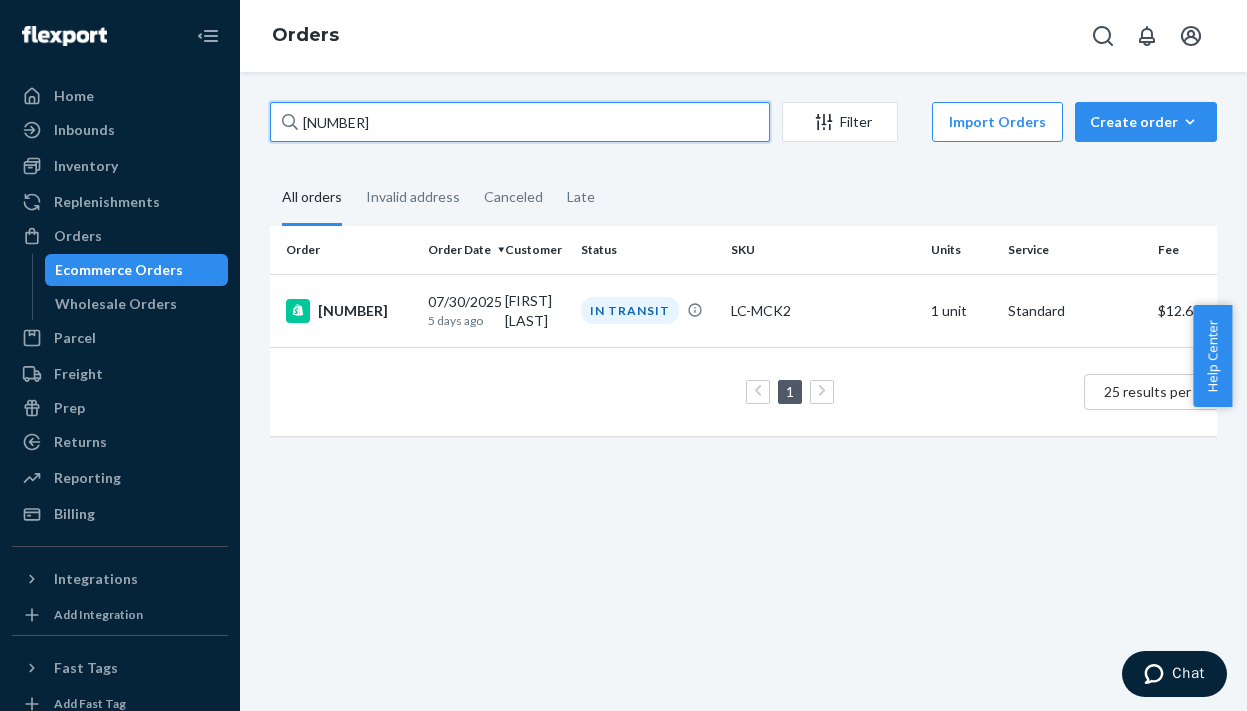 click on "[NUMBER]" at bounding box center (520, 122) 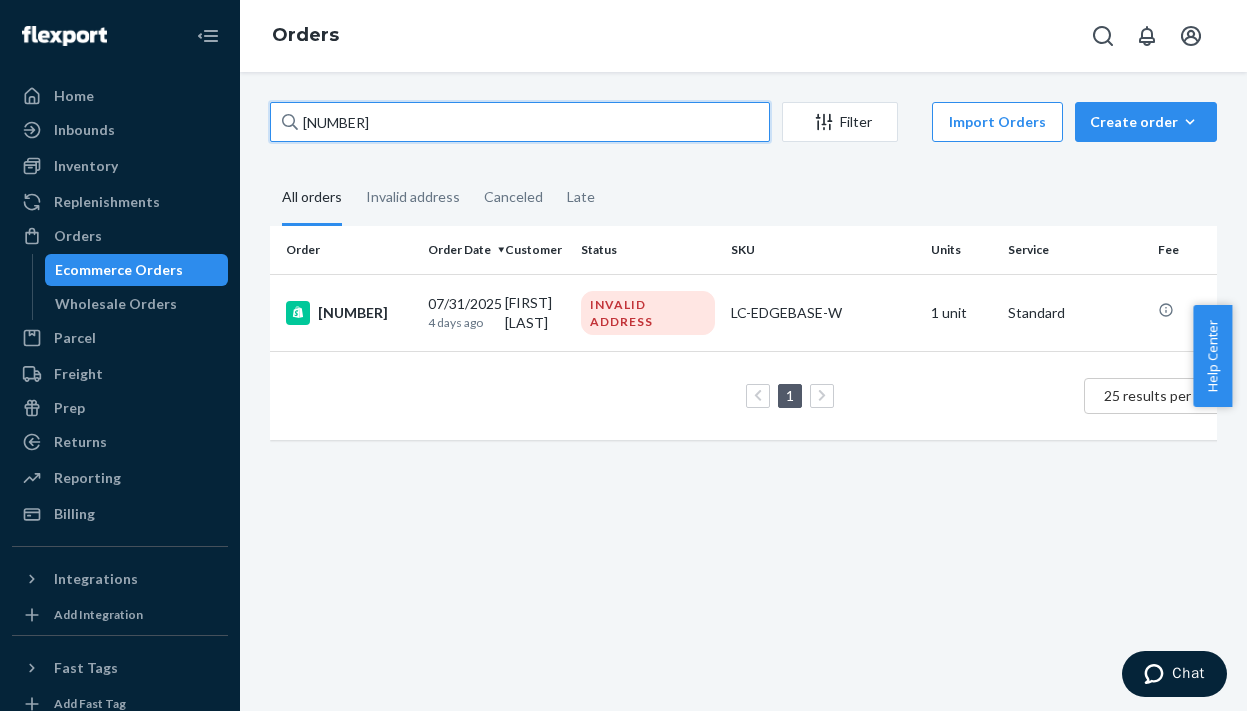 type on "[NUMBER]" 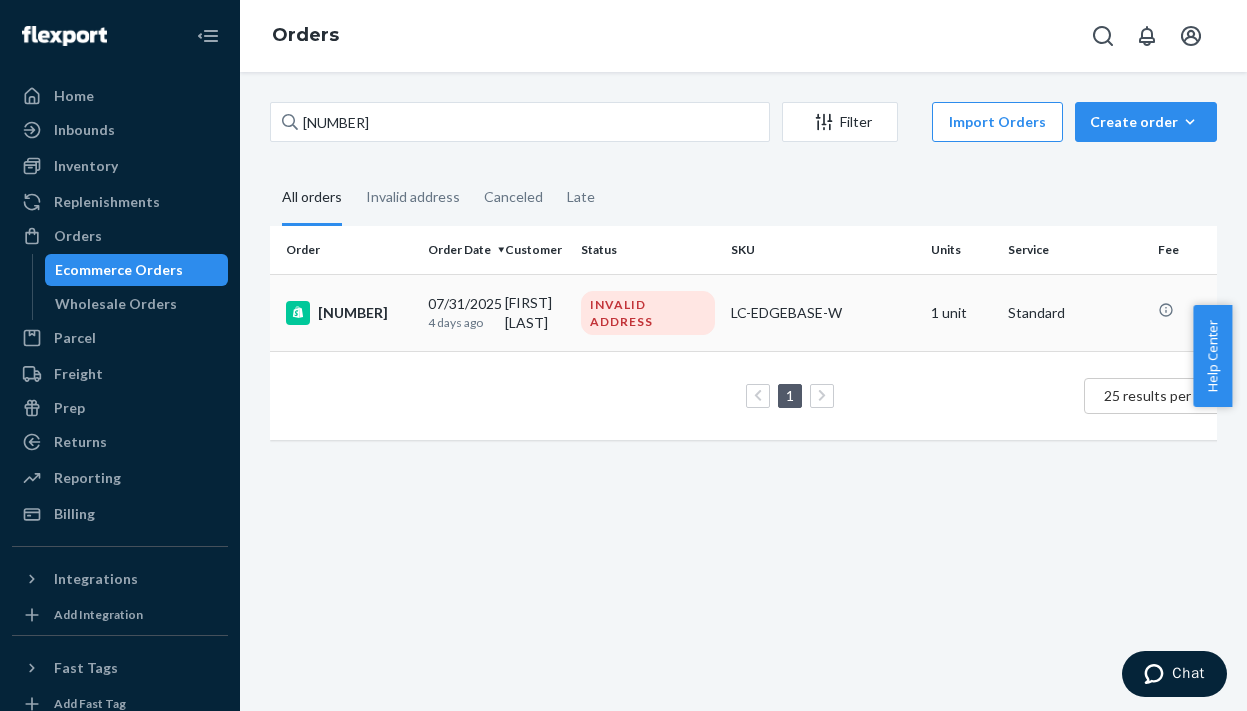 click on "[DATE] [NUMBER] days ago" at bounding box center [458, 312] 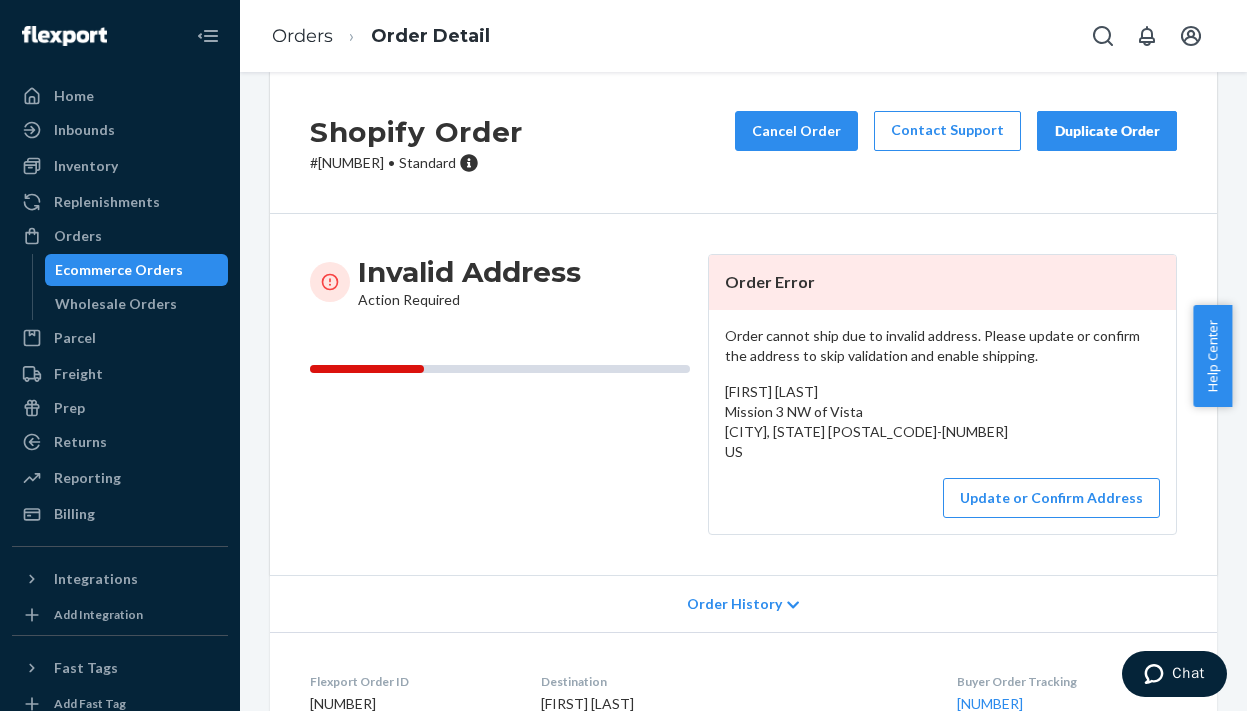 scroll, scrollTop: 86, scrollLeft: 0, axis: vertical 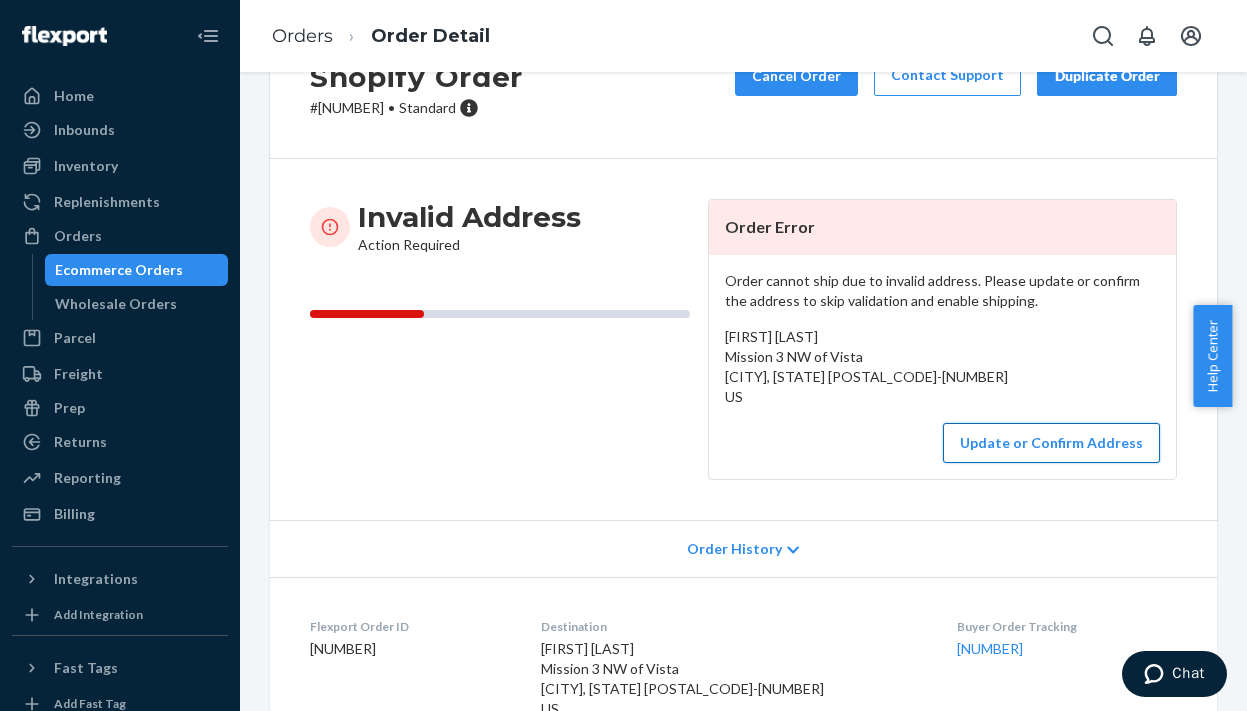 click on "Update or Confirm Address" at bounding box center (1051, 443) 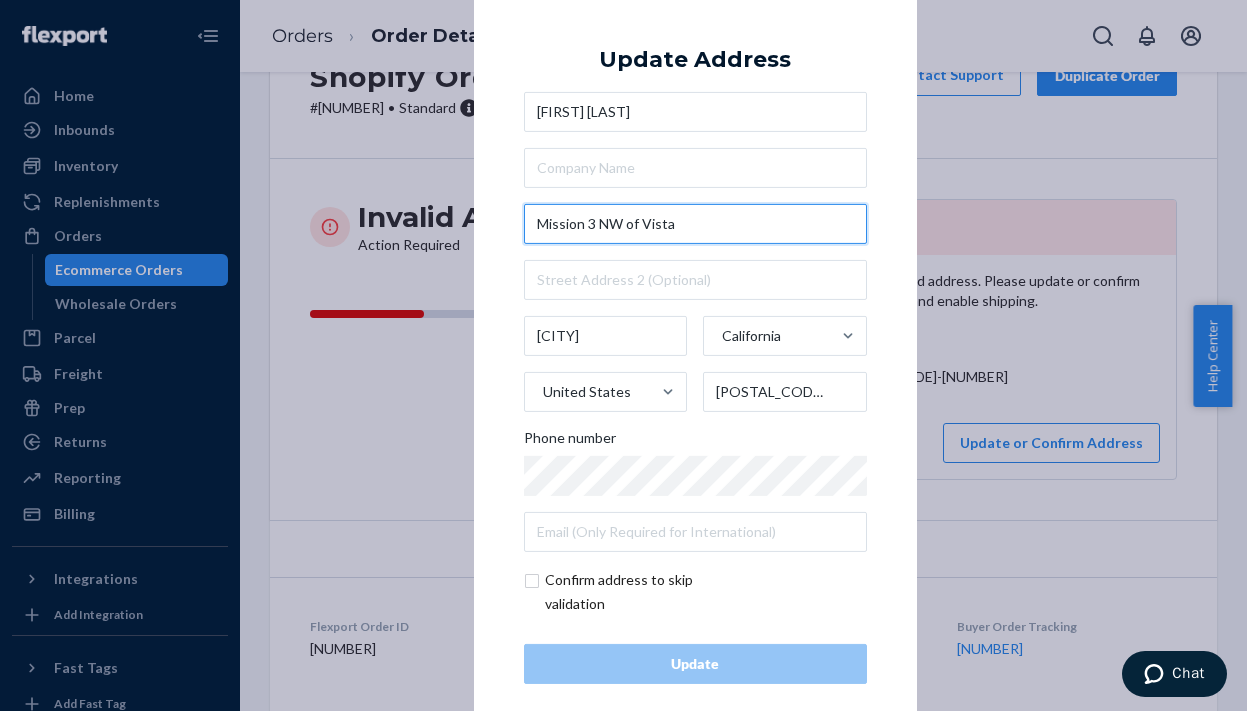 click on "Mission 3 NW of Vista" at bounding box center [695, 224] 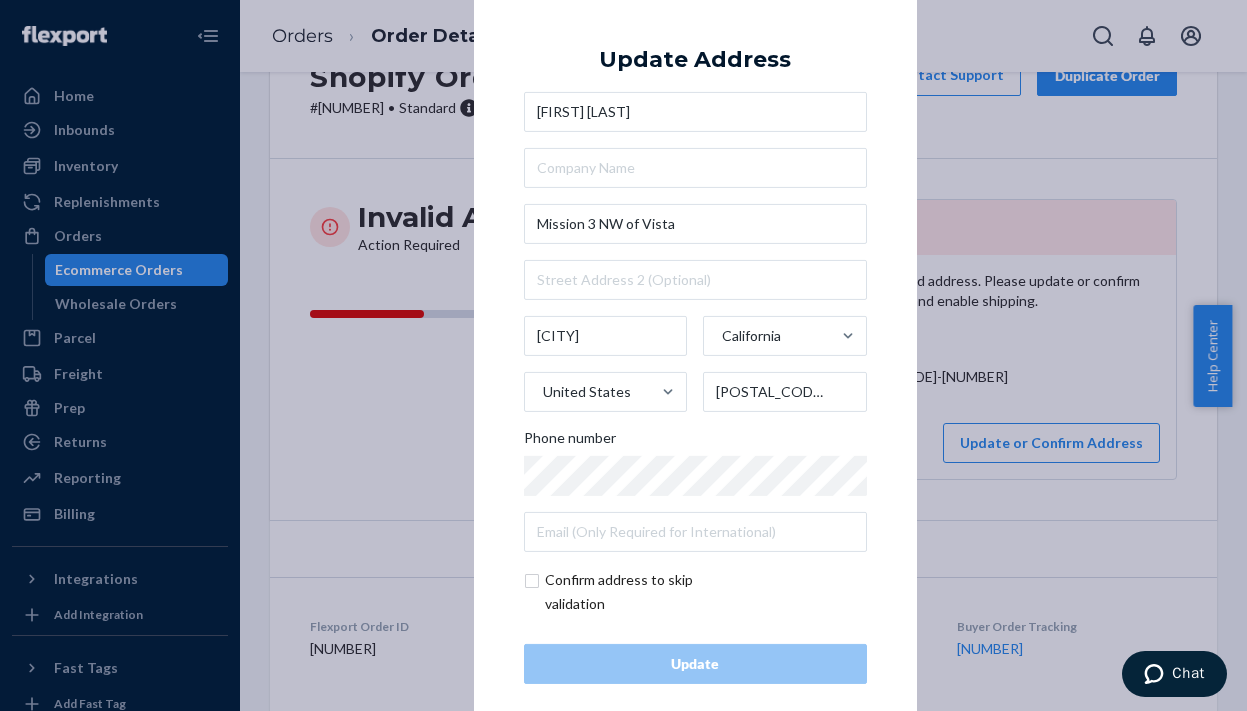 click on "Update Address [FIRST] [LAST] Mission 3 NW of Vista Carmel [CITY], [STATE] [POSTAL_CODE]-[NUMBER]
US Phone number Confirm address to skip validation Update" at bounding box center [623, 355] 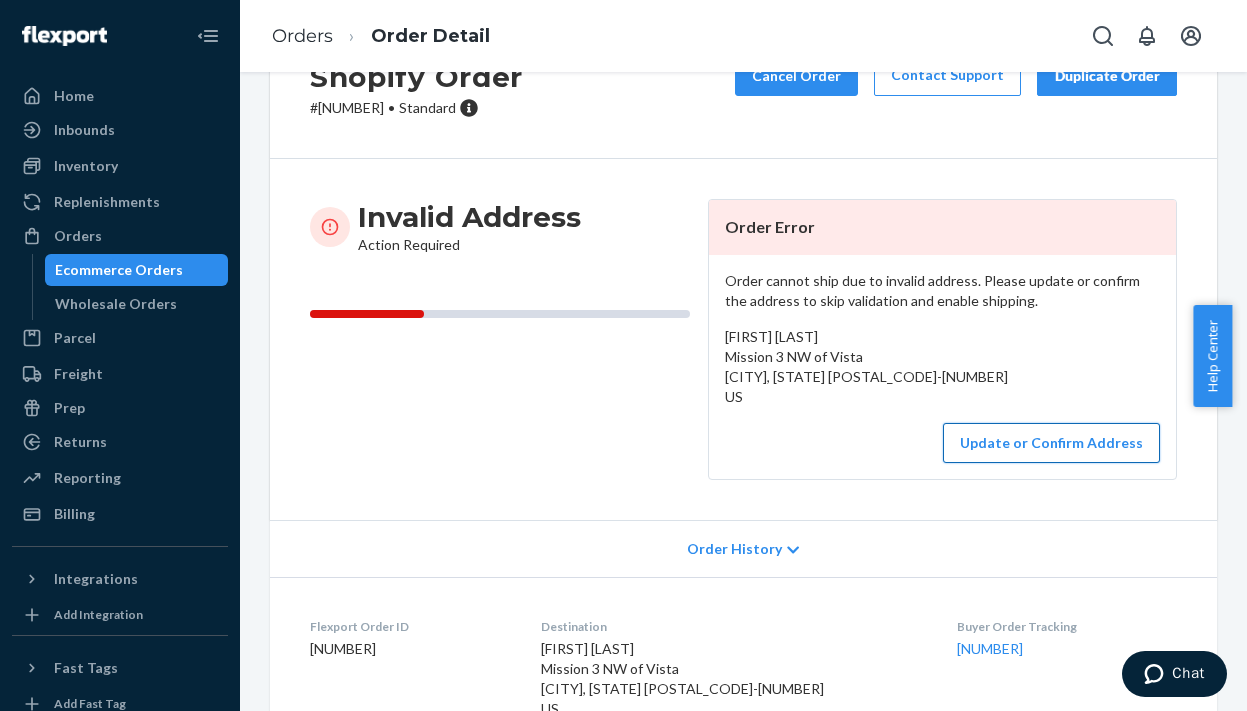 click on "Update or Confirm Address" at bounding box center [1051, 443] 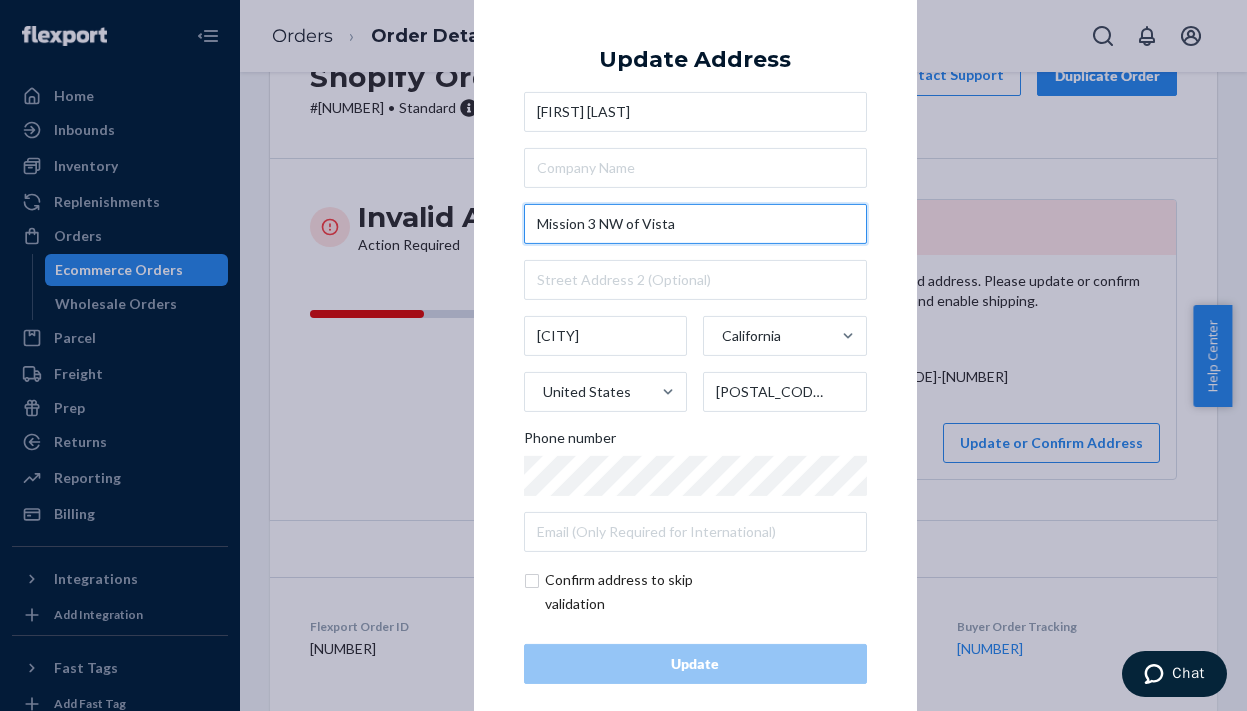 click on "Mission 3 NW of Vista" at bounding box center (695, 224) 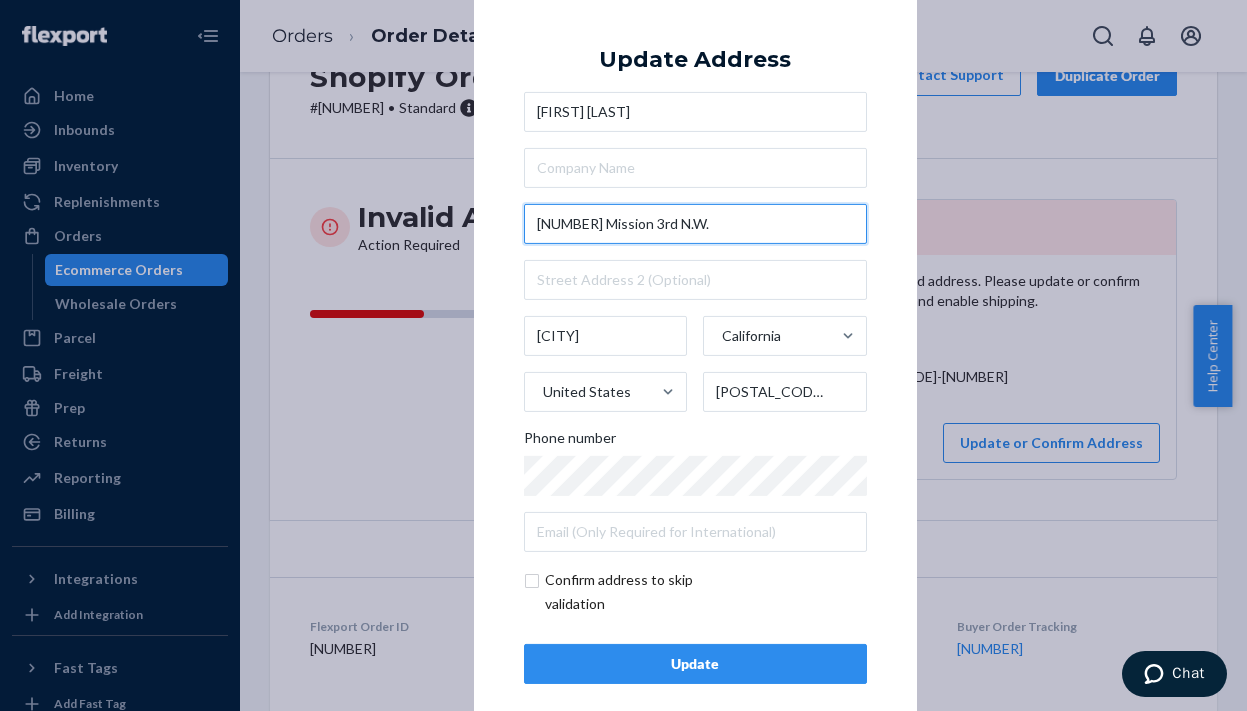 type on "[NUMBER] Mission 3rd N.W." 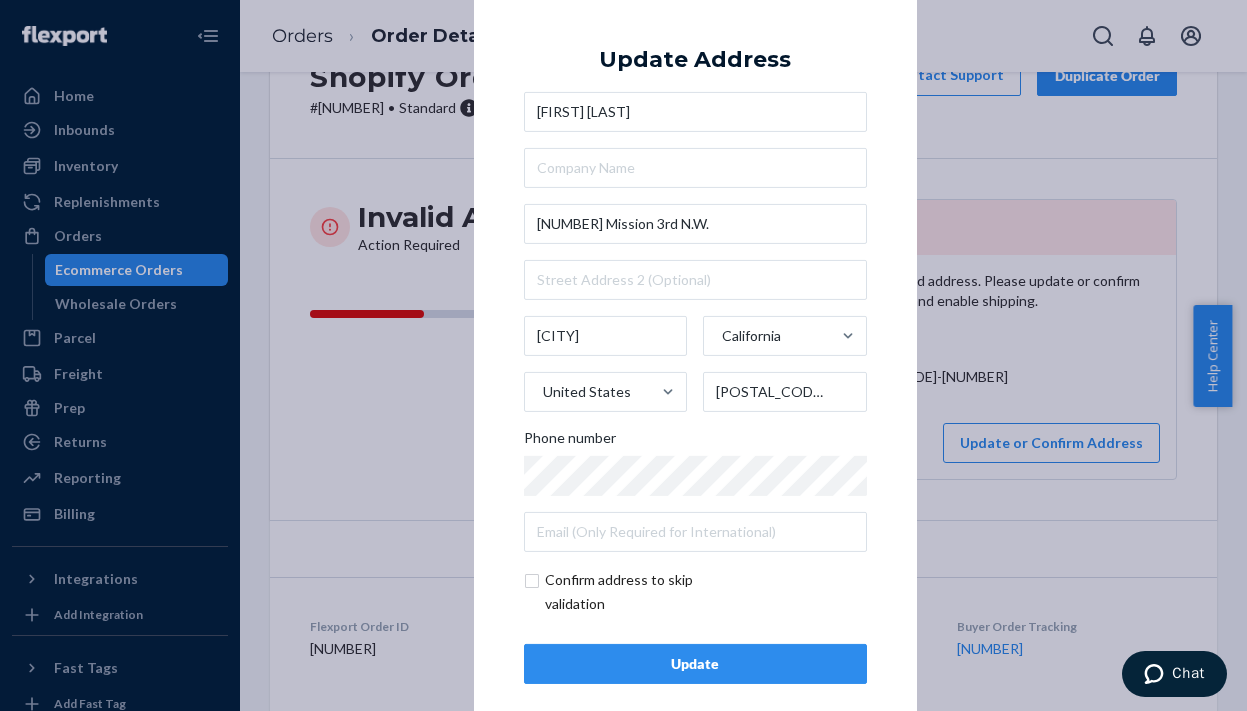 click on "Update" at bounding box center [695, 664] 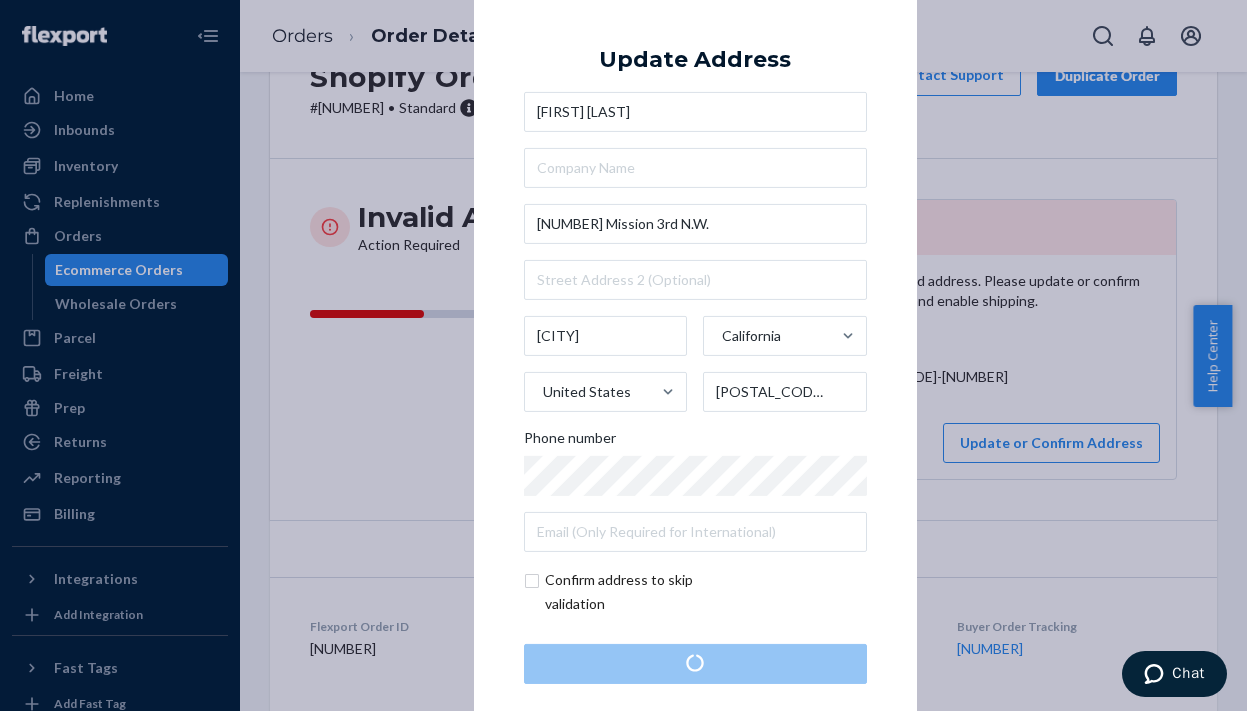 scroll, scrollTop: 0, scrollLeft: 0, axis: both 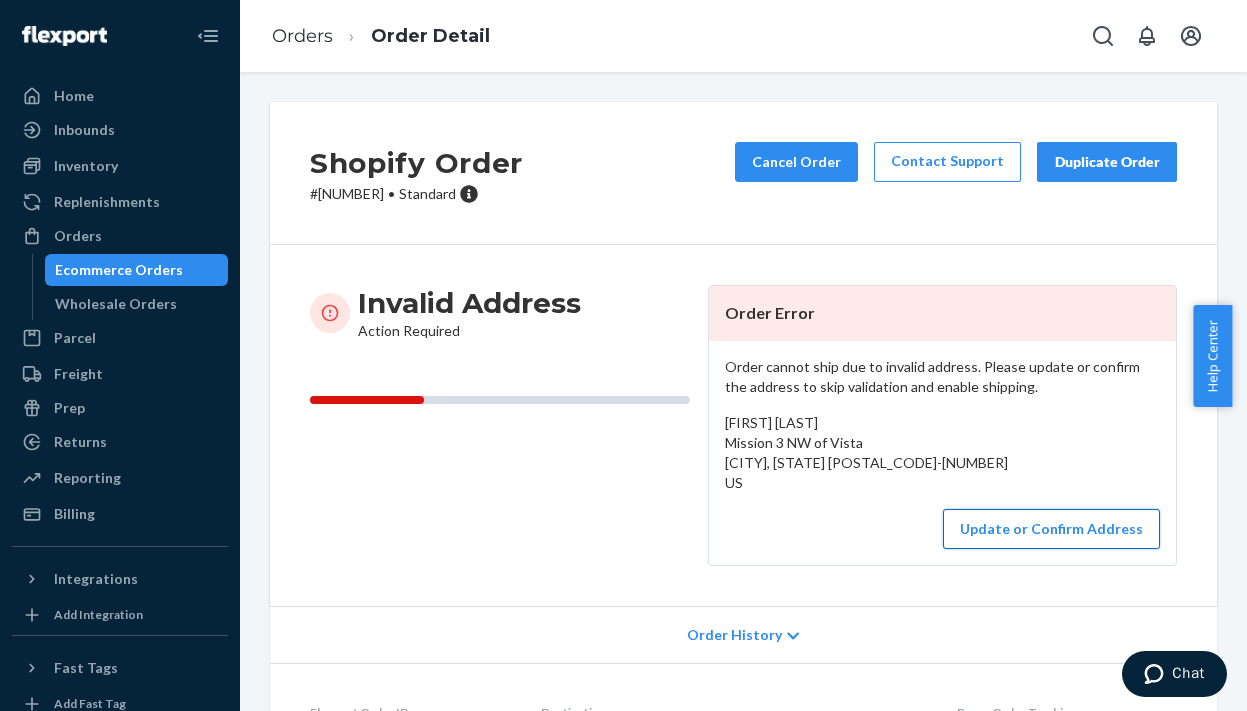 click on "Update or Confirm Address" at bounding box center (1051, 529) 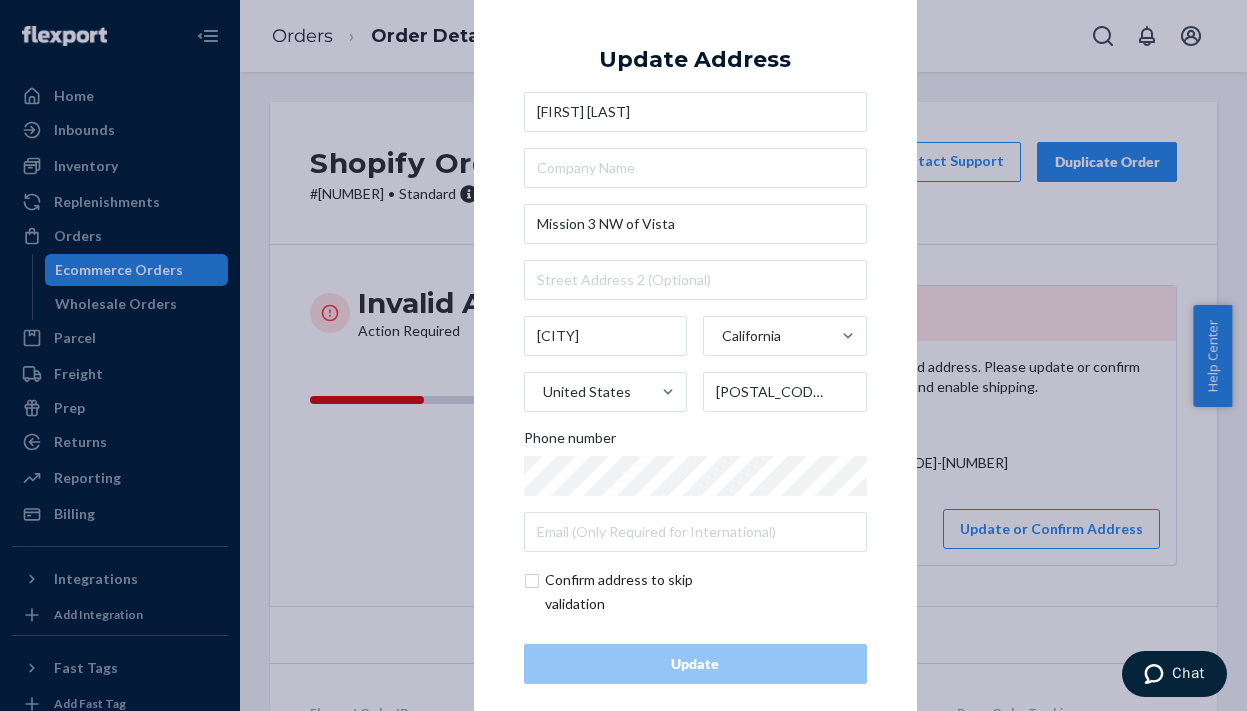 click on "Update Address [FIRST] [LAST] Mission 3 NW of Vista Carmel [CITY], [STATE] [POSTAL_CODE]-[NUMBER]
US Phone number Confirm address to skip validation Update" at bounding box center (623, 355) 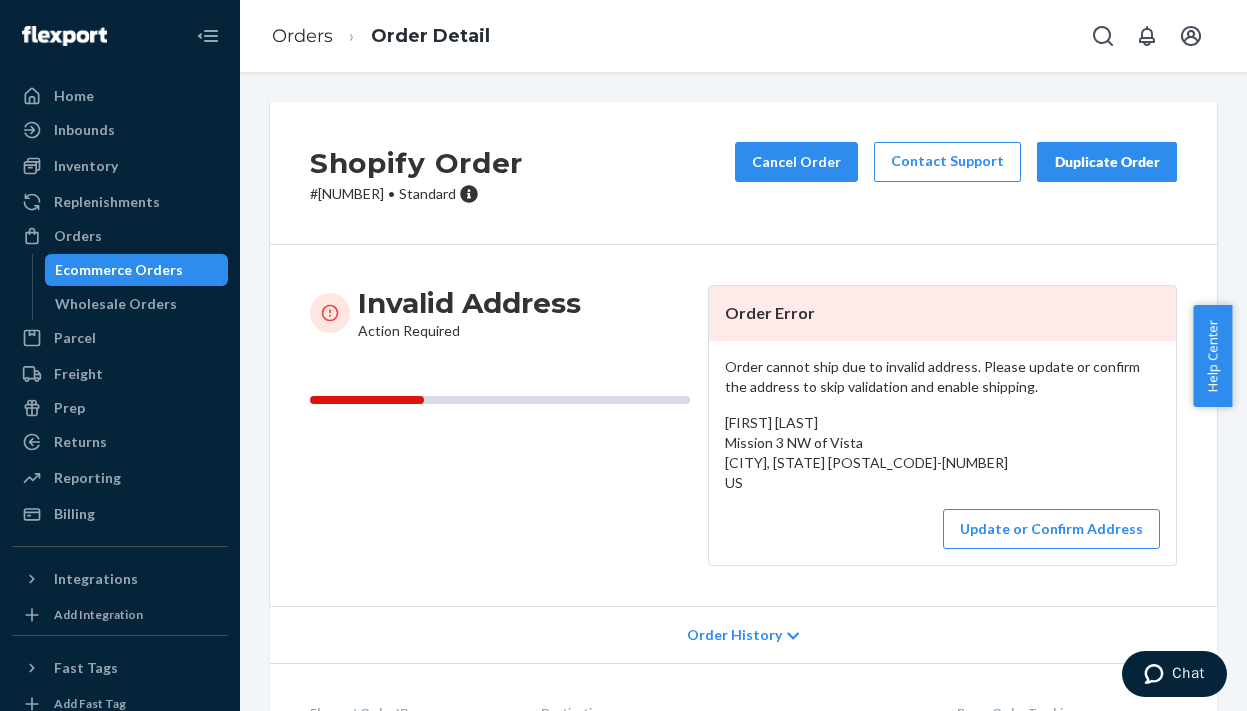 drag, startPoint x: 85, startPoint y: 267, endPoint x: 100, endPoint y: 258, distance: 17.492855 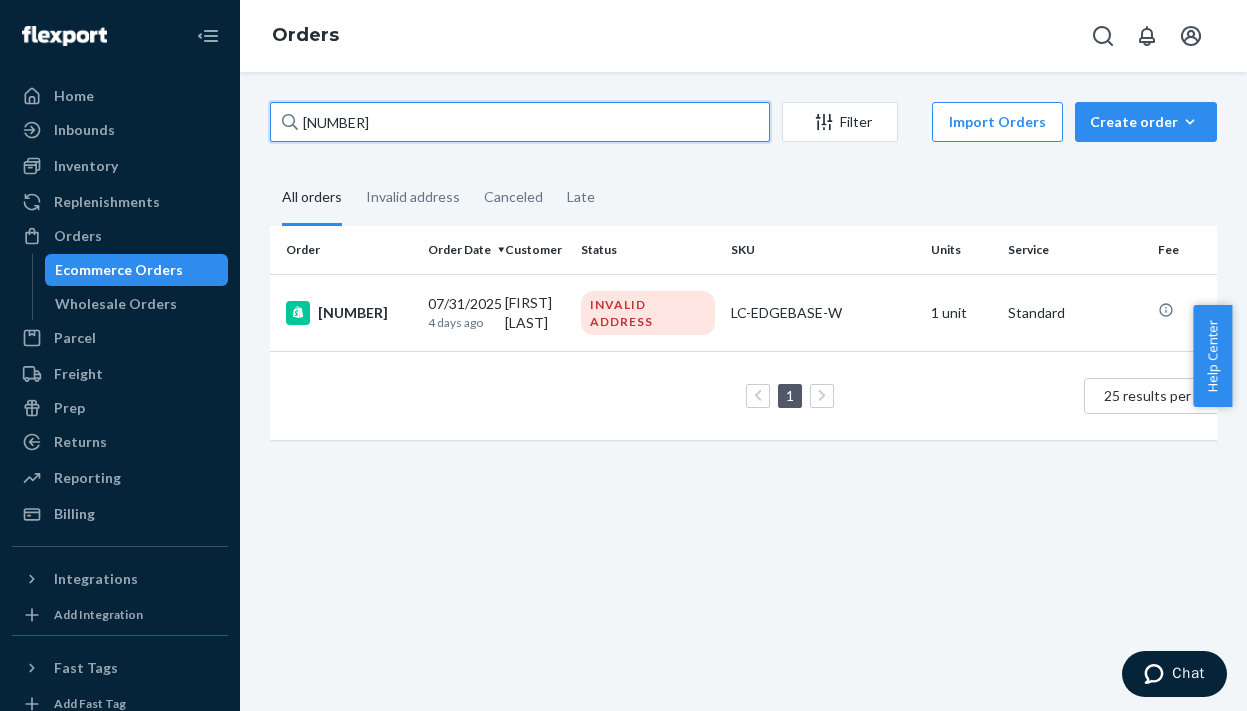 click on "[NUMBER]" at bounding box center [520, 122] 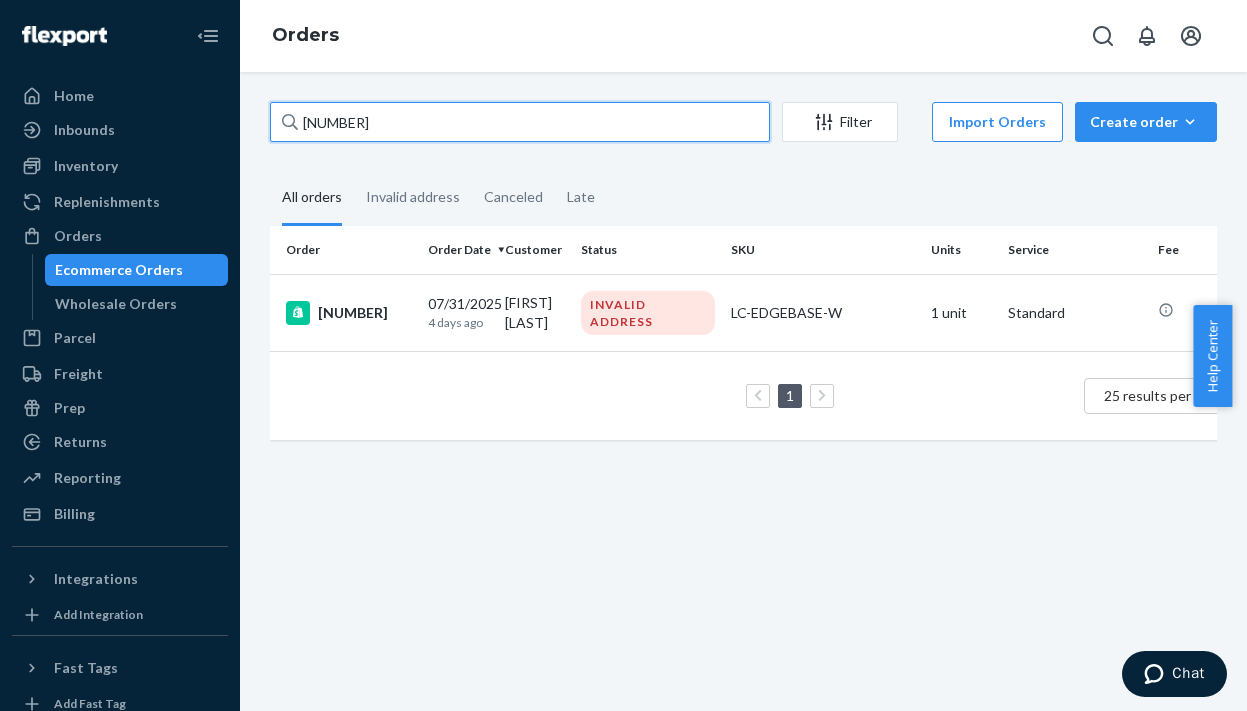 paste on "80" 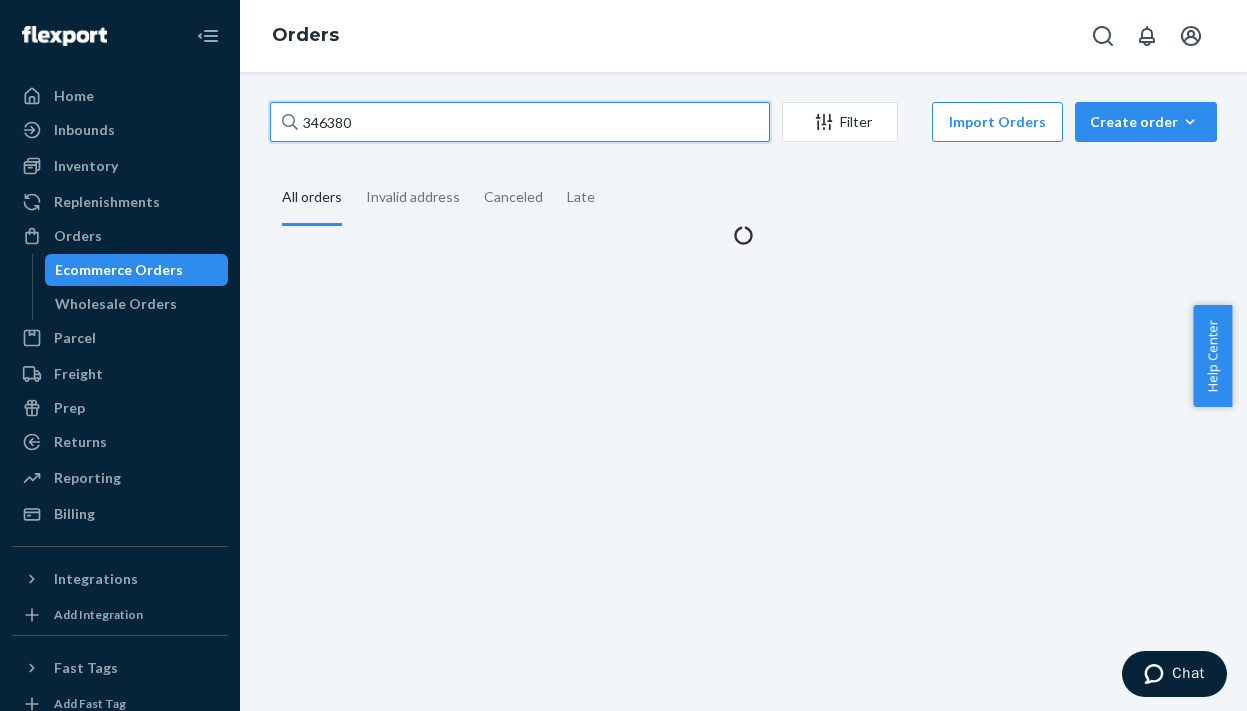 type on "346380" 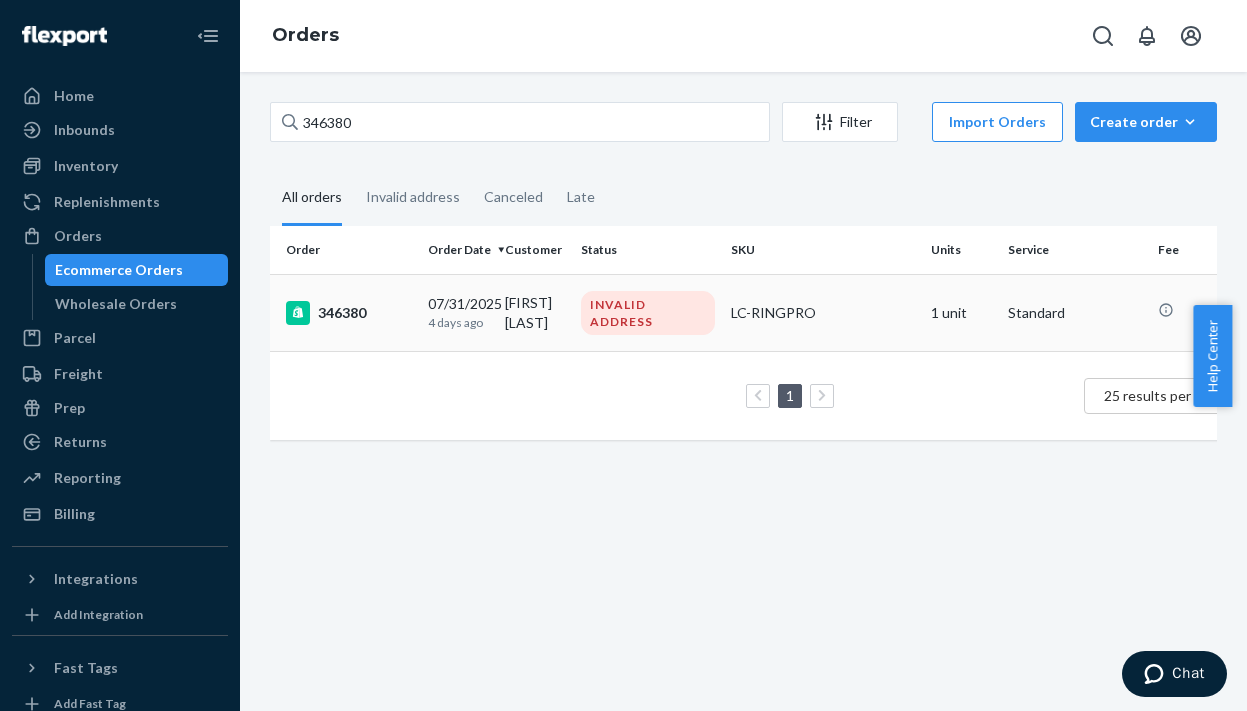 click on "346380" at bounding box center [349, 313] 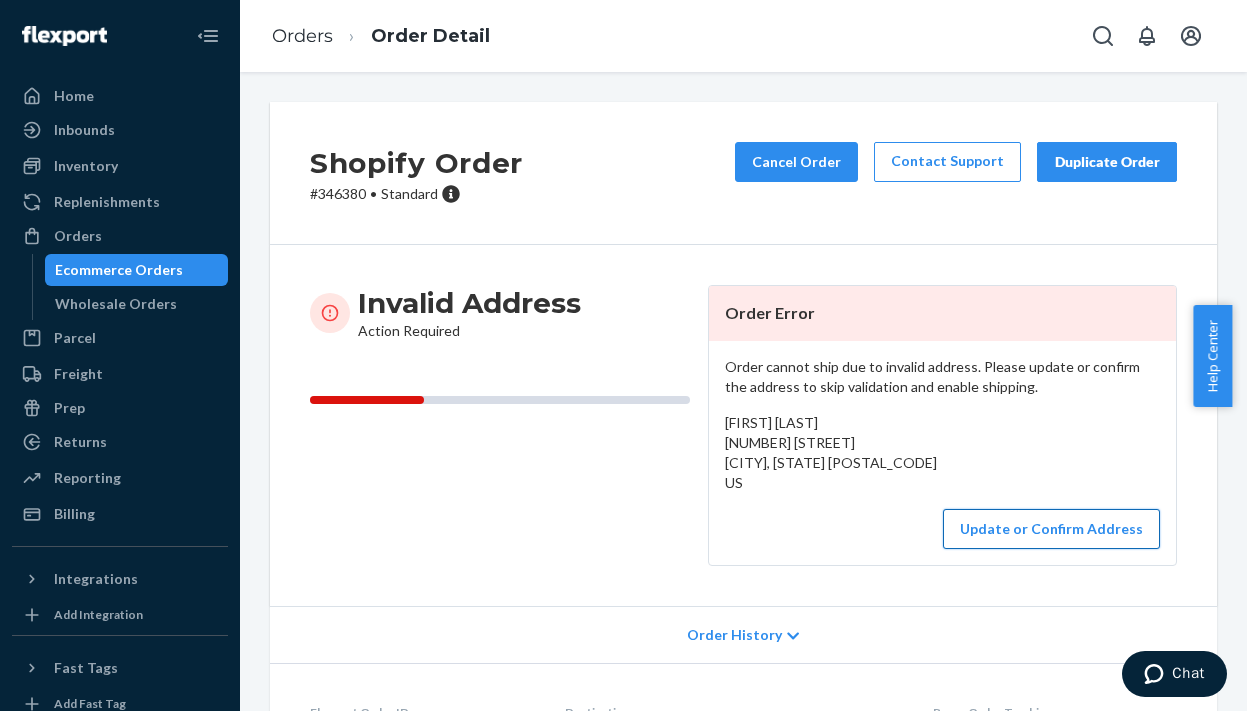click on "Update or Confirm Address" at bounding box center (1051, 529) 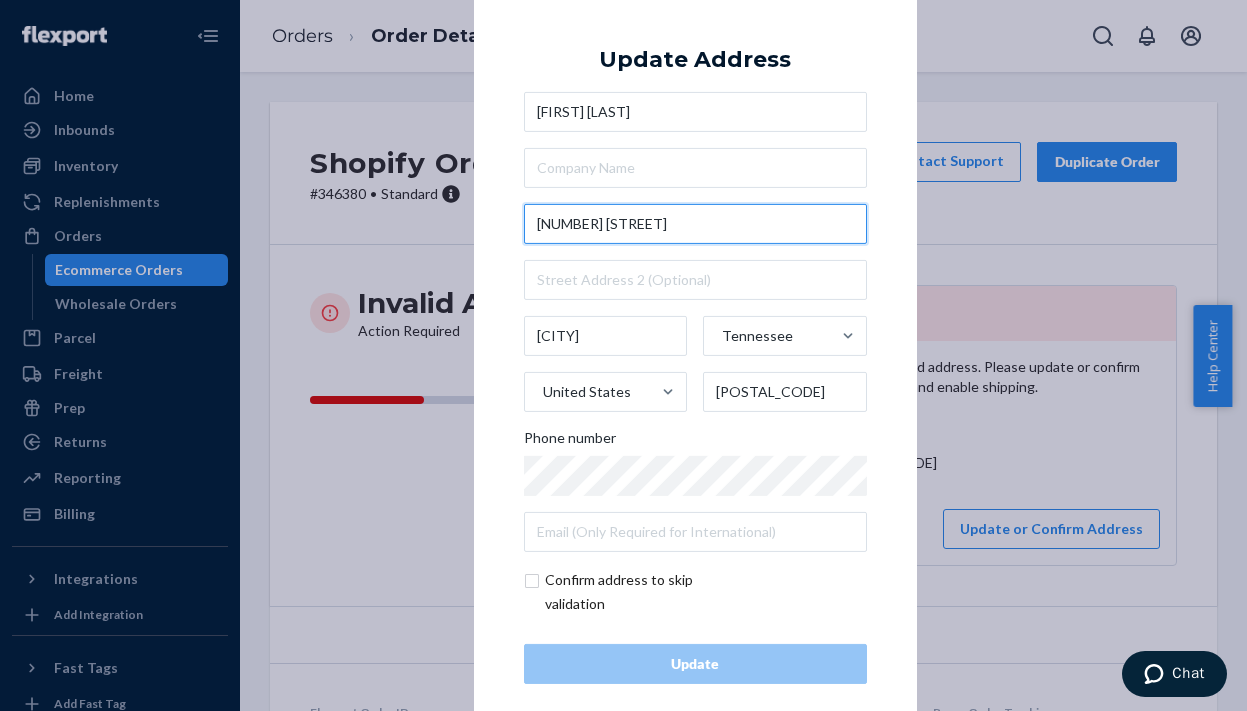 click on "[NUMBER] [STREET]" at bounding box center [695, 224] 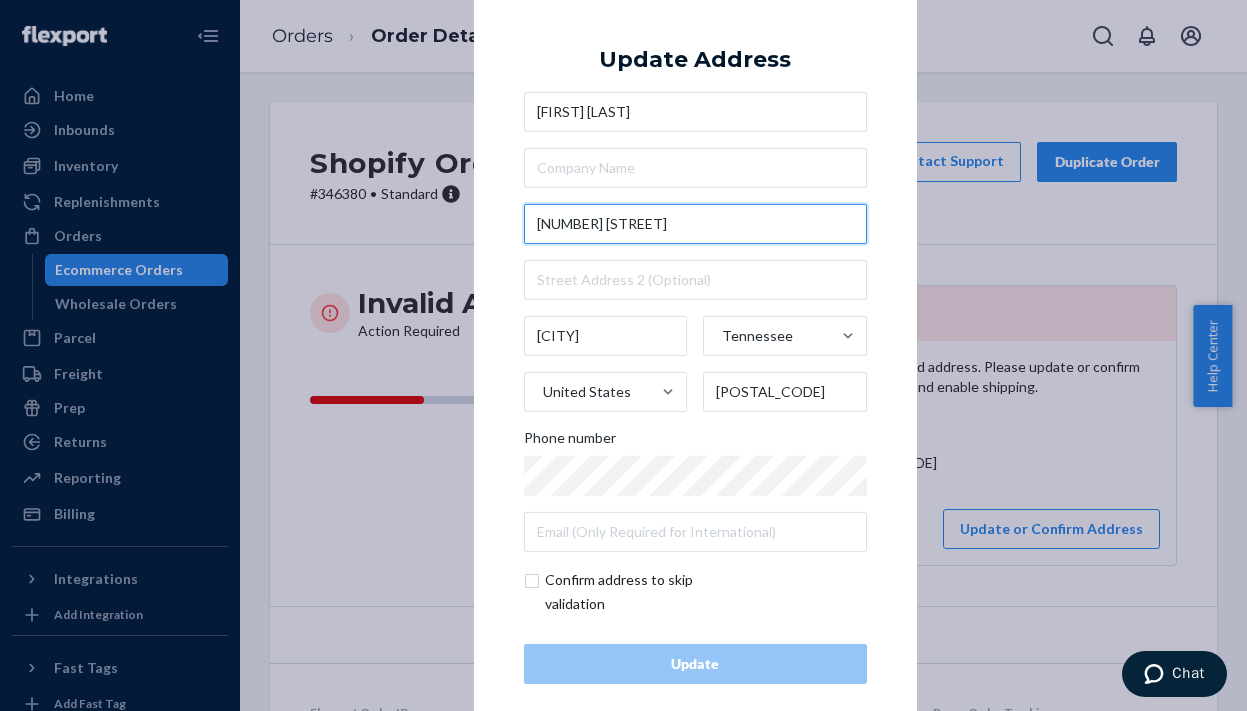 click on "[NUMBER] [STREET]" at bounding box center [695, 224] 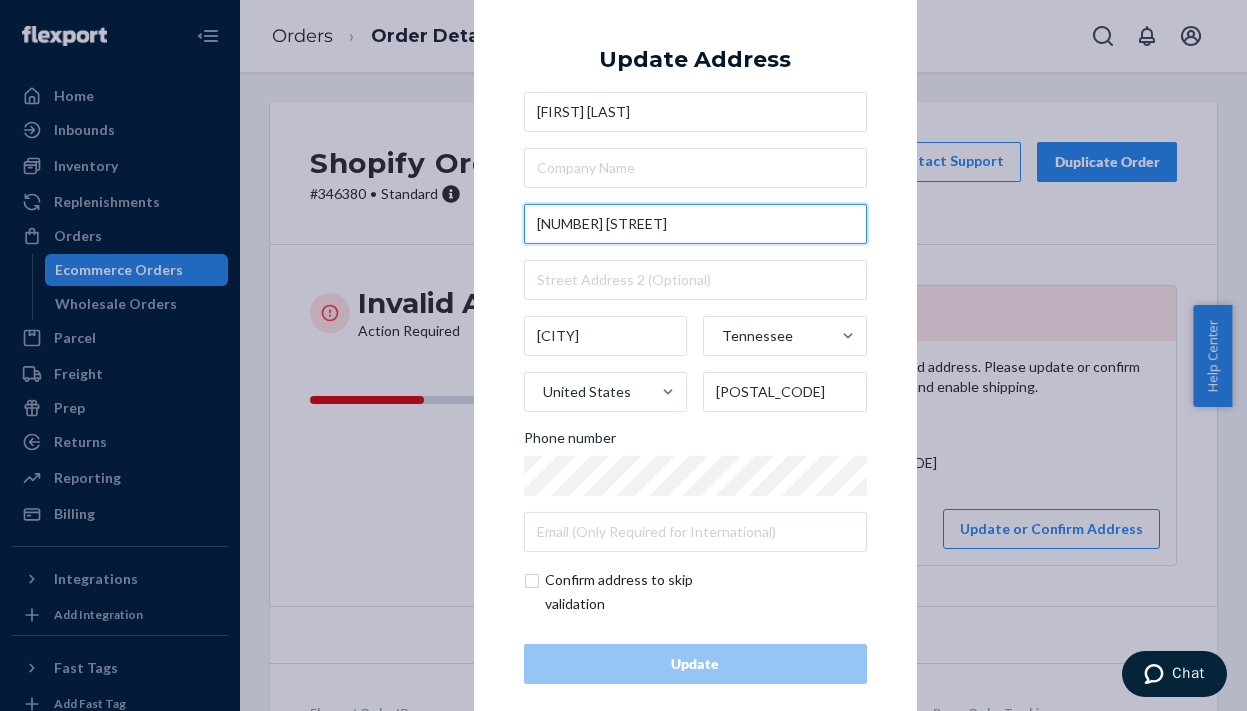 click on "[NUMBER] [STREET]" at bounding box center (695, 224) 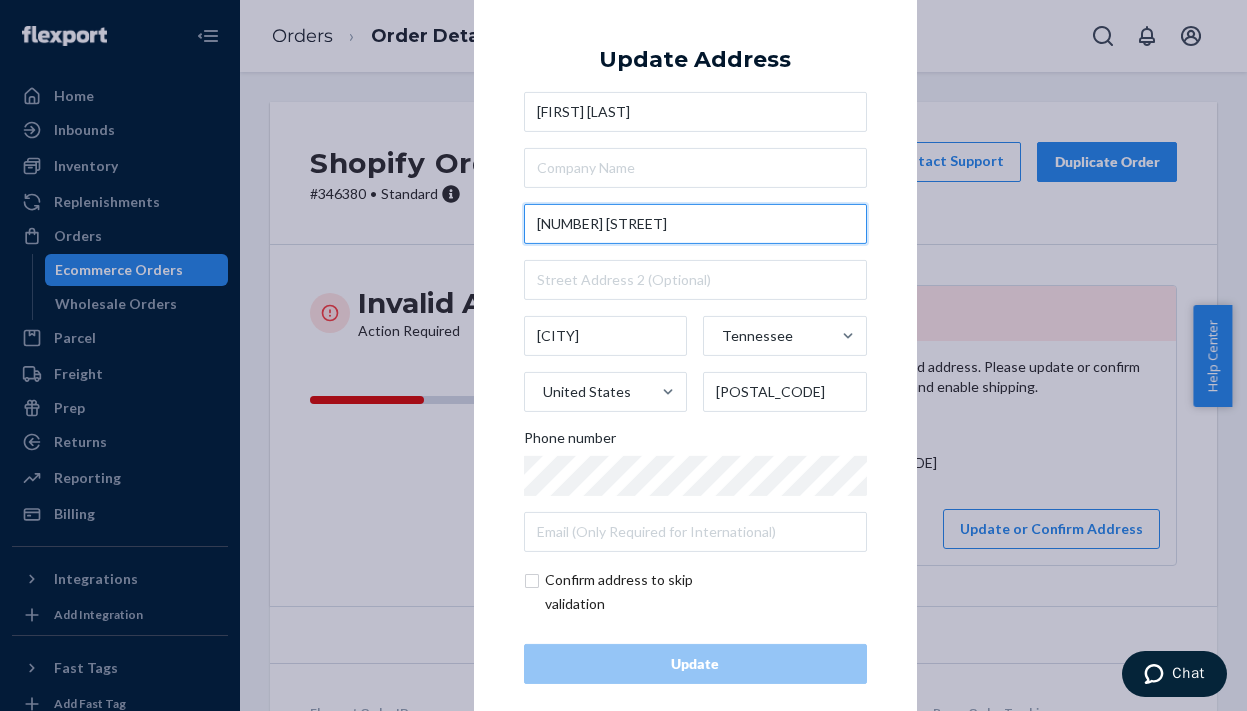 click on "[NUMBER] [STREET]" at bounding box center [695, 224] 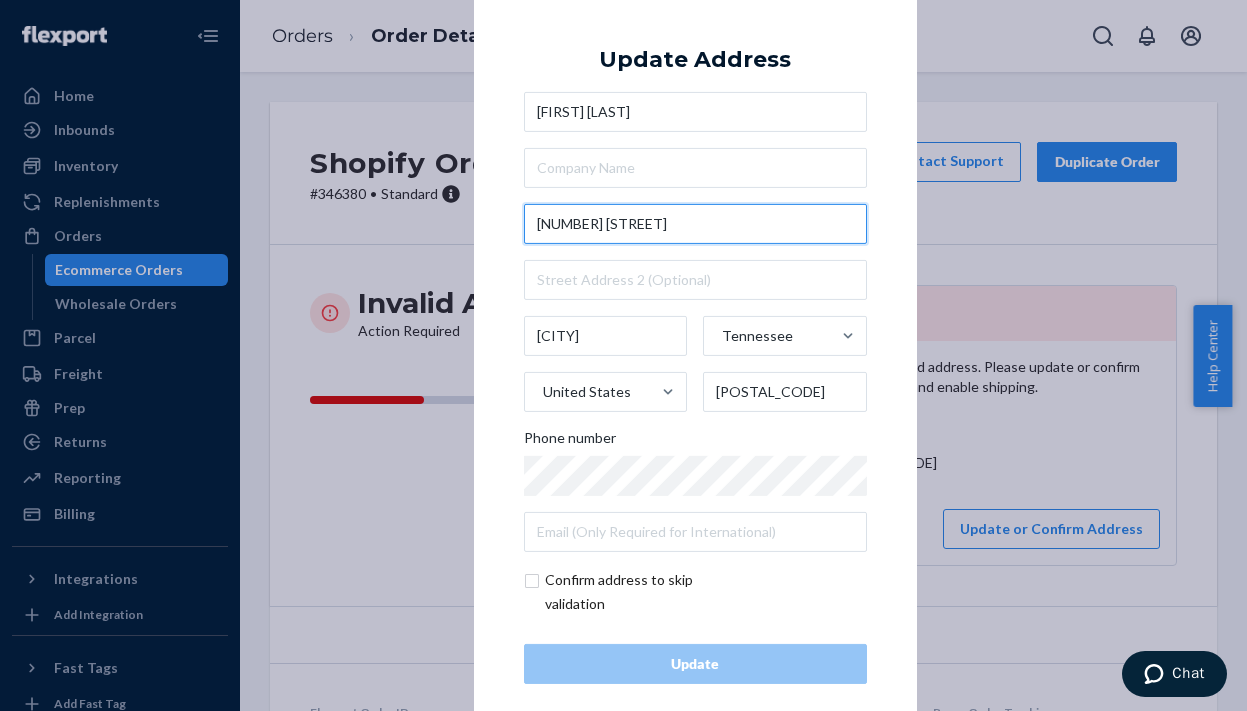 click on "[NUMBER] [STREET]" at bounding box center (695, 224) 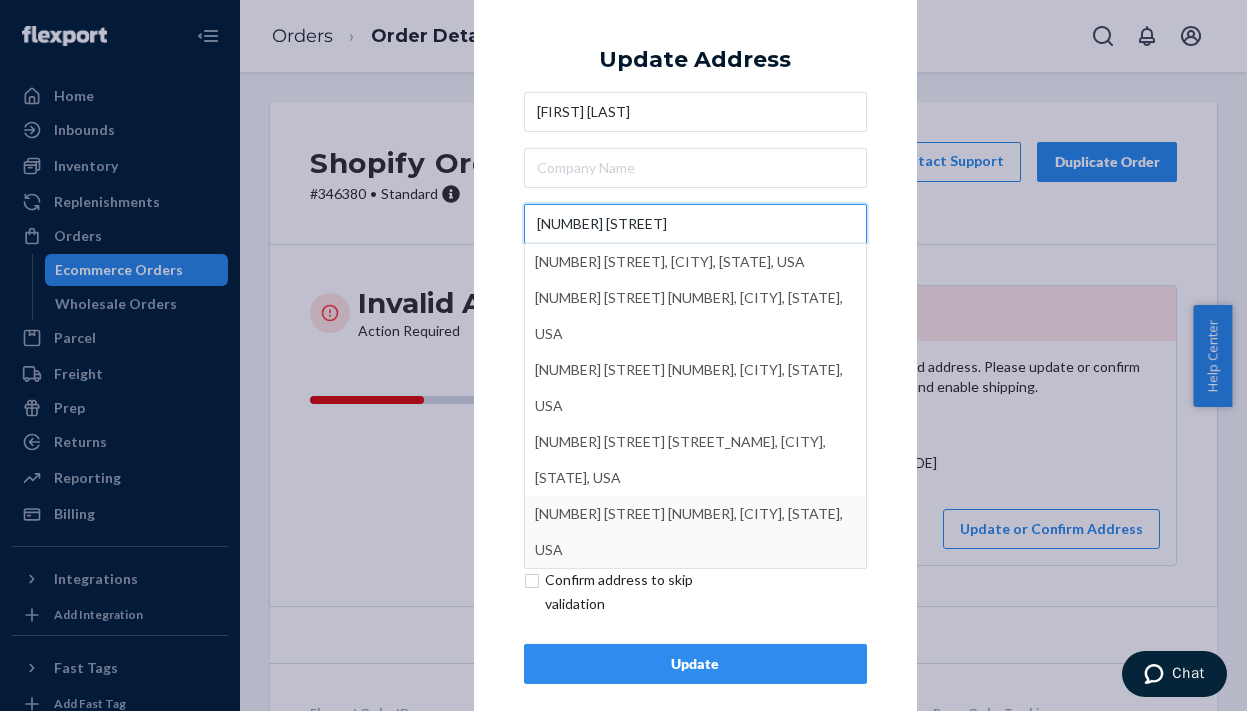 type on "[NUMBER] [STREET]" 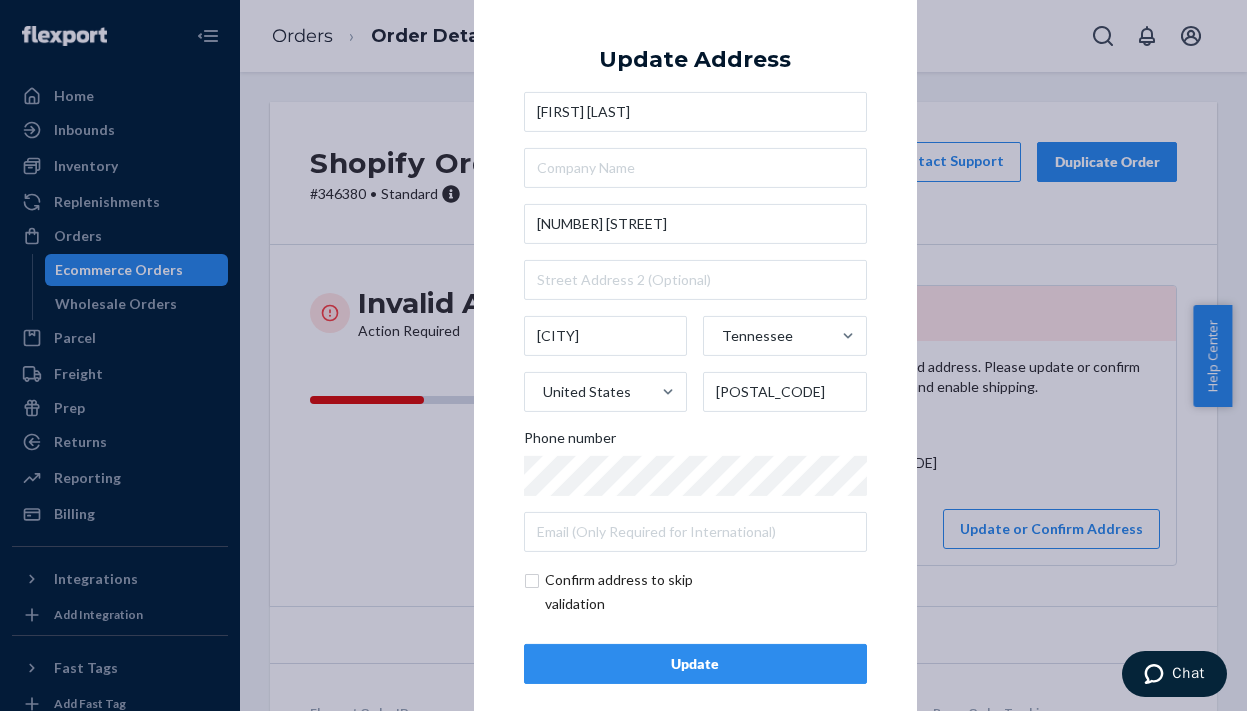 click on "Update" at bounding box center [695, 664] 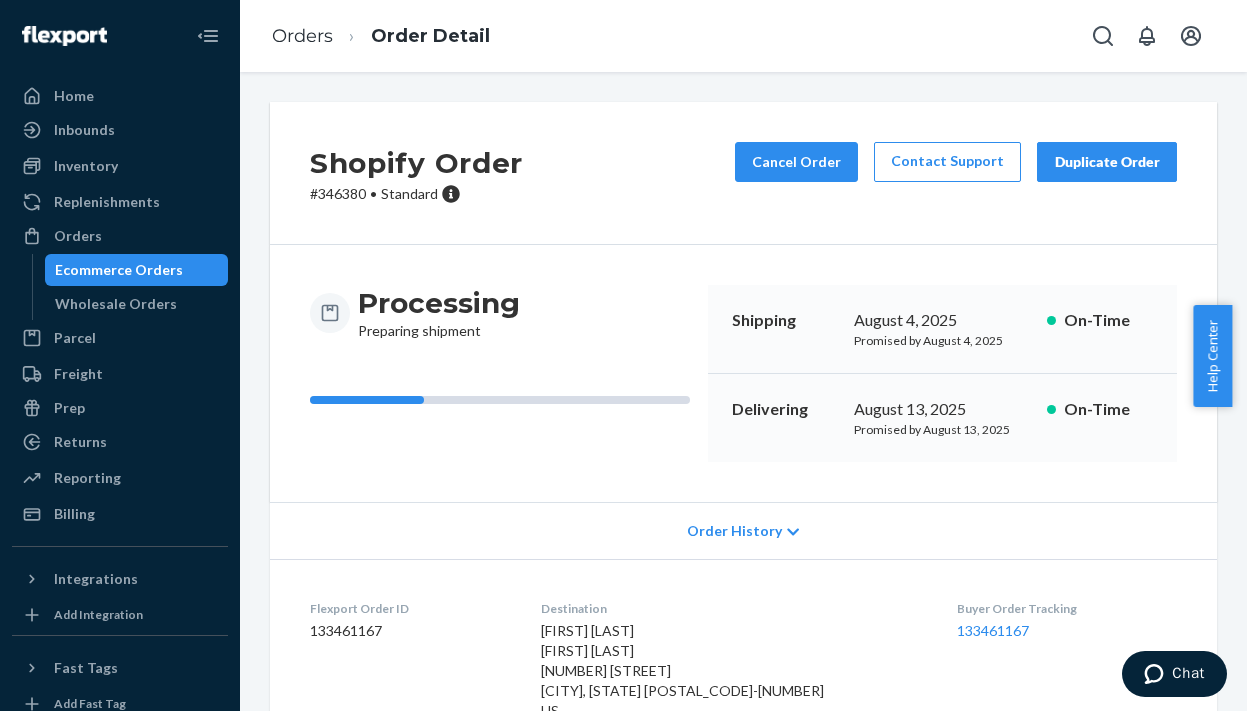 click on "Ecommerce Orders" at bounding box center [119, 270] 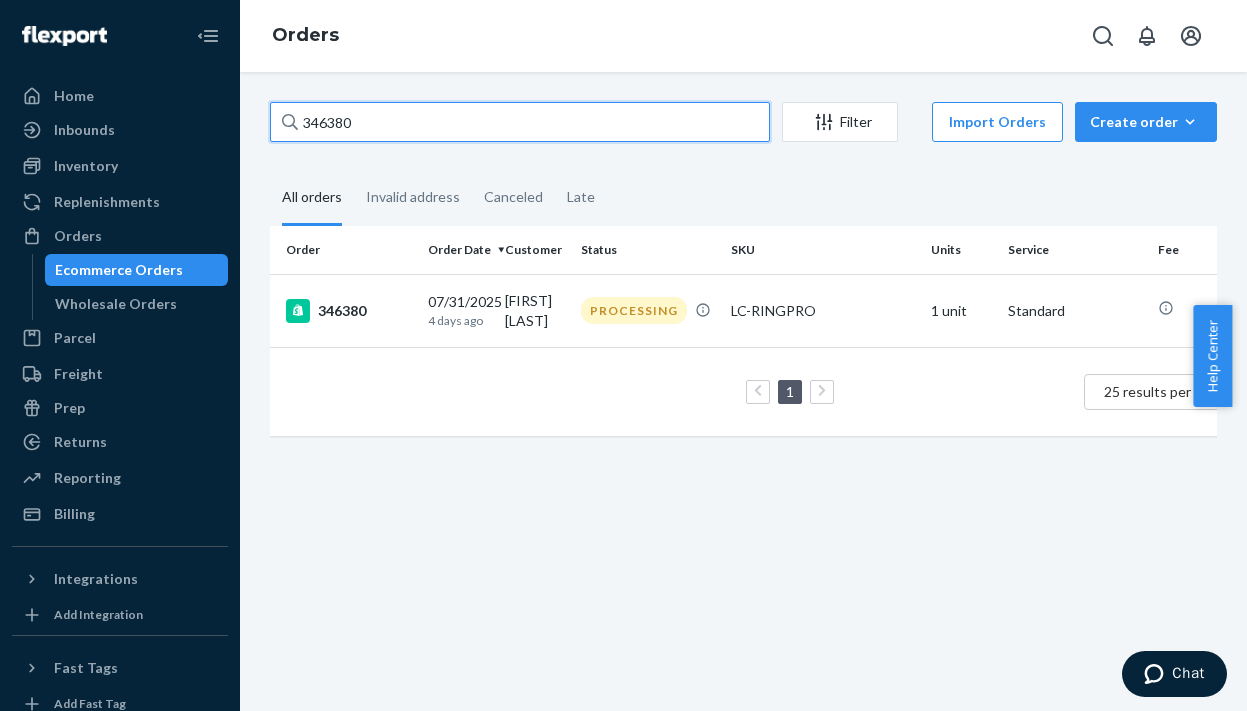 click on "346380" at bounding box center [520, 122] 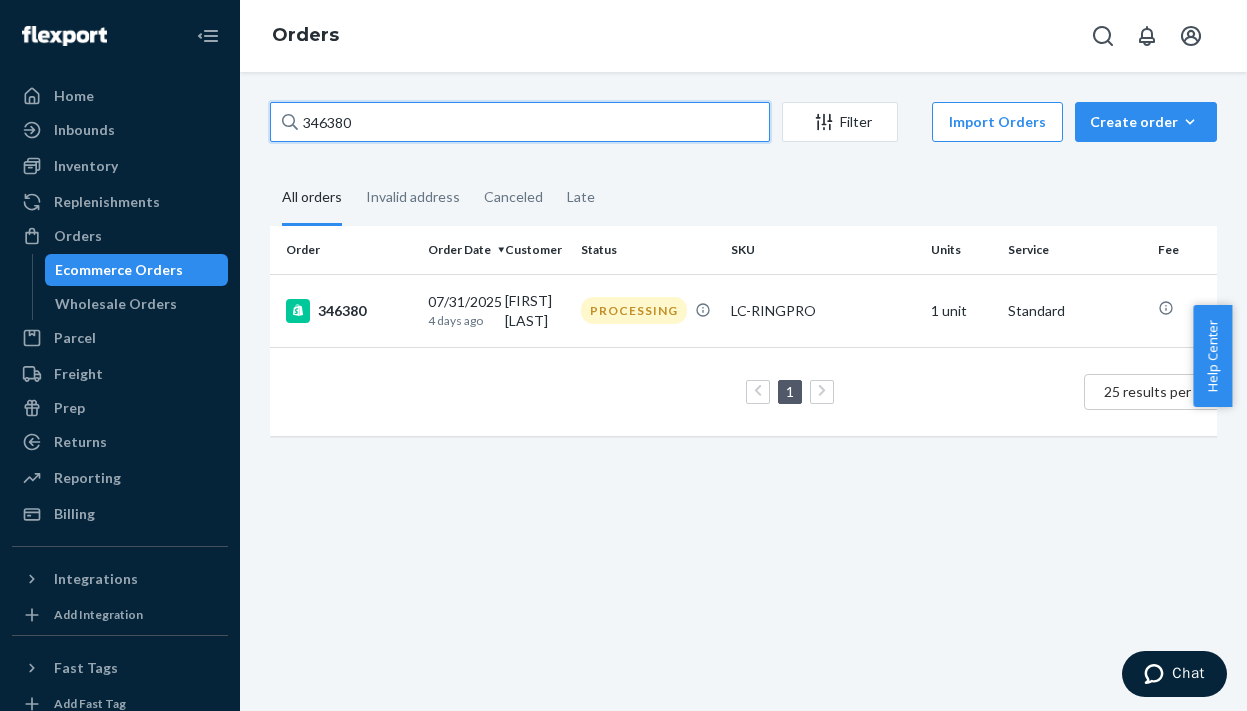 click on "346380" at bounding box center [520, 122] 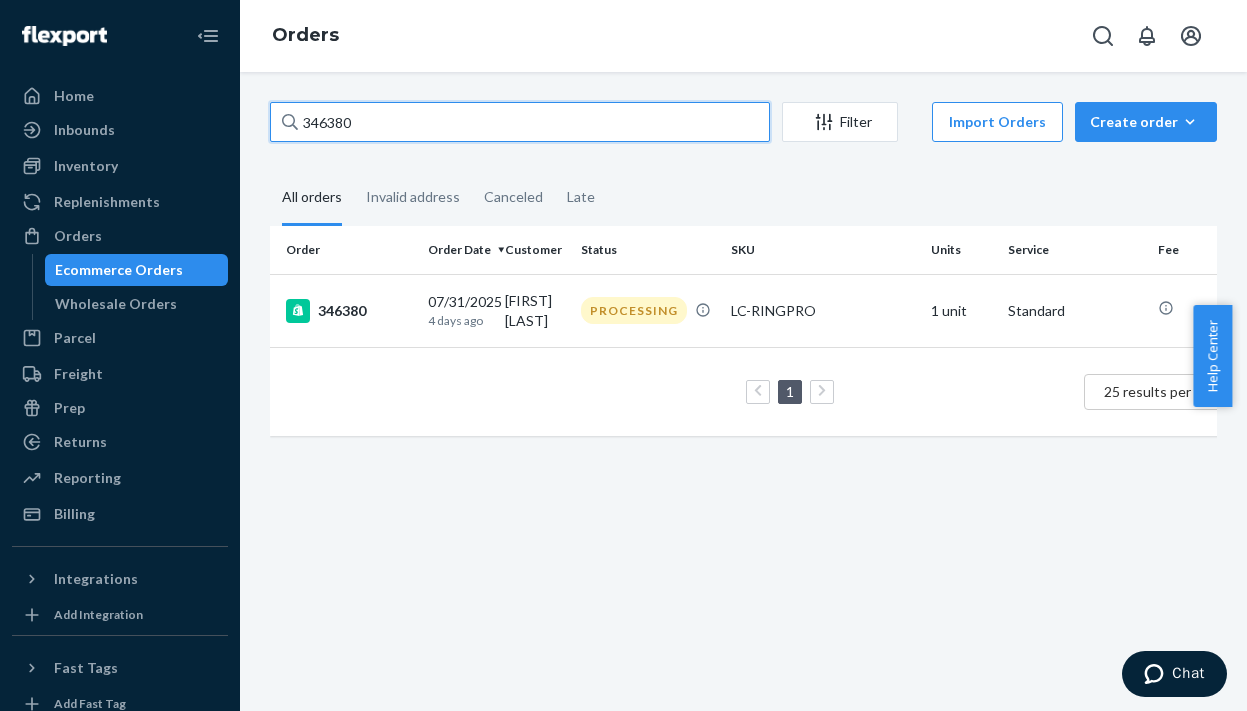 paste on "441" 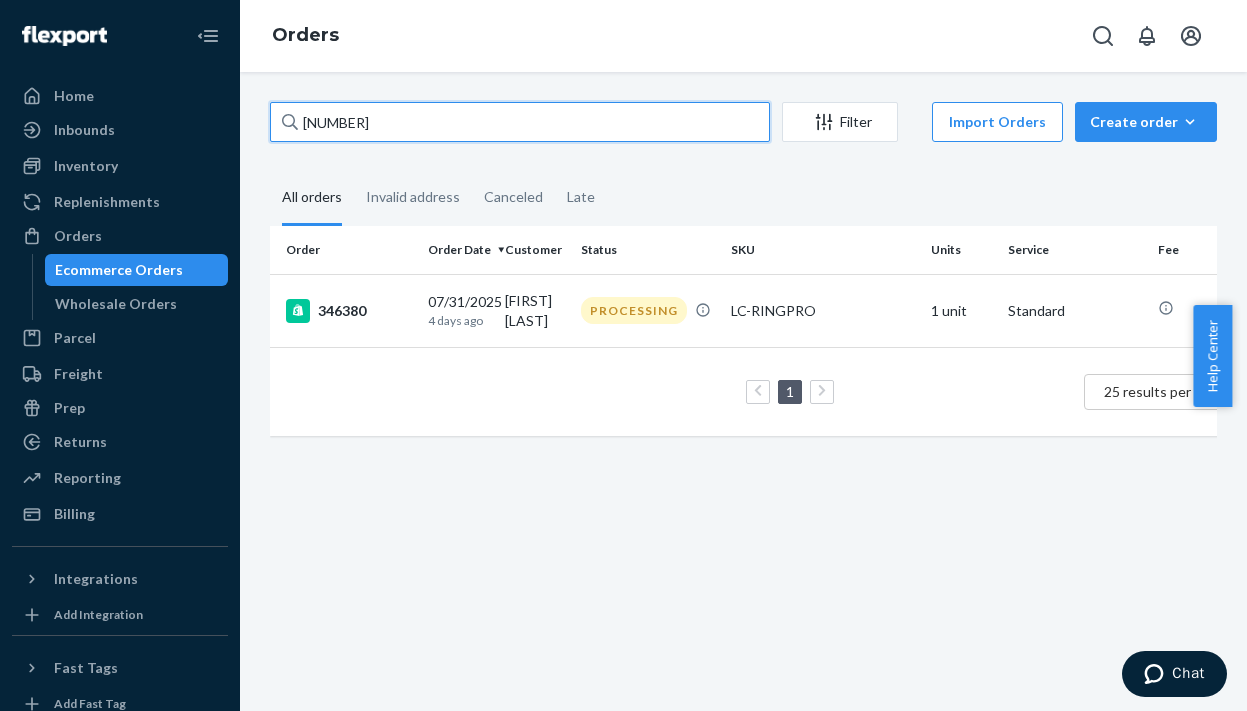 type on "[NUMBER]" 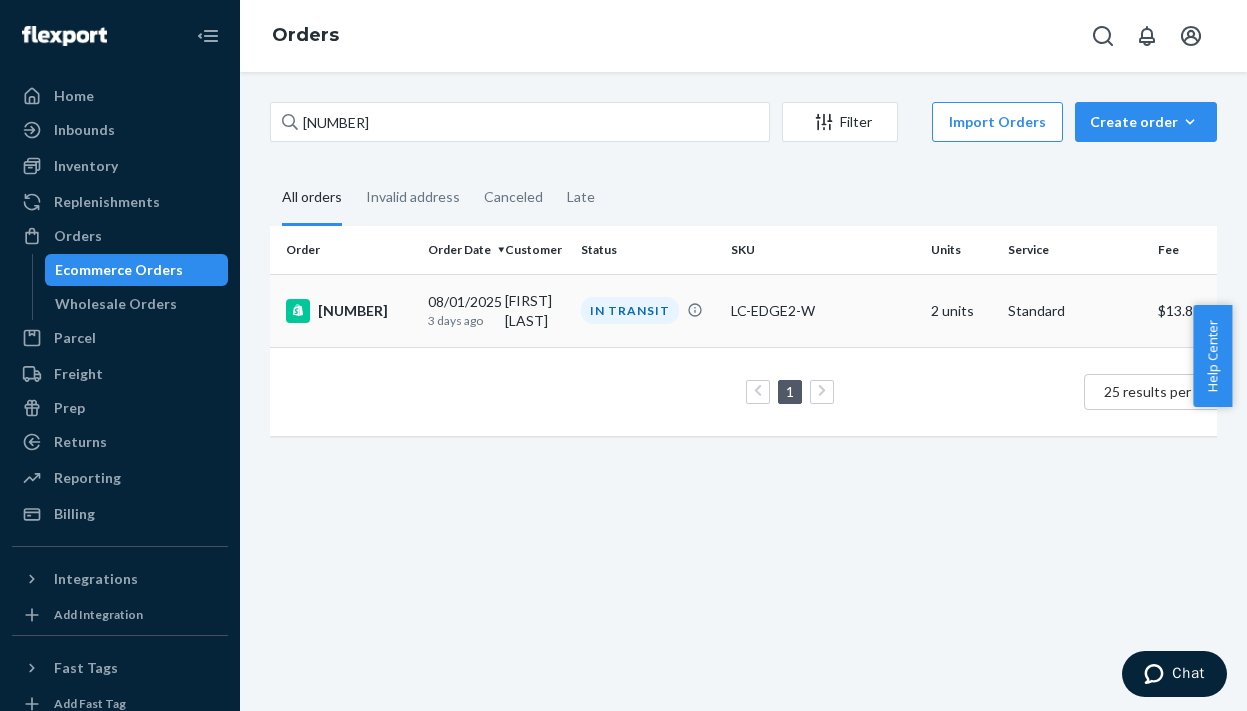 click on "[DATE] [NUMBER] days ago" at bounding box center [458, 310] 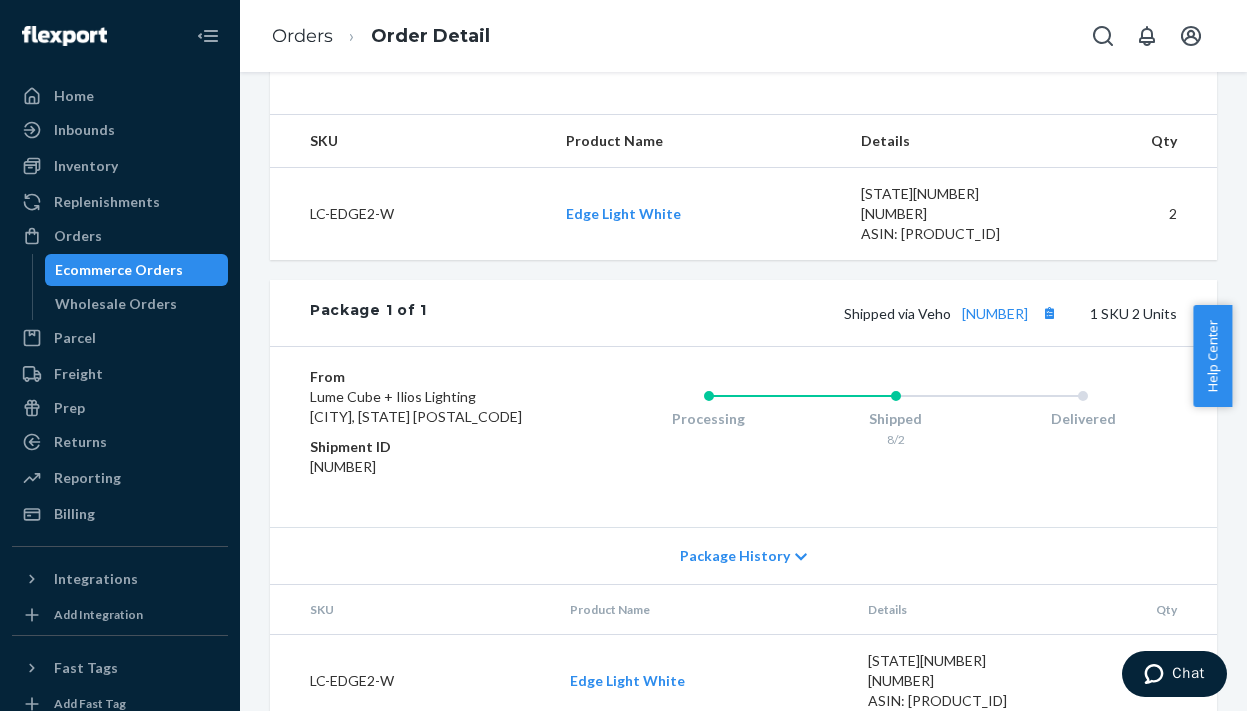 scroll, scrollTop: 655, scrollLeft: 0, axis: vertical 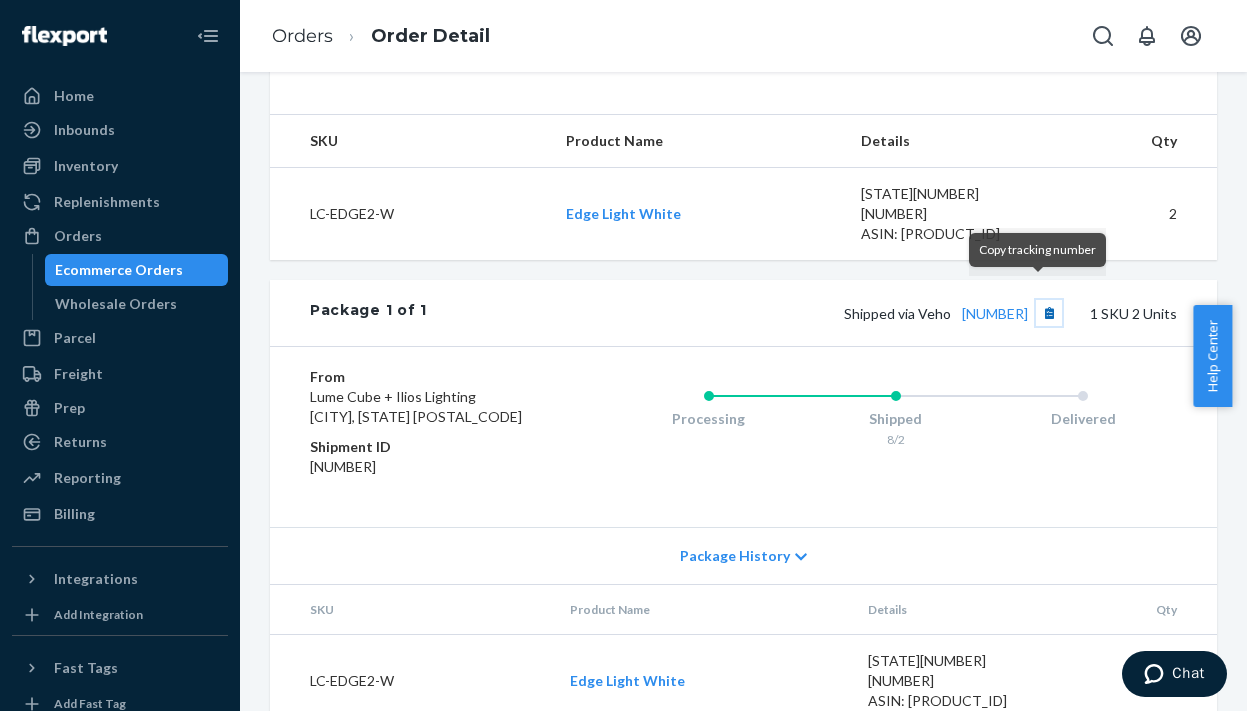 click at bounding box center [1049, 313] 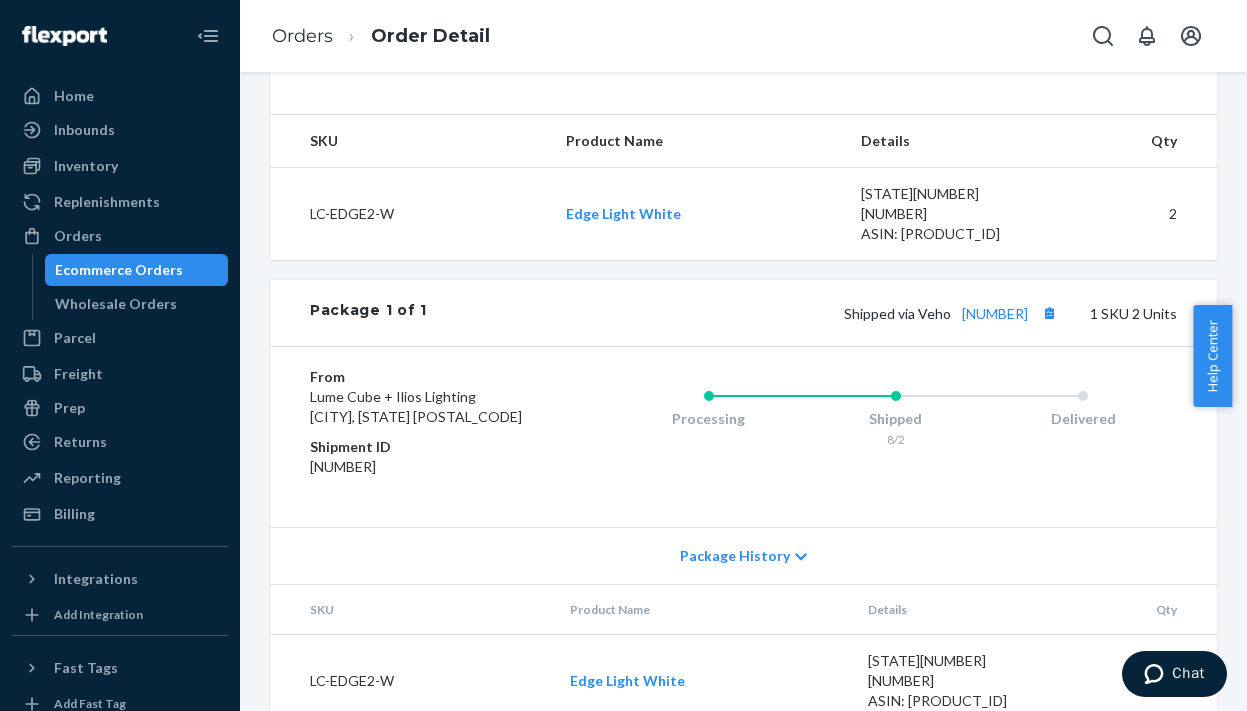 click on "Ecommerce Orders" at bounding box center (119, 270) 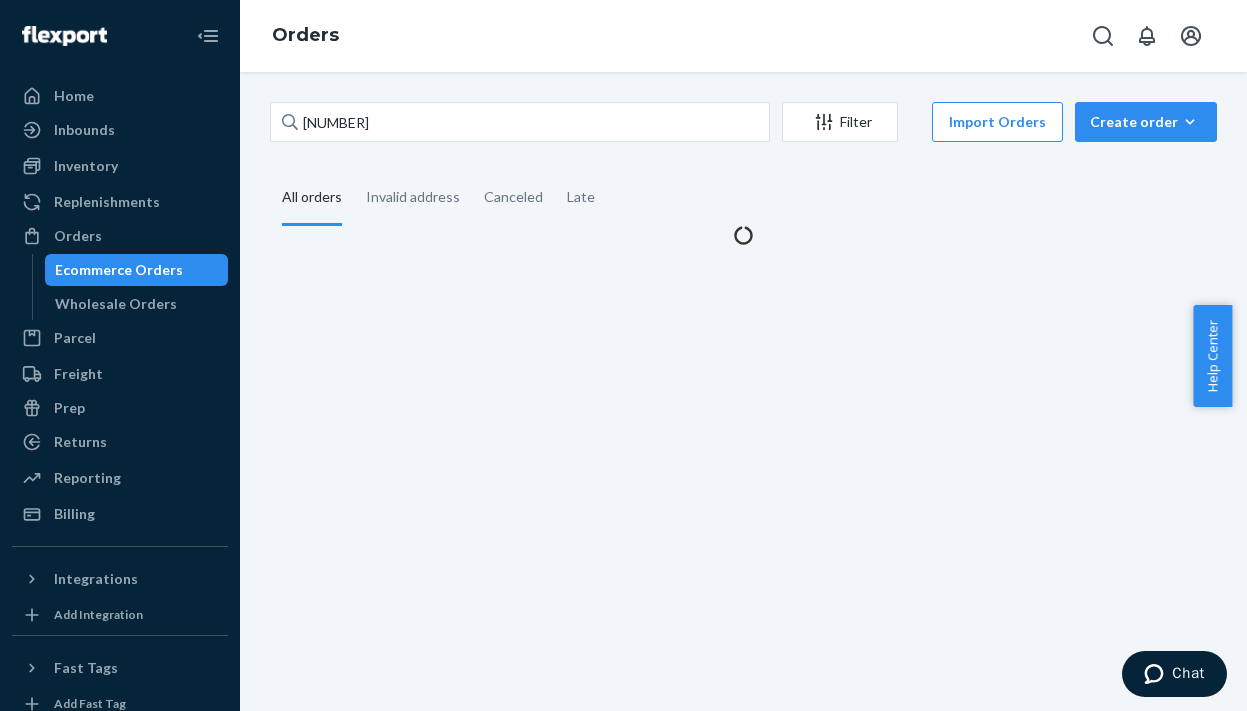 scroll, scrollTop: 0, scrollLeft: 0, axis: both 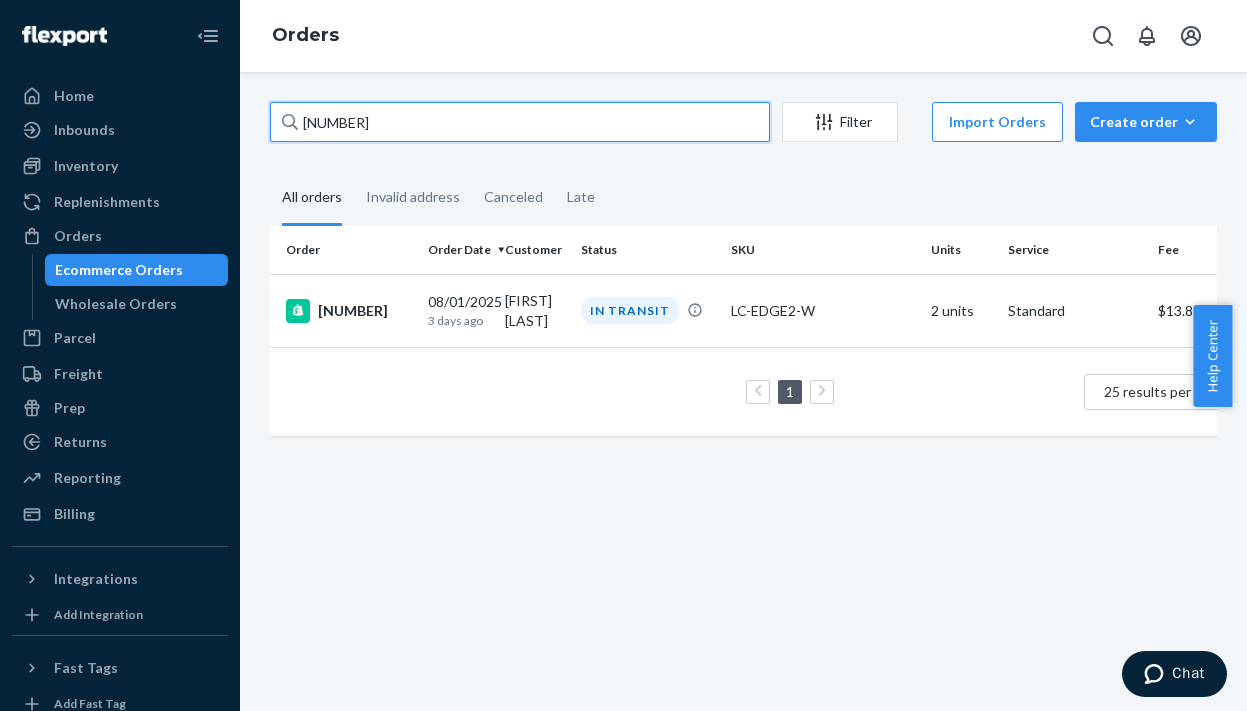 click on "[NUMBER]" at bounding box center [520, 122] 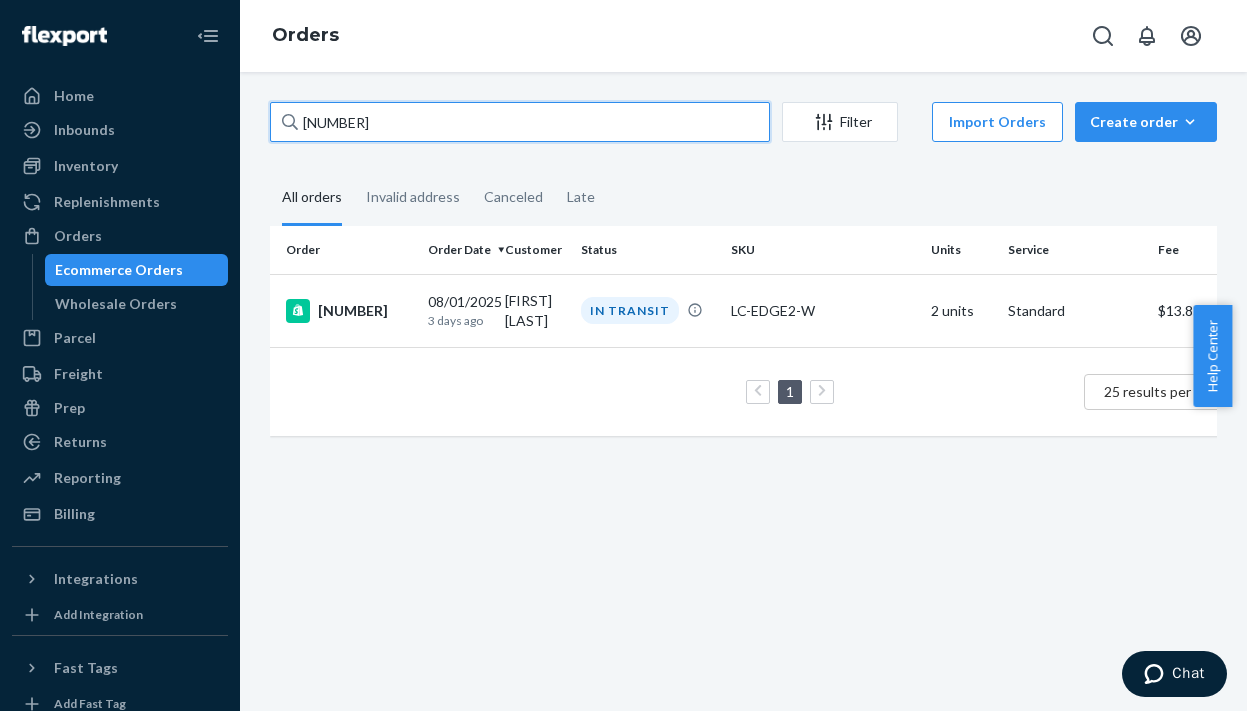 click on "[NUMBER]" at bounding box center (520, 122) 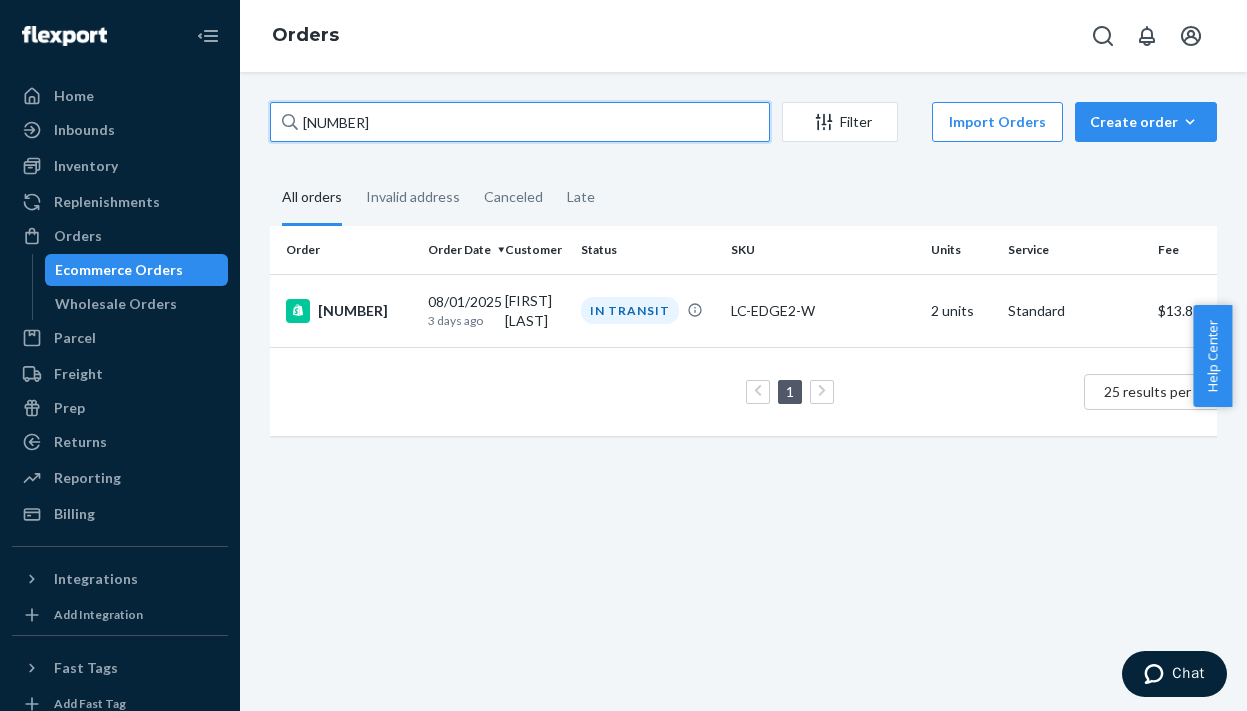 paste on "3" 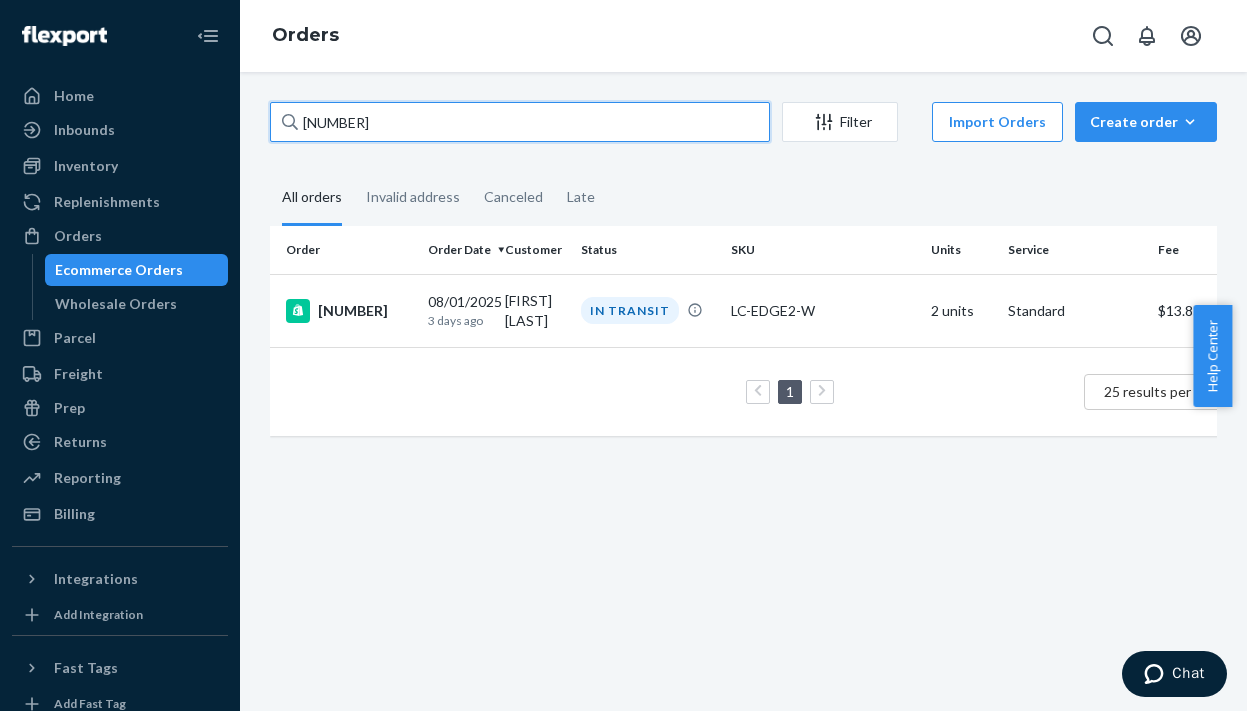 type on "[NUMBER]" 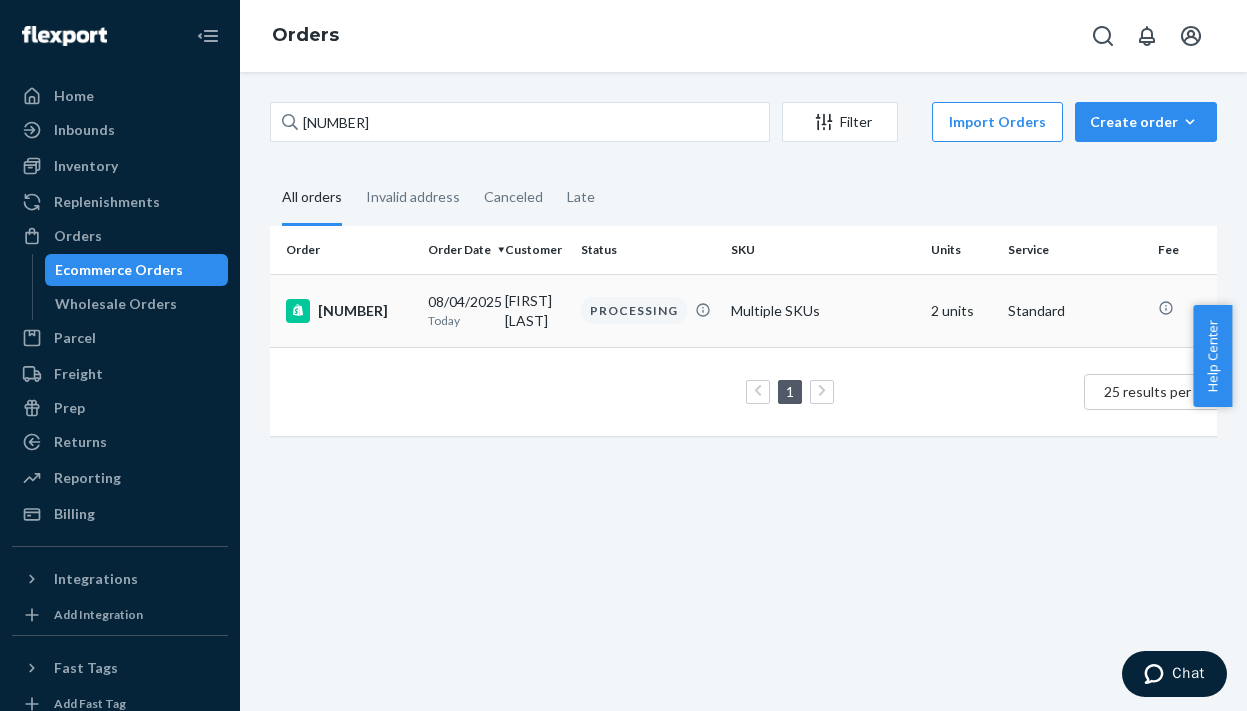 click on "[NUMBER]" at bounding box center [345, 310] 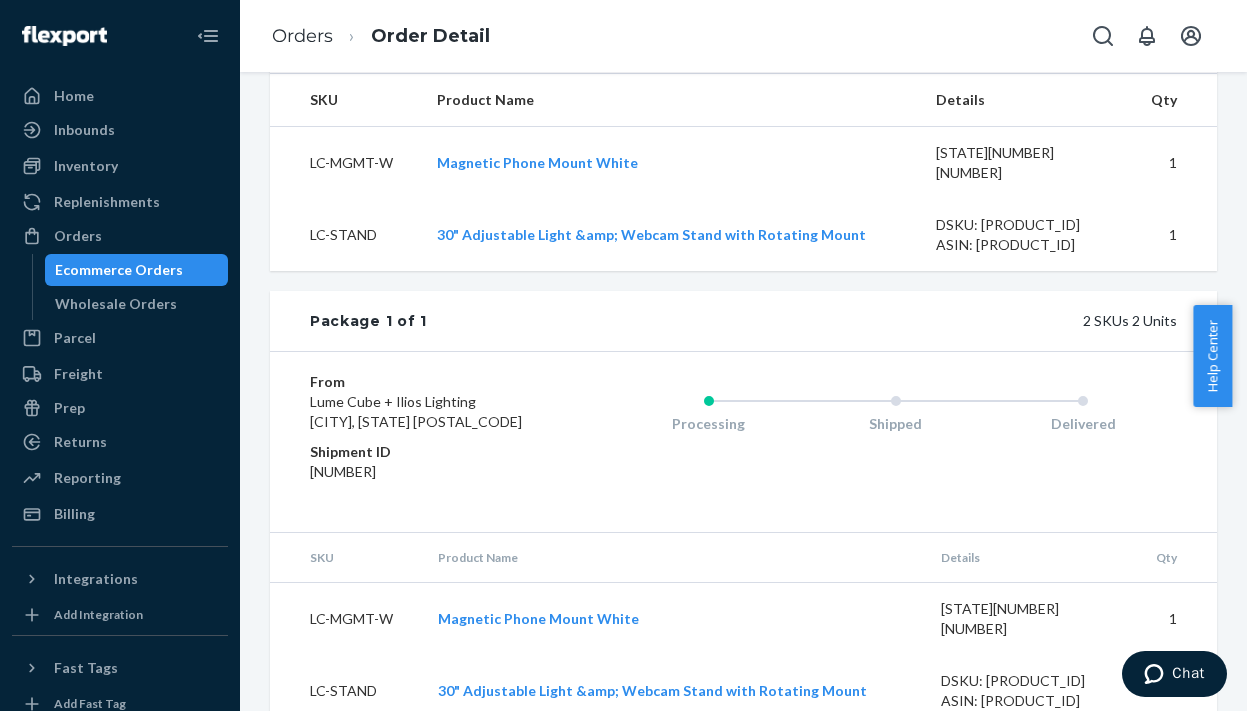 scroll, scrollTop: 0, scrollLeft: 0, axis: both 